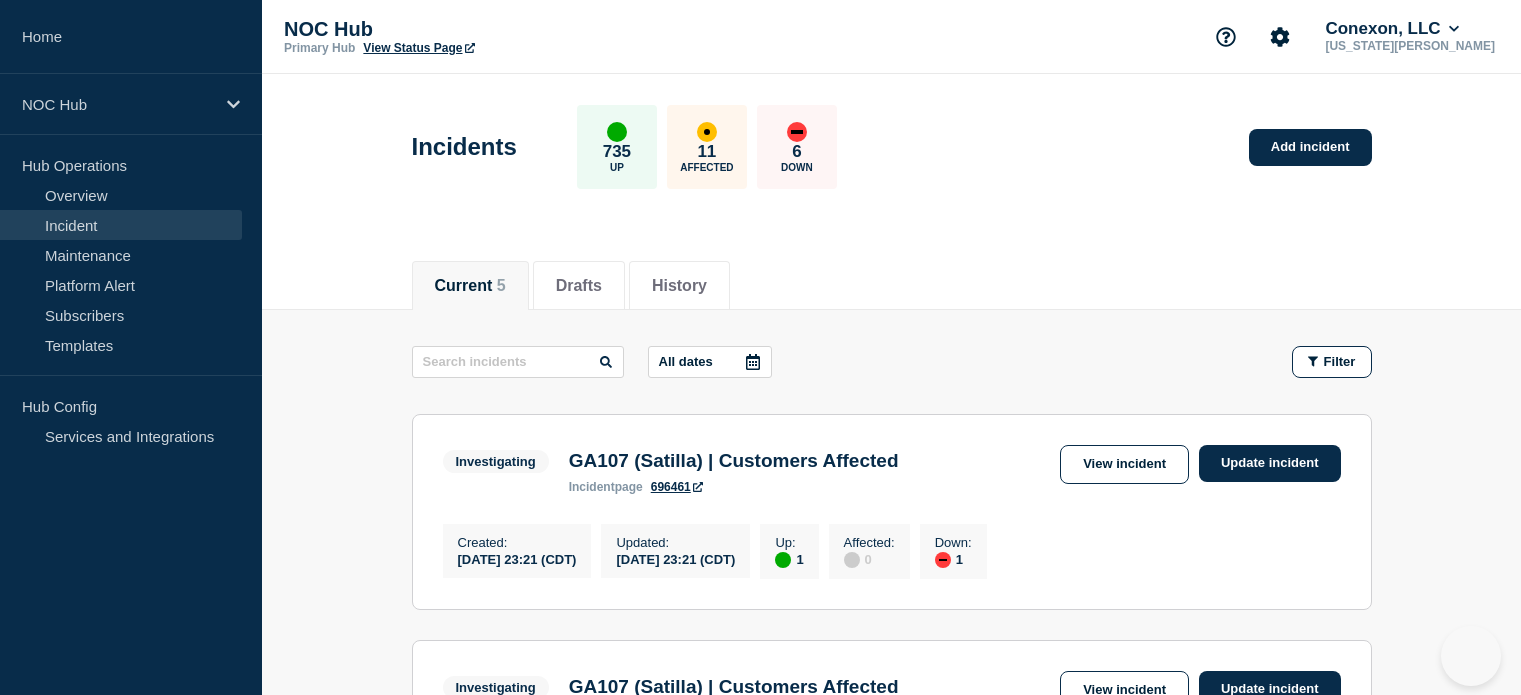scroll, scrollTop: 208, scrollLeft: 0, axis: vertical 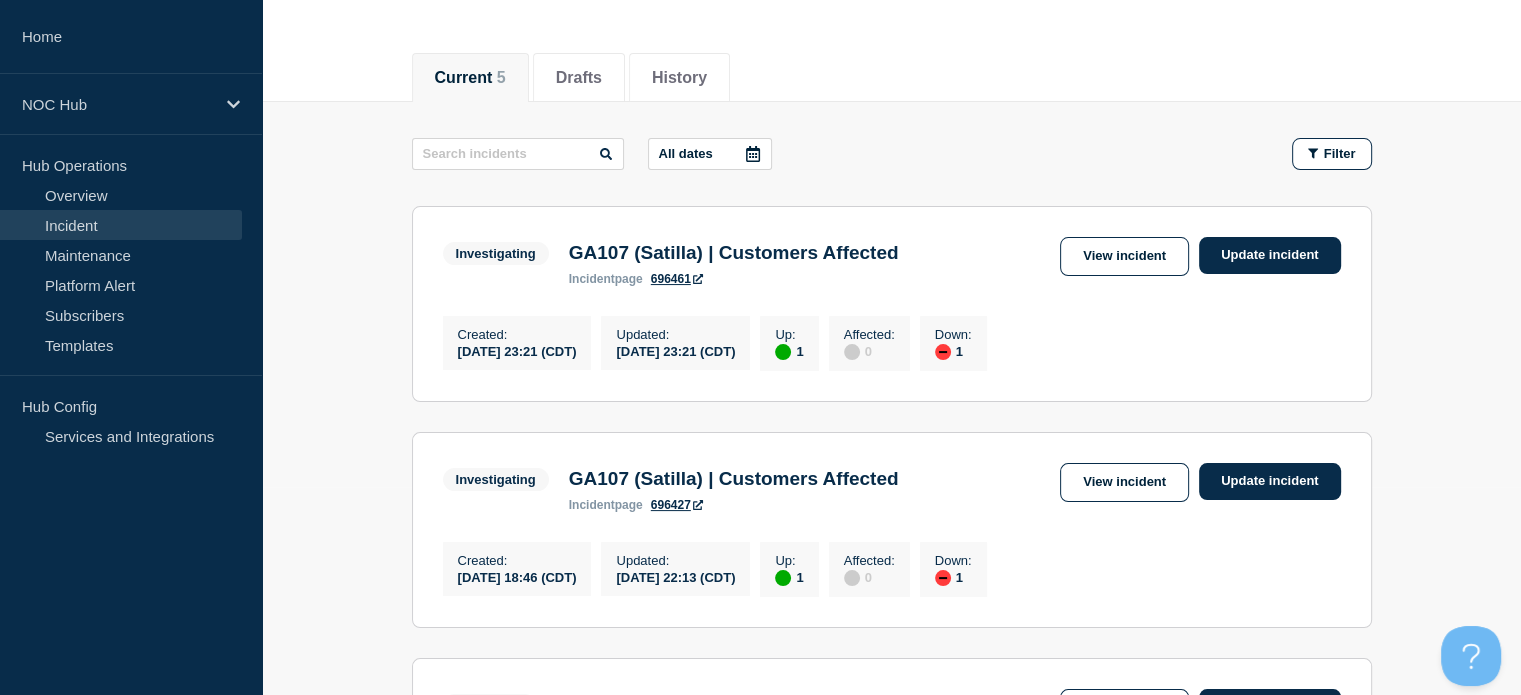 click on "Incident" at bounding box center (121, 225) 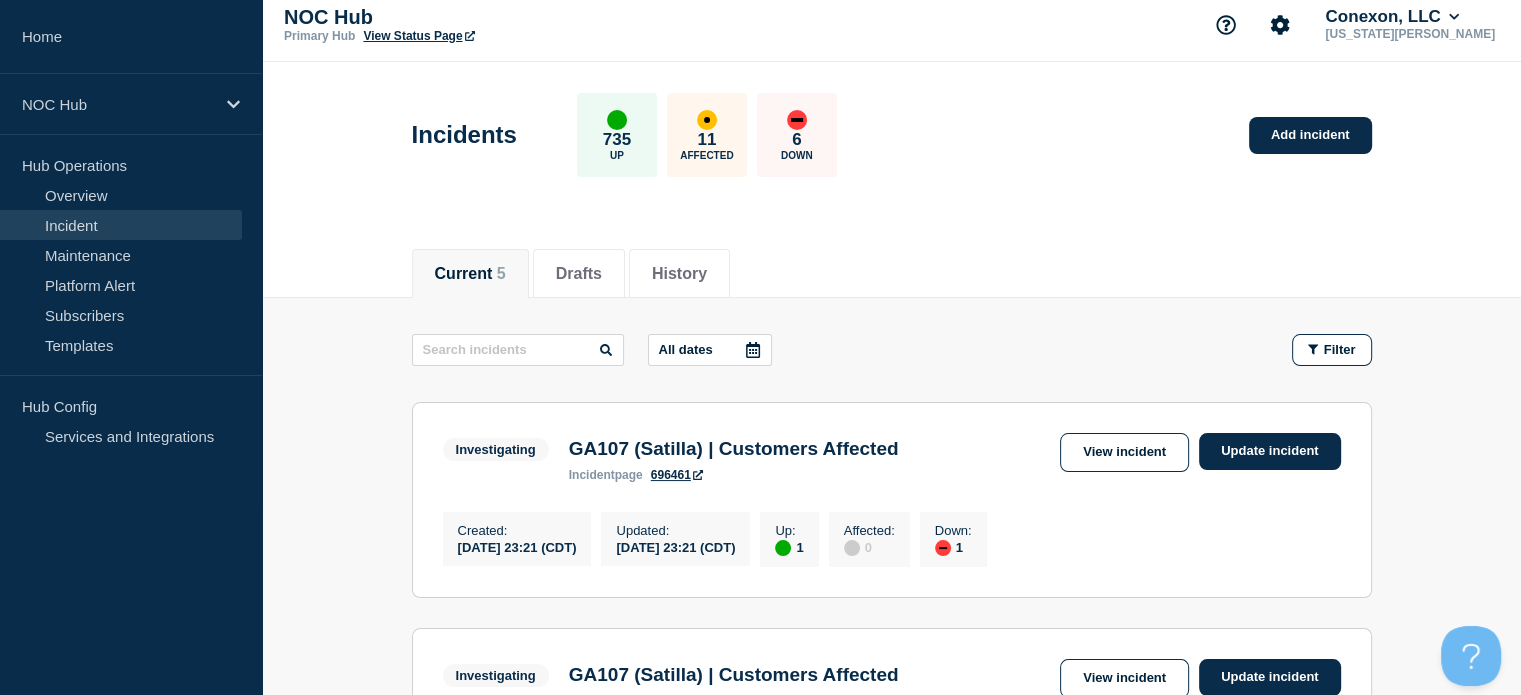 scroll, scrollTop: 8, scrollLeft: 0, axis: vertical 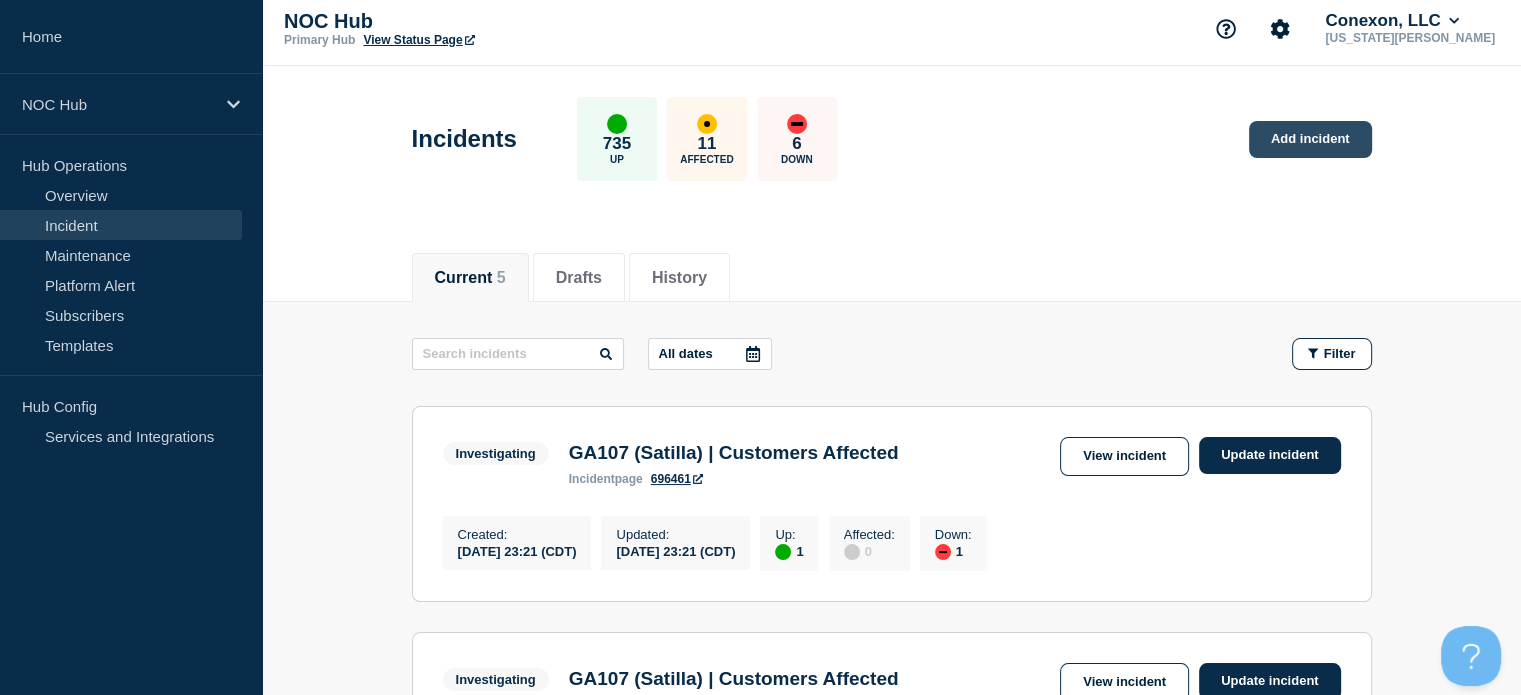 click on "Add incident" 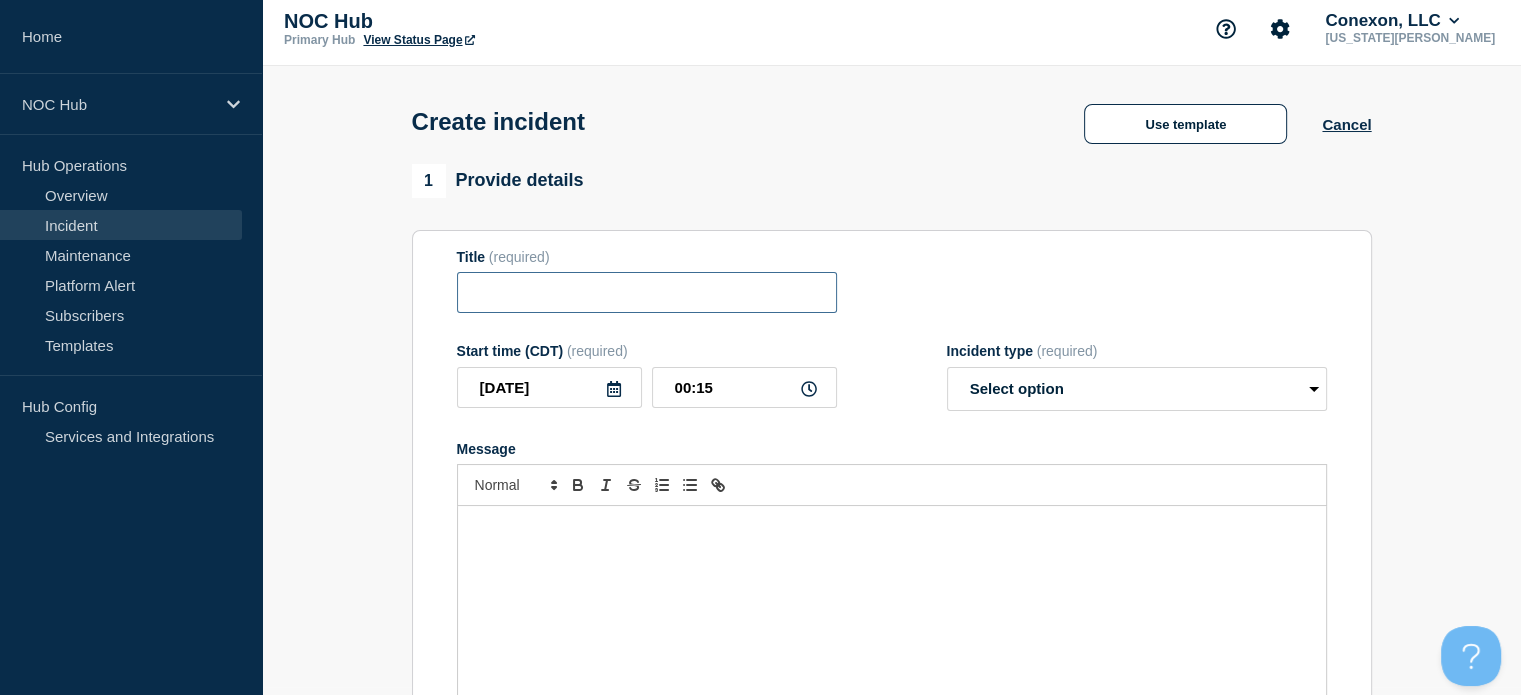 click at bounding box center [647, 292] 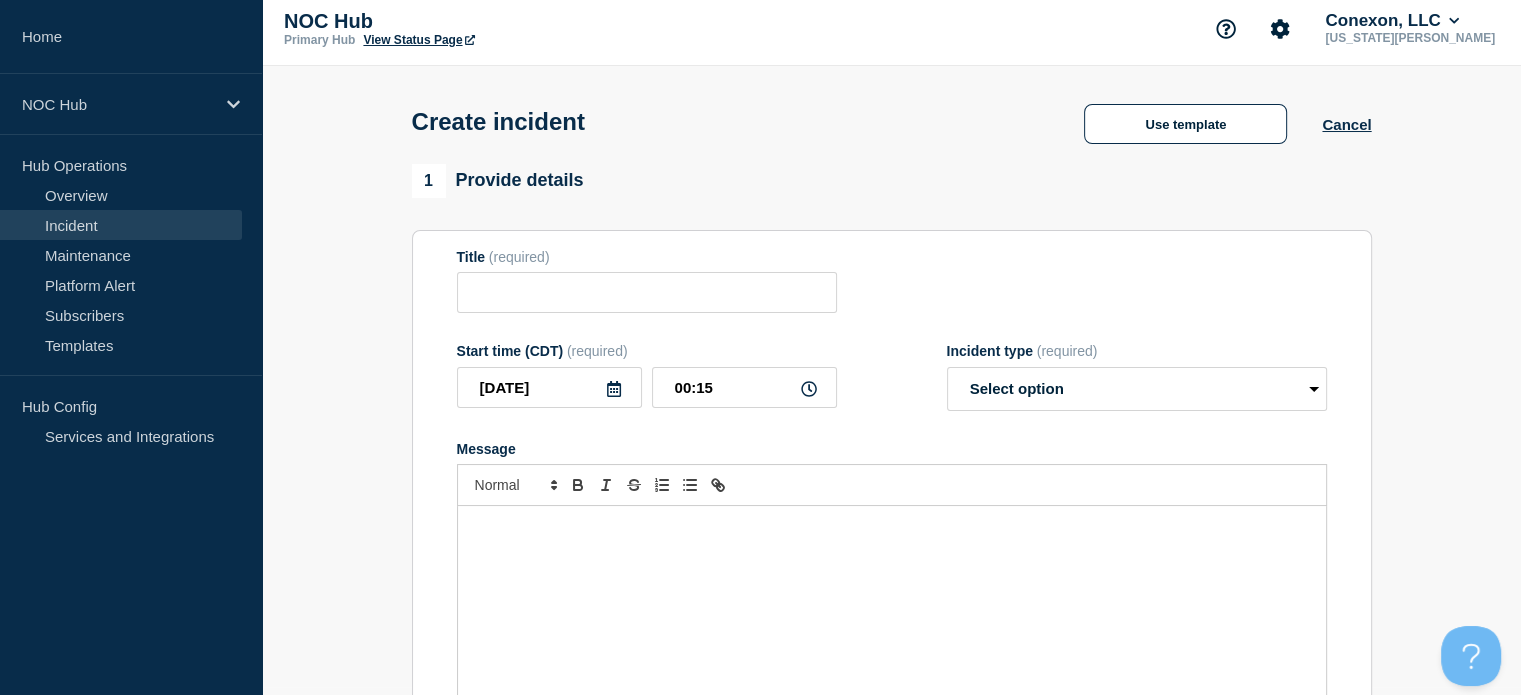 click on "Create incident Use template Cancel" at bounding box center [891, 115] 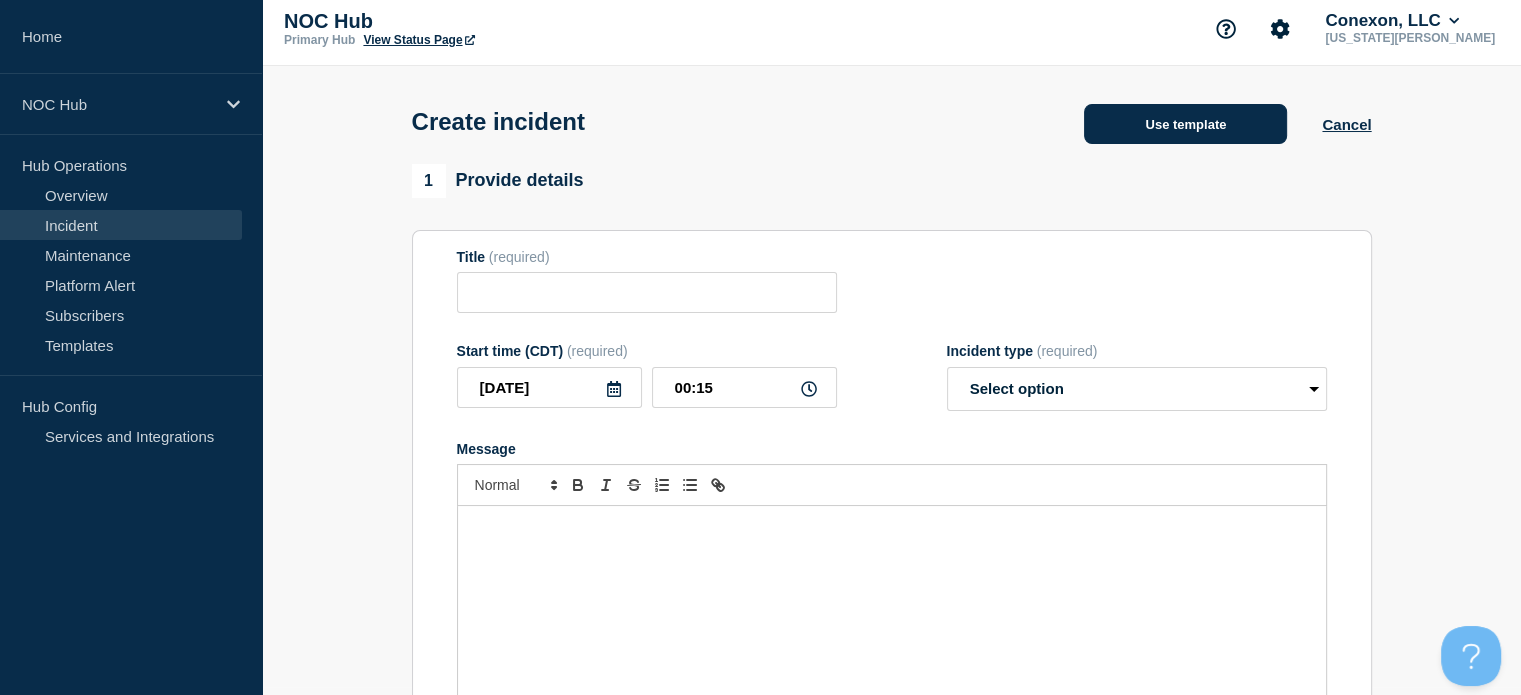 click on "Use template" at bounding box center [1185, 124] 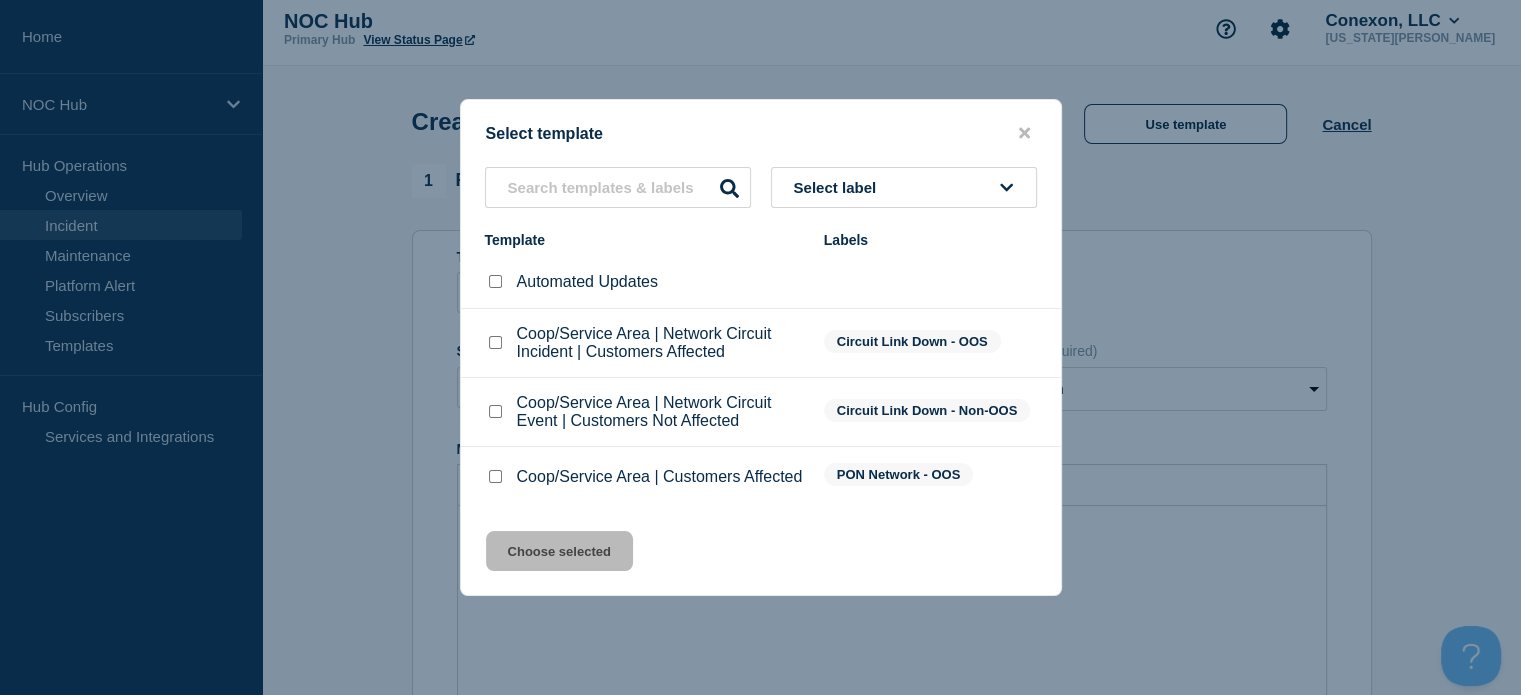 click at bounding box center [495, 342] 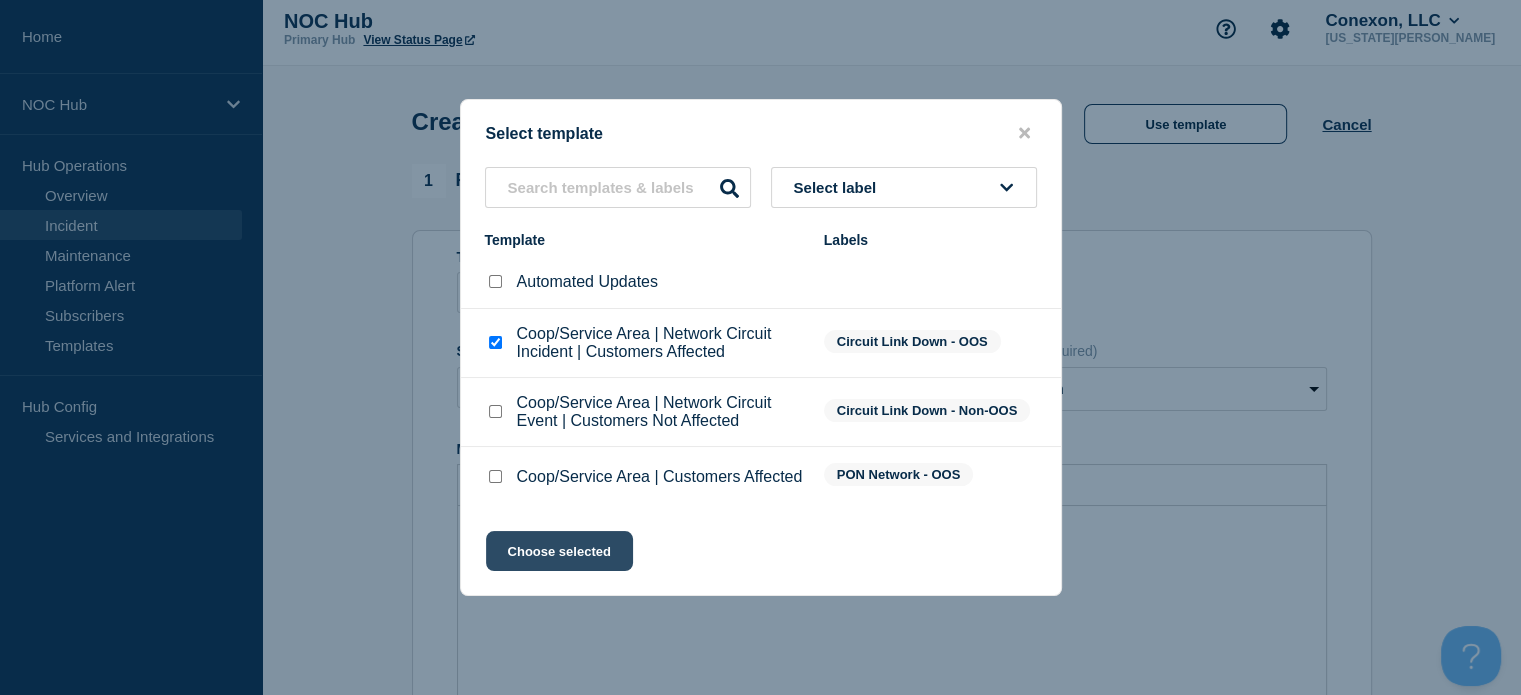 click on "Choose selected" 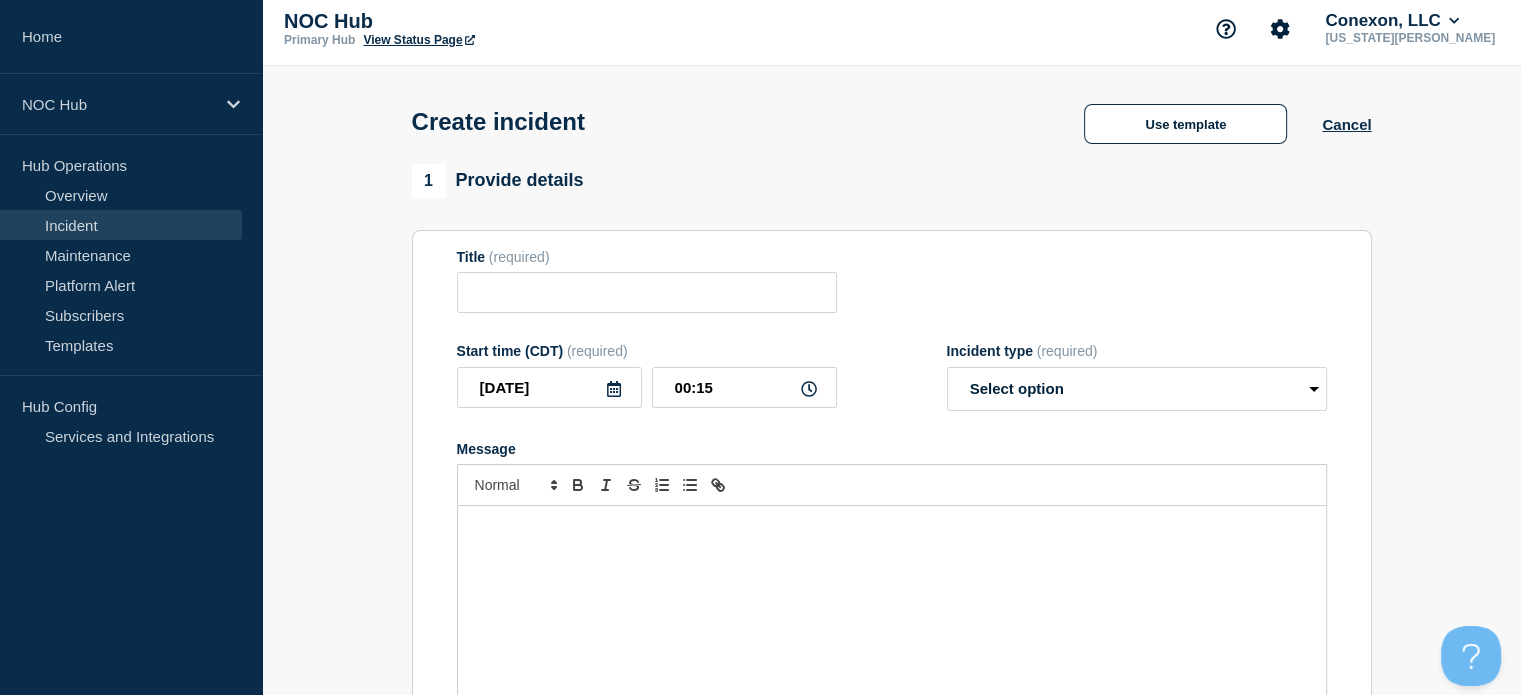 type on "Coop/Service Area | Network Circuit Incident | Customers Affected" 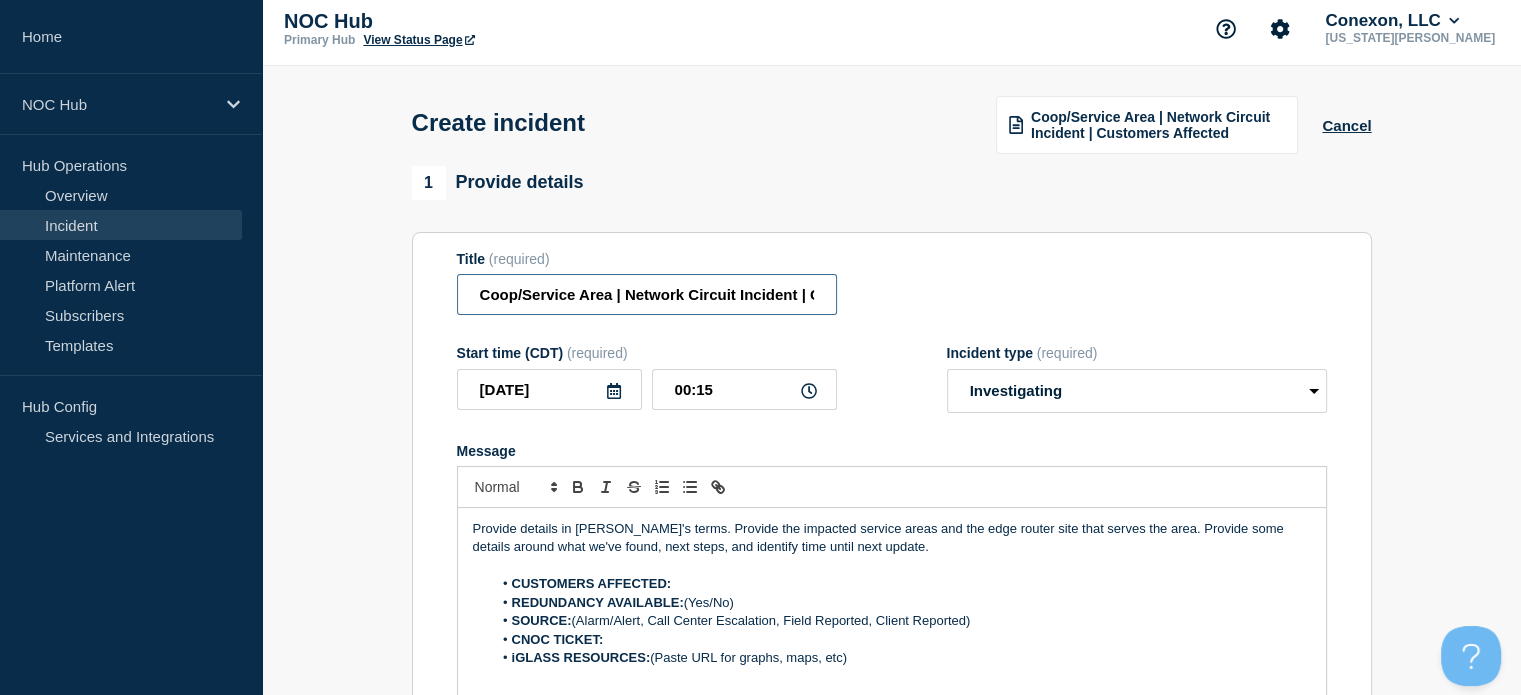 drag, startPoint x: 475, startPoint y: 298, endPoint x: 608, endPoint y: 315, distance: 134.08206 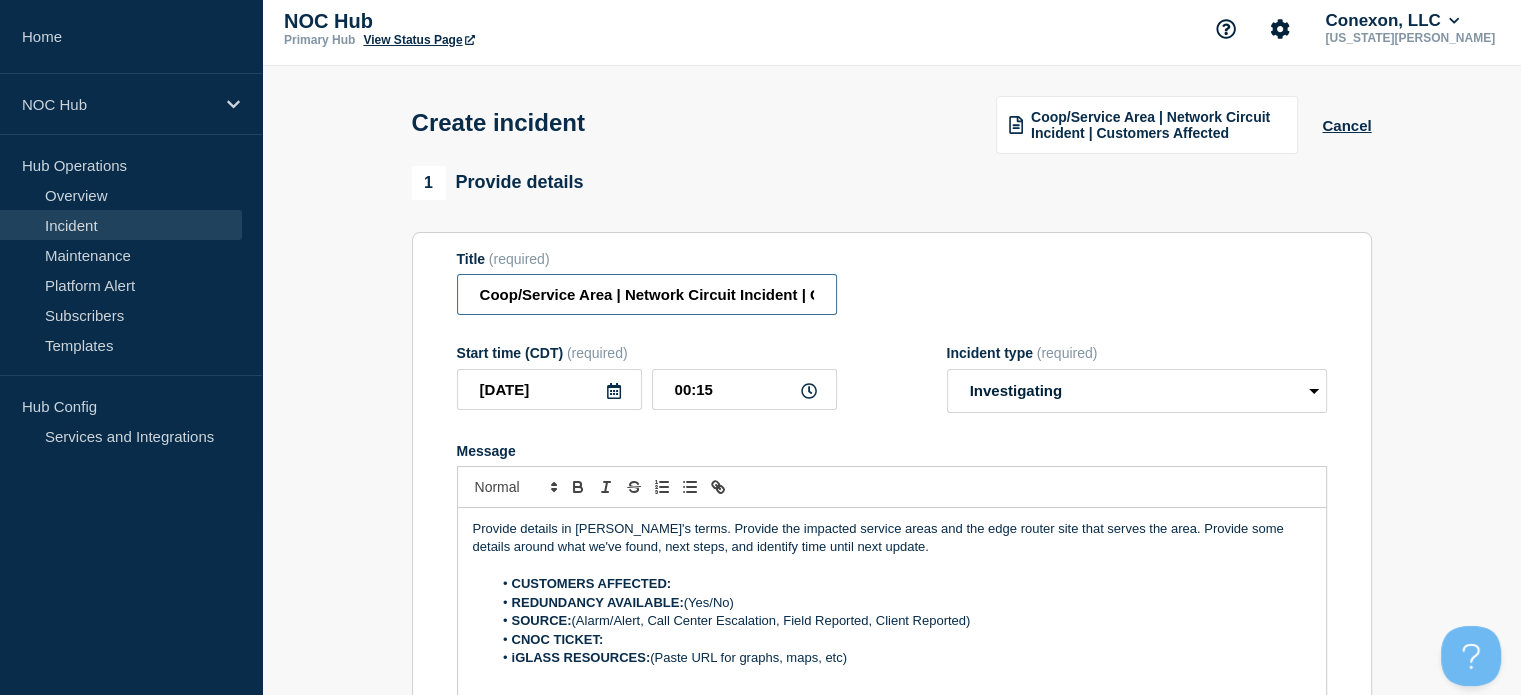 click on "Coop/Service Area | Network Circuit Incident | Customers Affected" at bounding box center (647, 294) 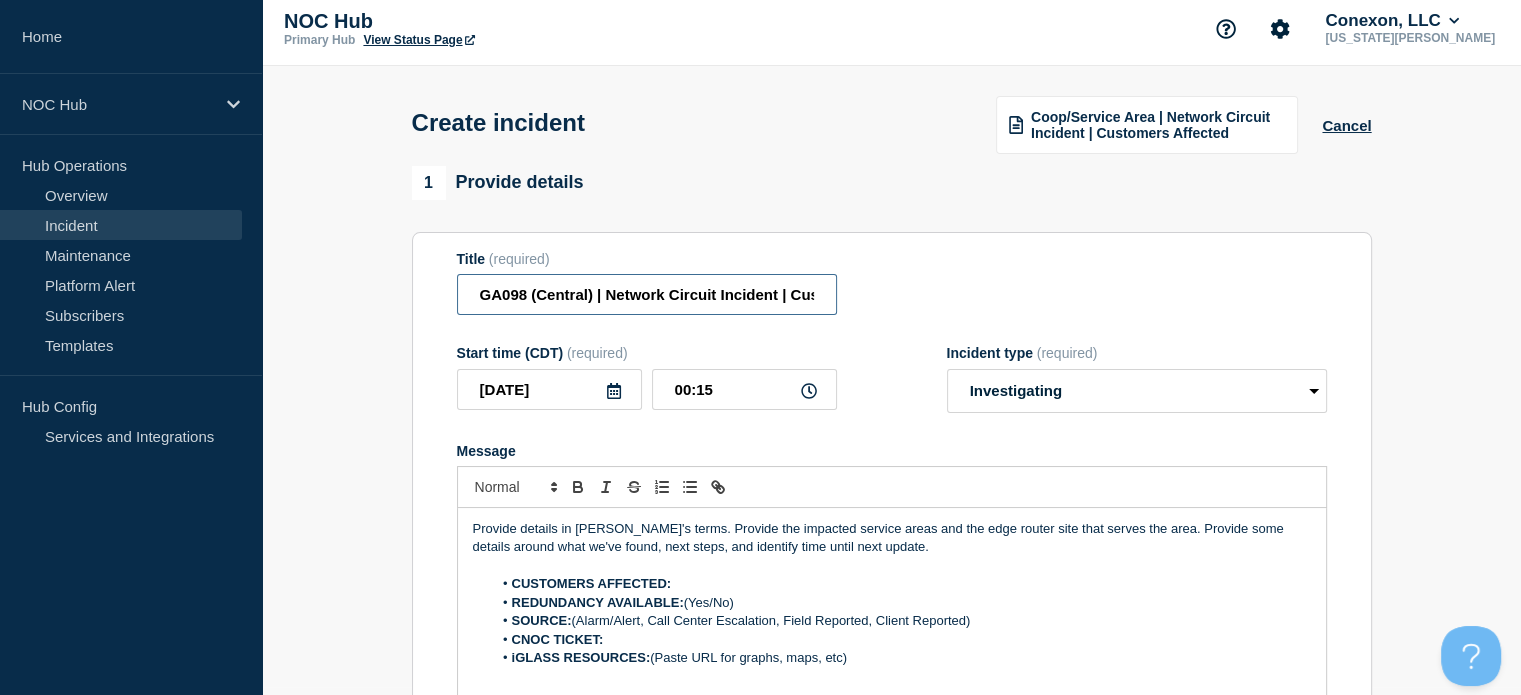 type on "GA098 (Central) | Network Circuit Incident | Customers Affected" 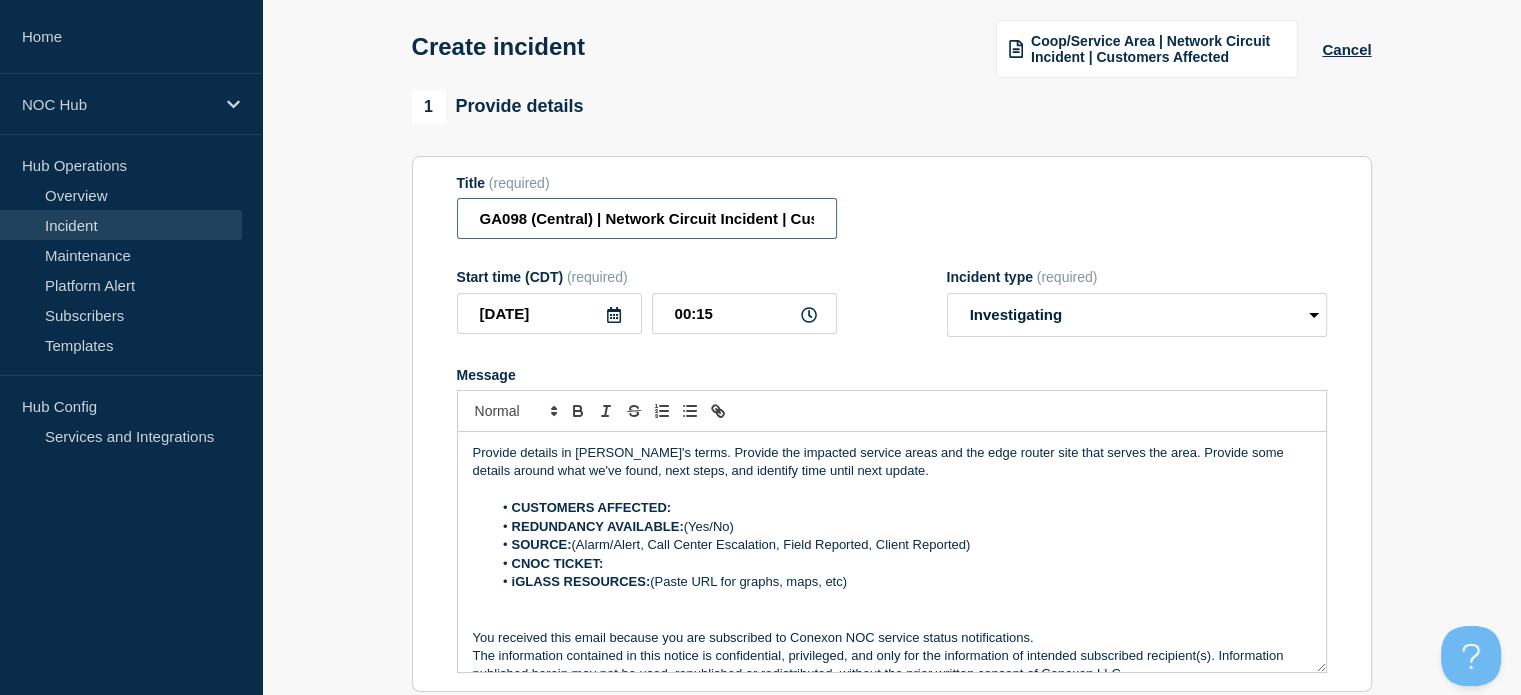 scroll, scrollTop: 68, scrollLeft: 0, axis: vertical 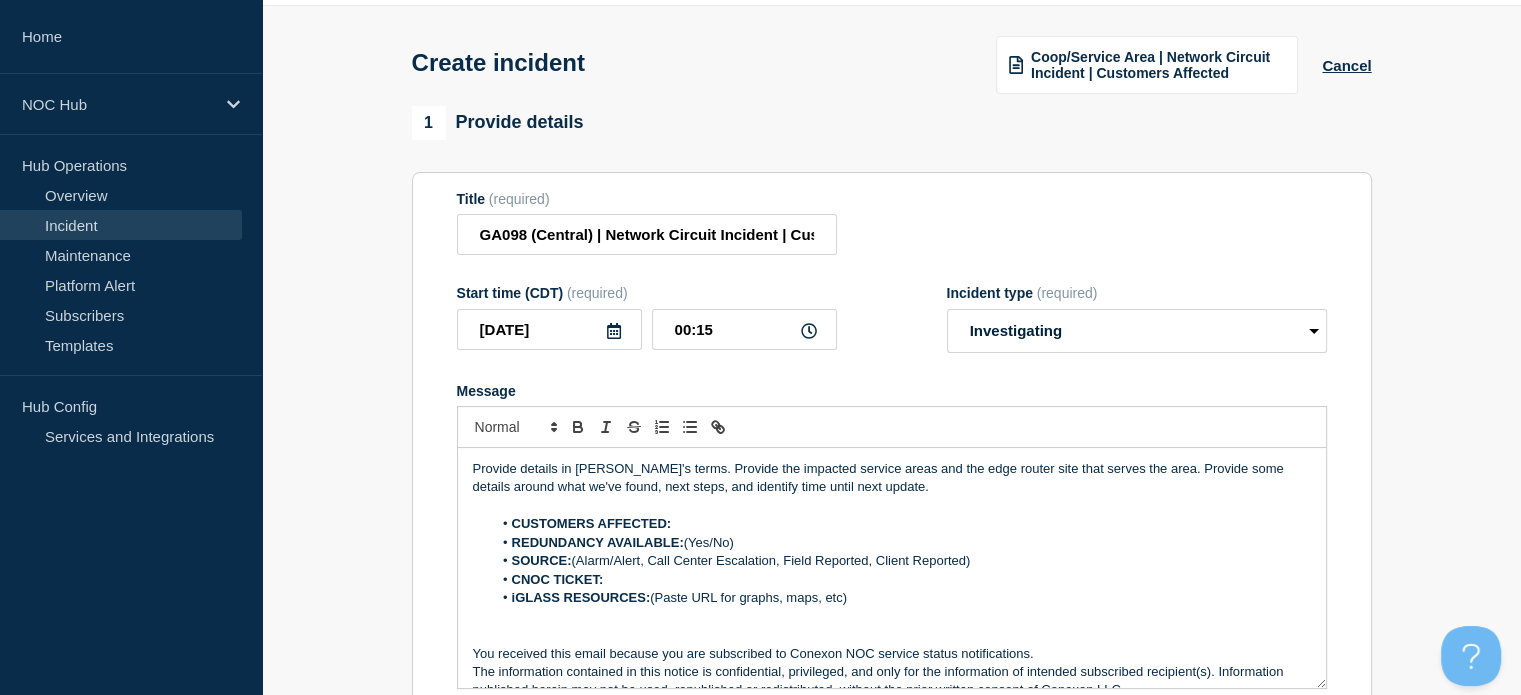 click on "Incident" at bounding box center [121, 225] 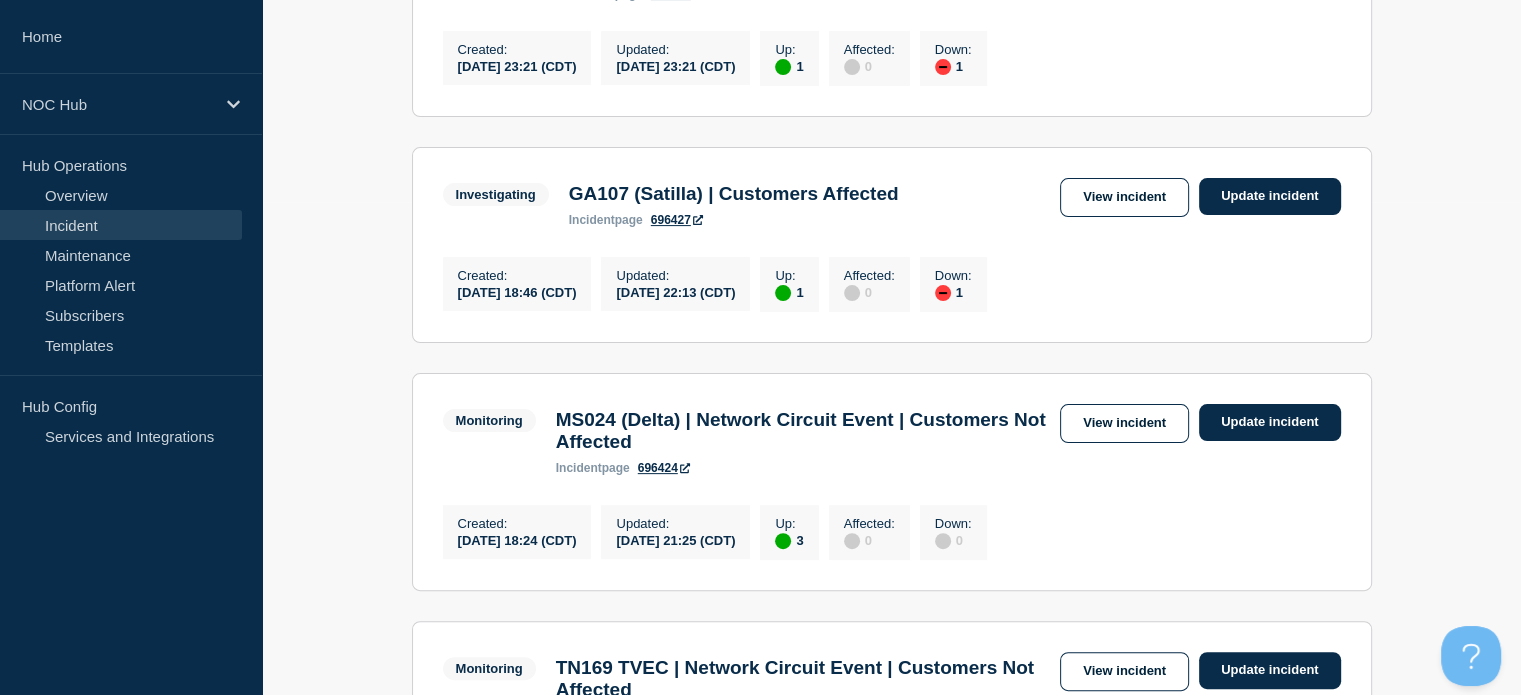 scroll, scrollTop: 497, scrollLeft: 0, axis: vertical 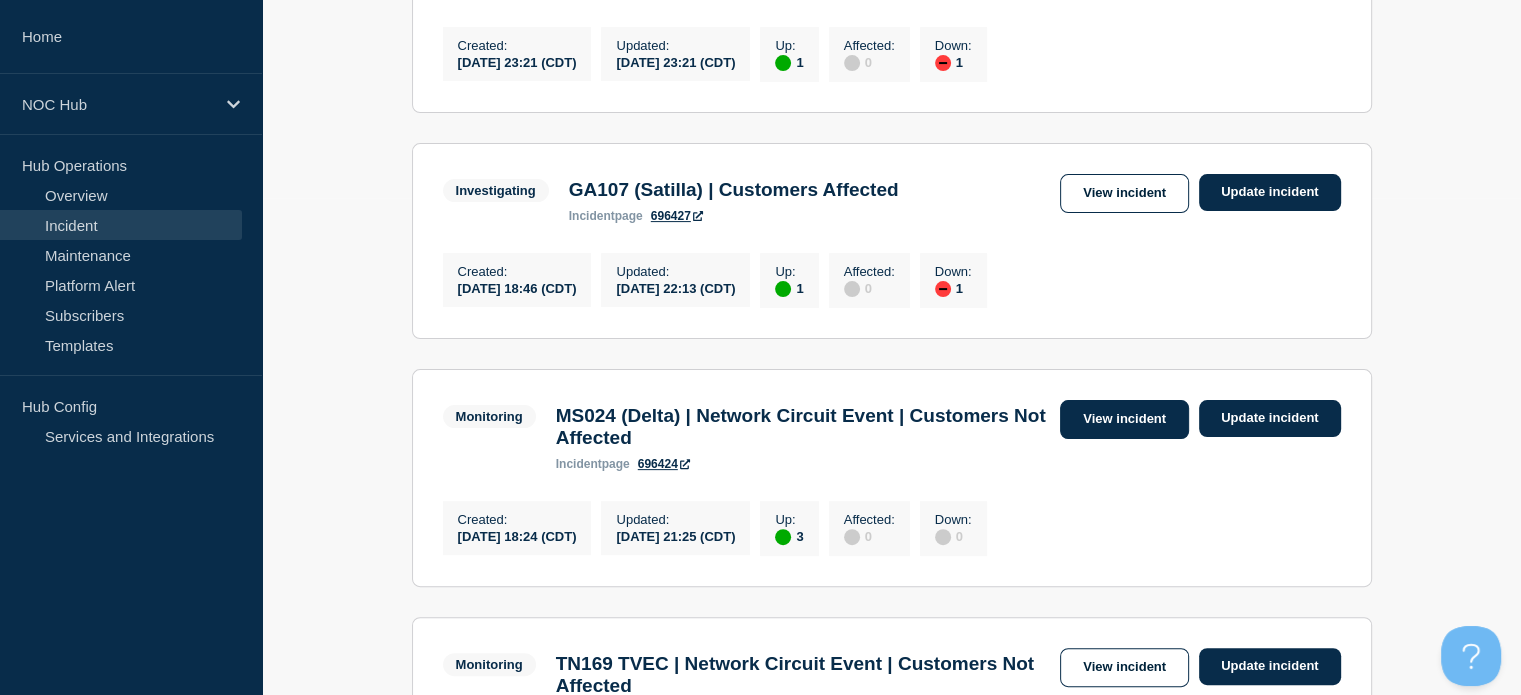 click on "View incident" at bounding box center (1124, 419) 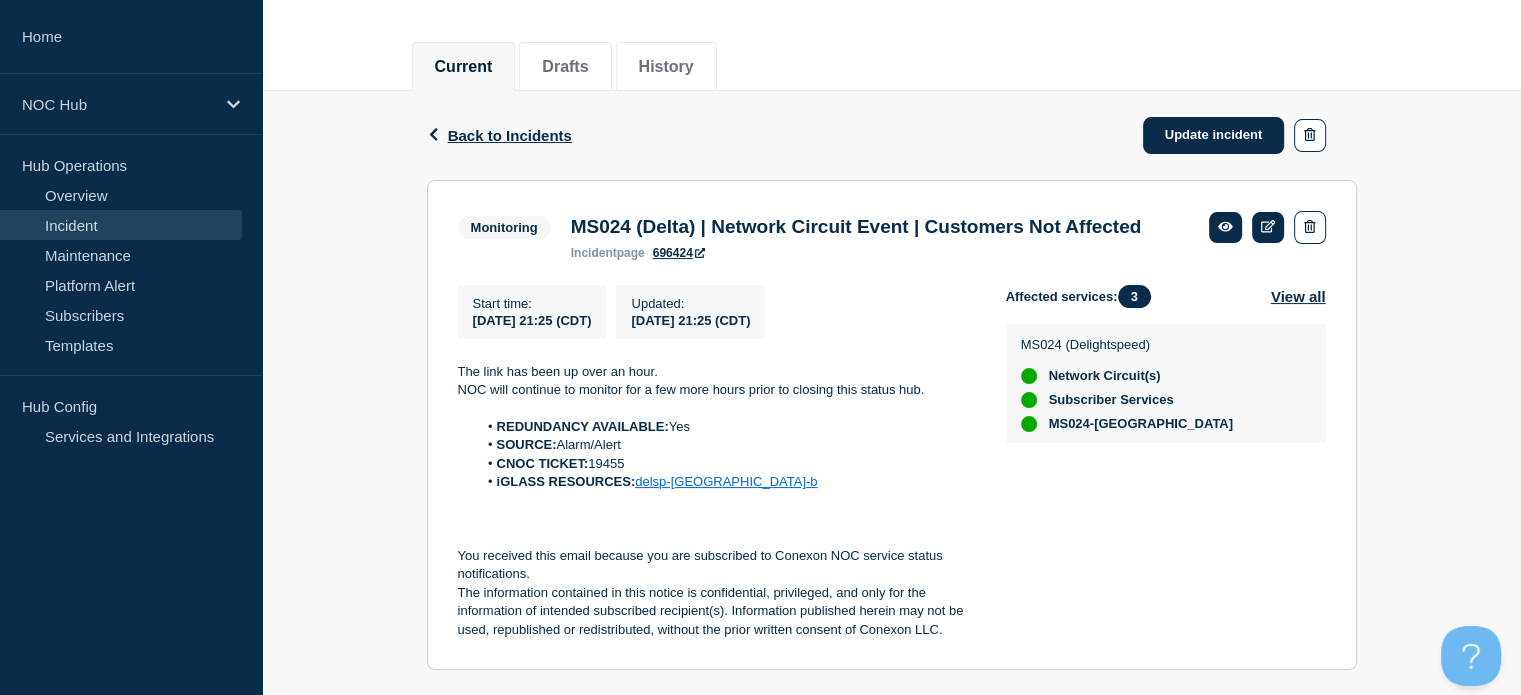 scroll, scrollTop: 196, scrollLeft: 0, axis: vertical 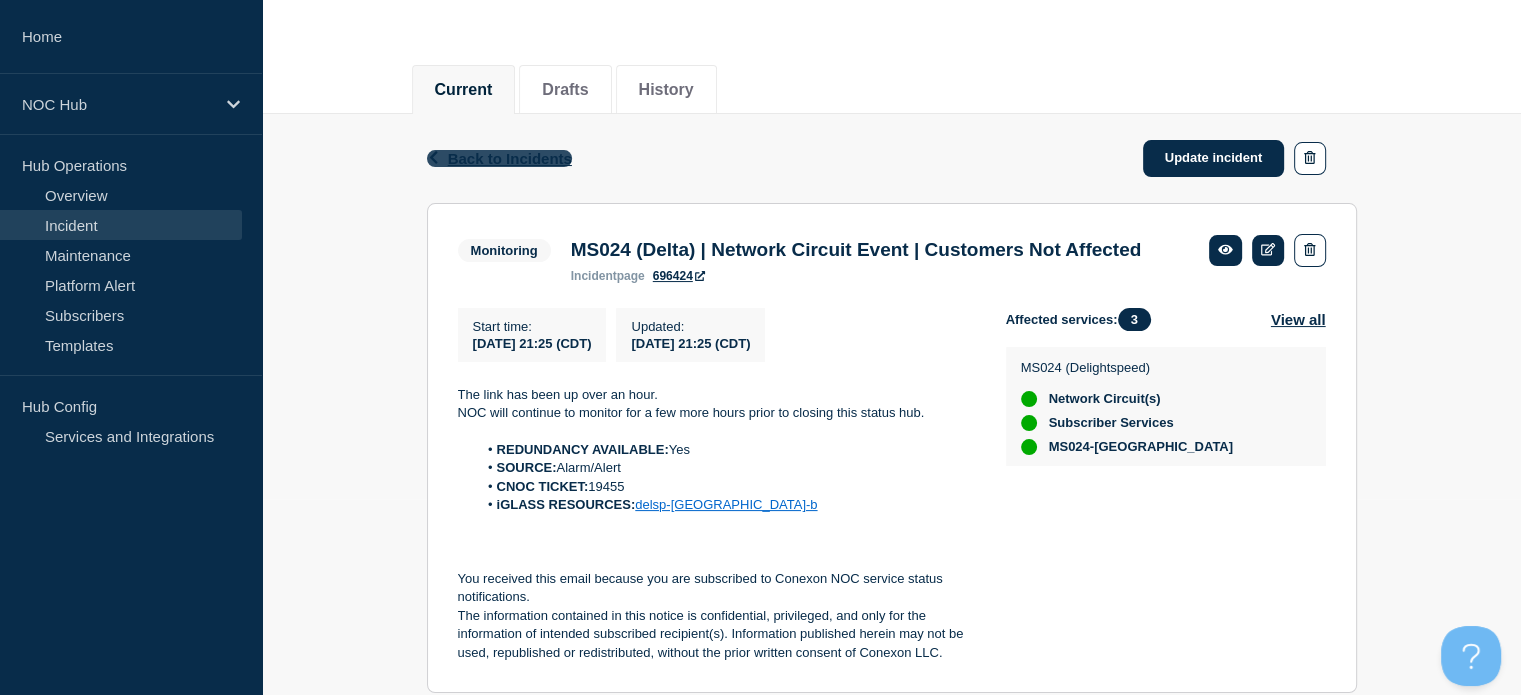 click on "Back to Incidents" 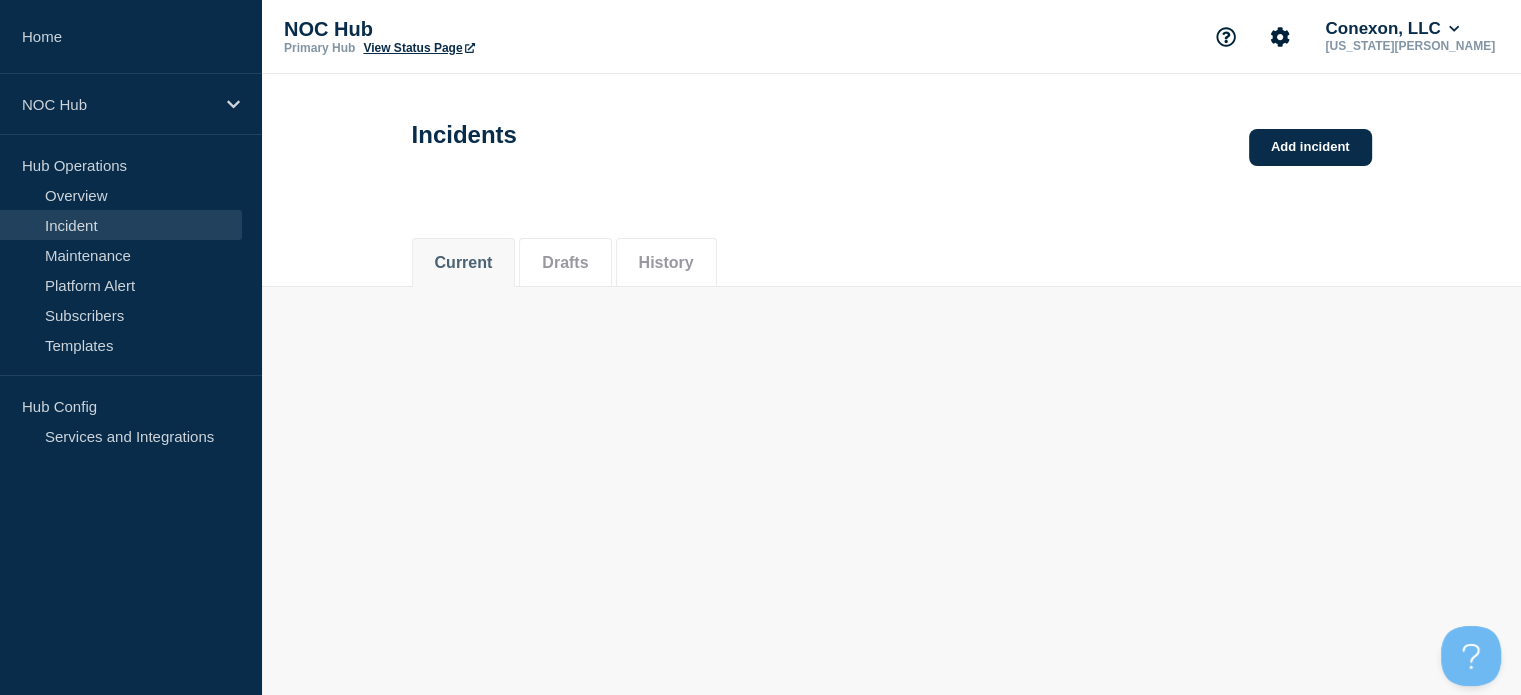 scroll, scrollTop: 0, scrollLeft: 0, axis: both 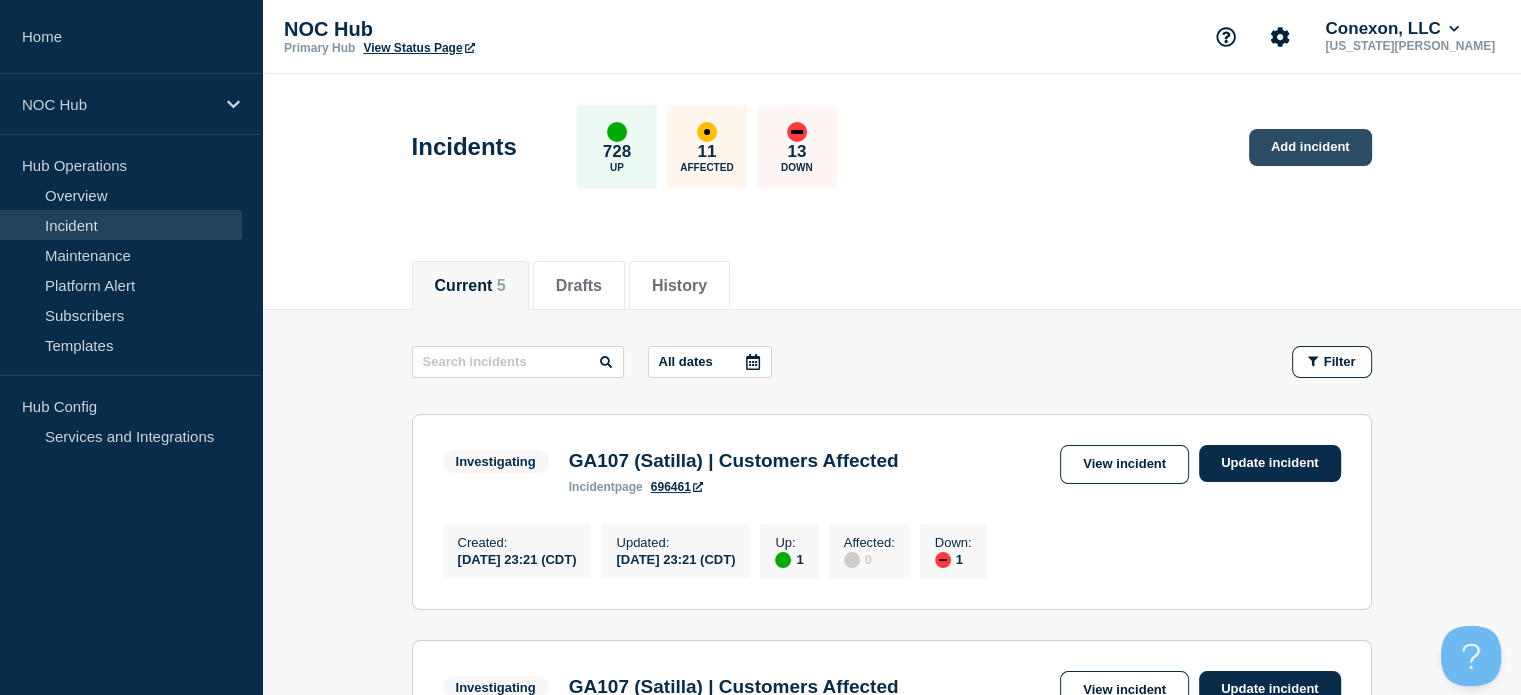 click on "Add incident" 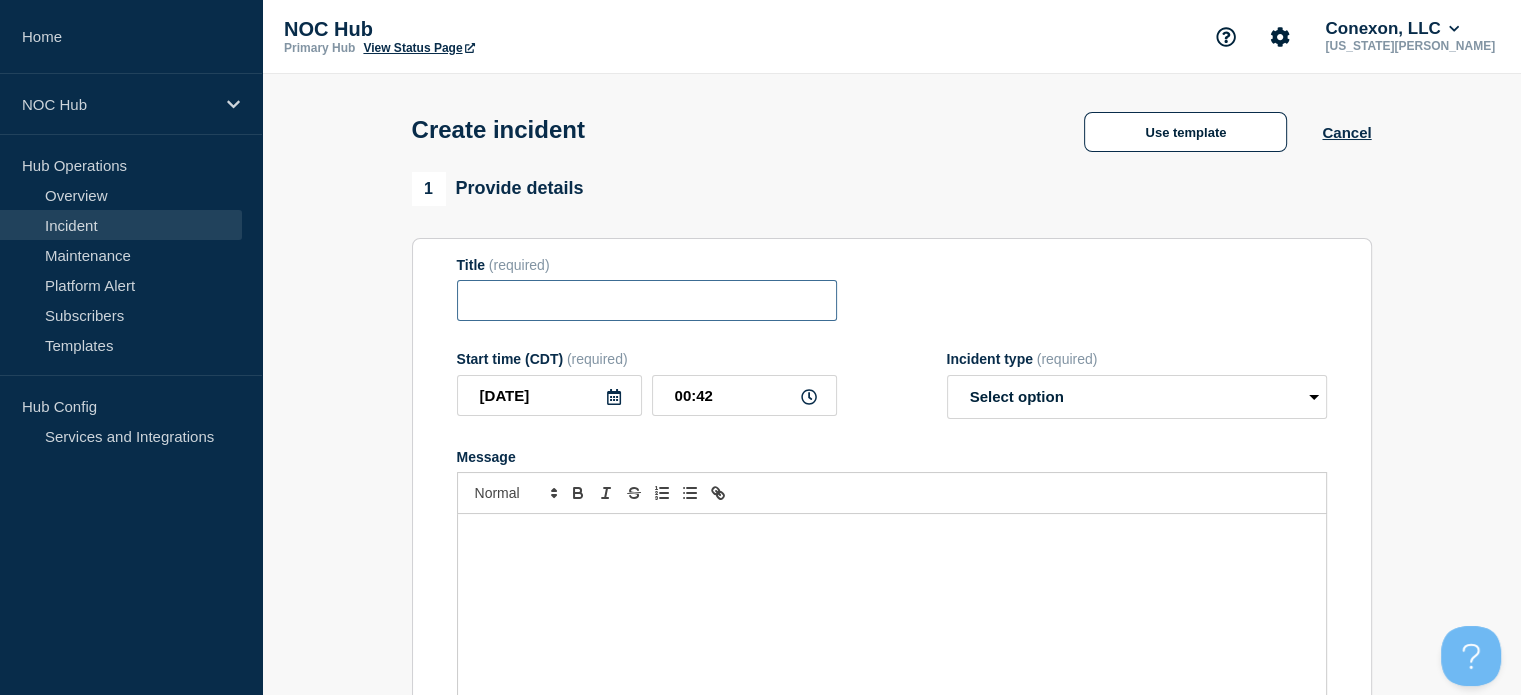 click at bounding box center (647, 300) 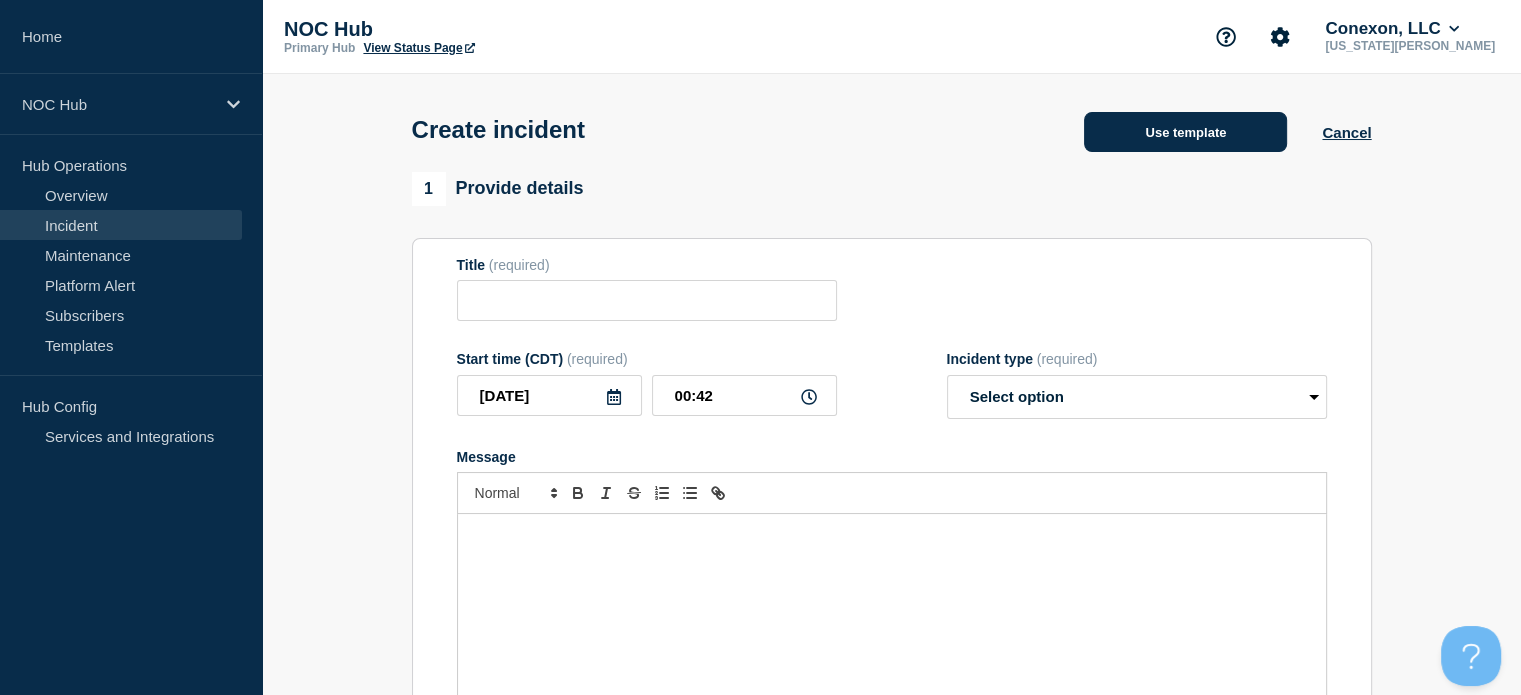 click on "Use template" at bounding box center (1185, 132) 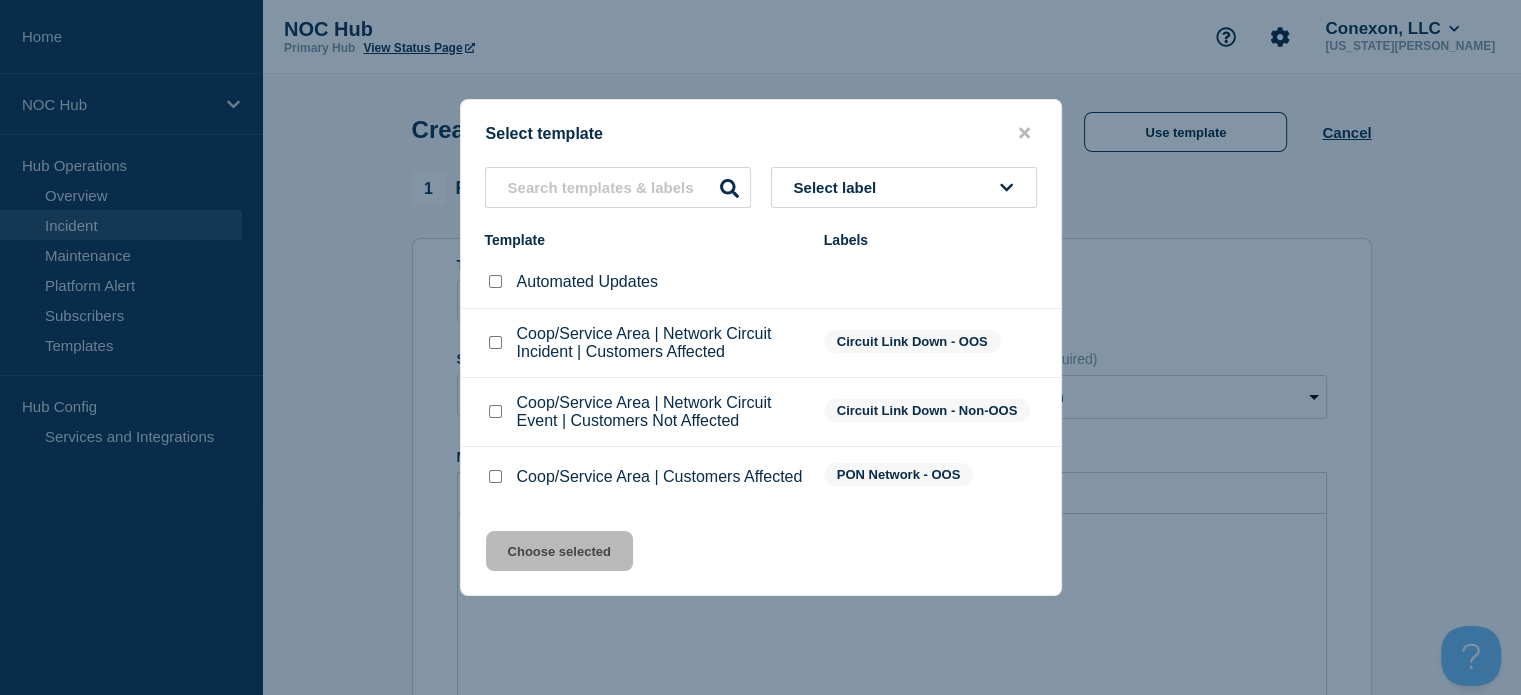 click at bounding box center [760, 347] 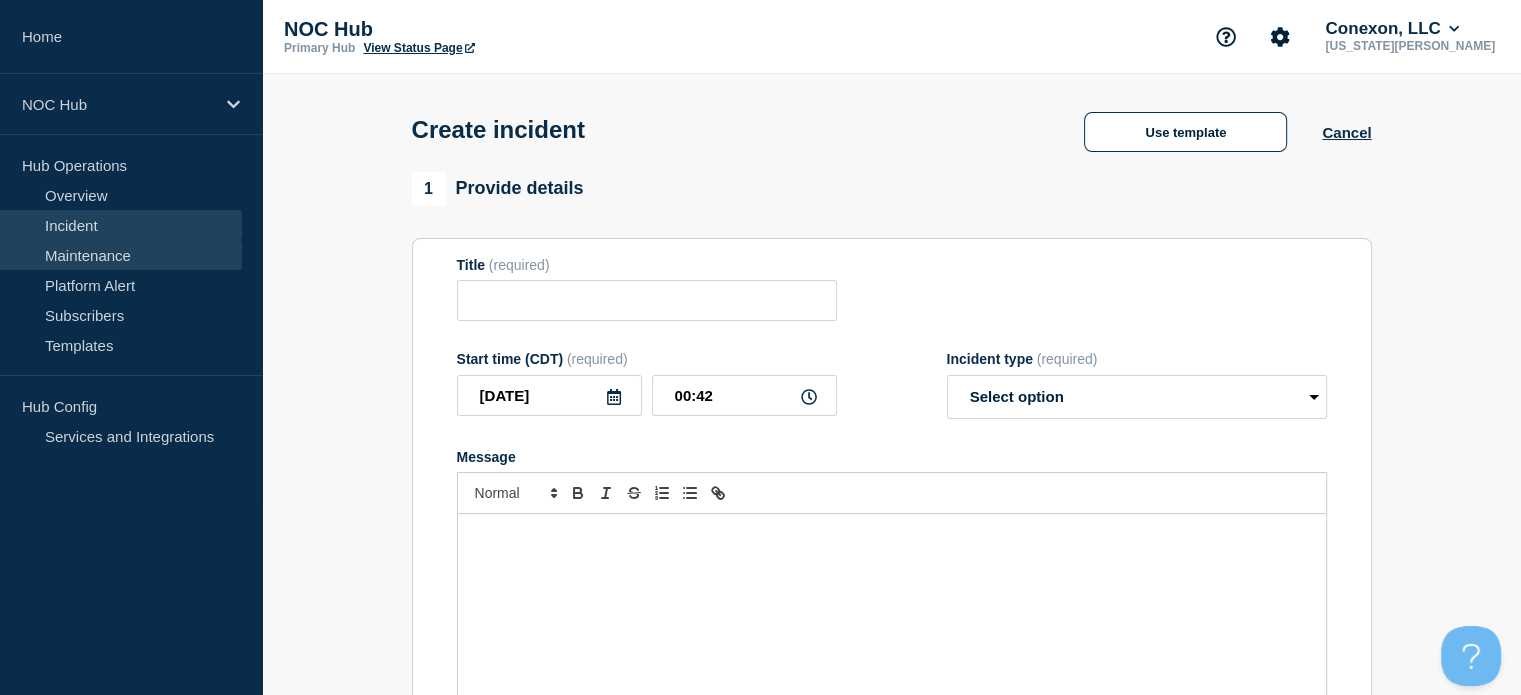 click on "Maintenance" at bounding box center (121, 255) 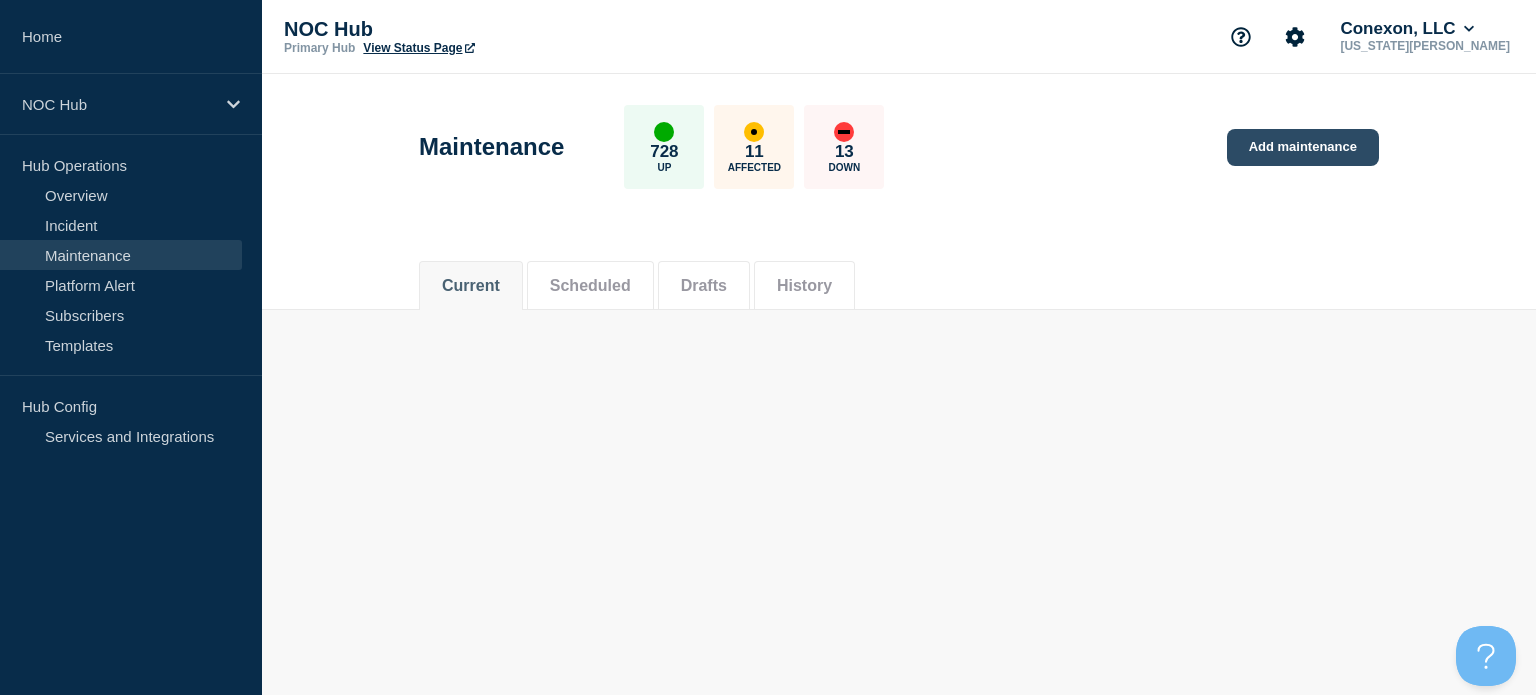 click on "Add maintenance" 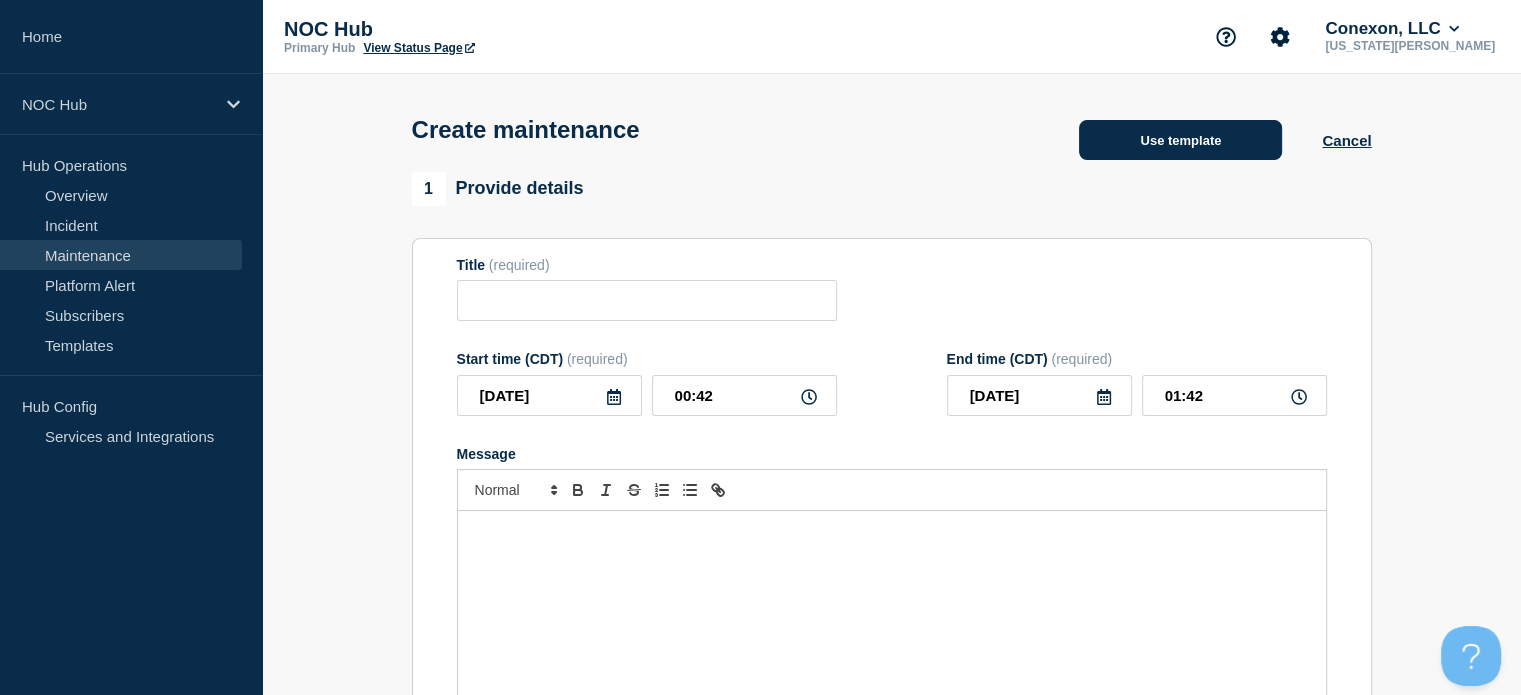 click on "Use template" at bounding box center (1180, 140) 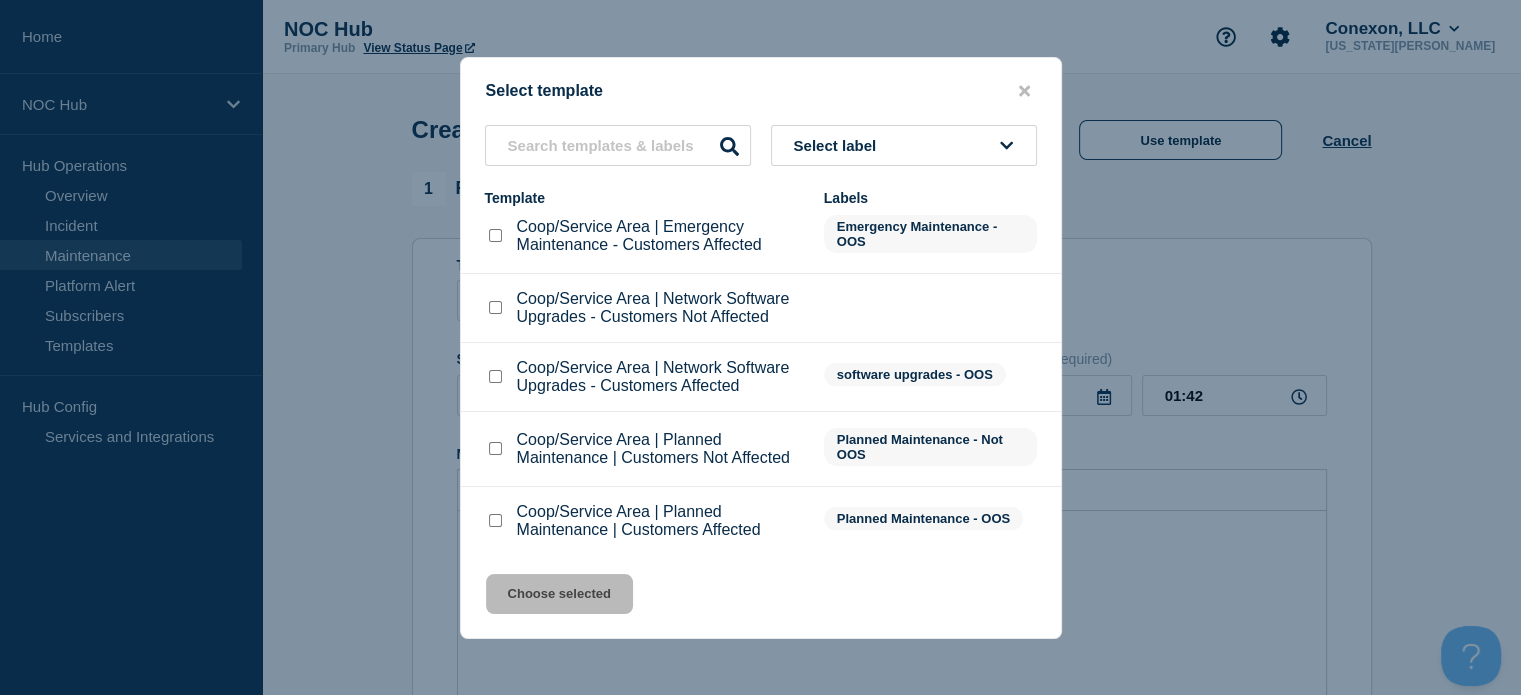 scroll, scrollTop: 14, scrollLeft: 0, axis: vertical 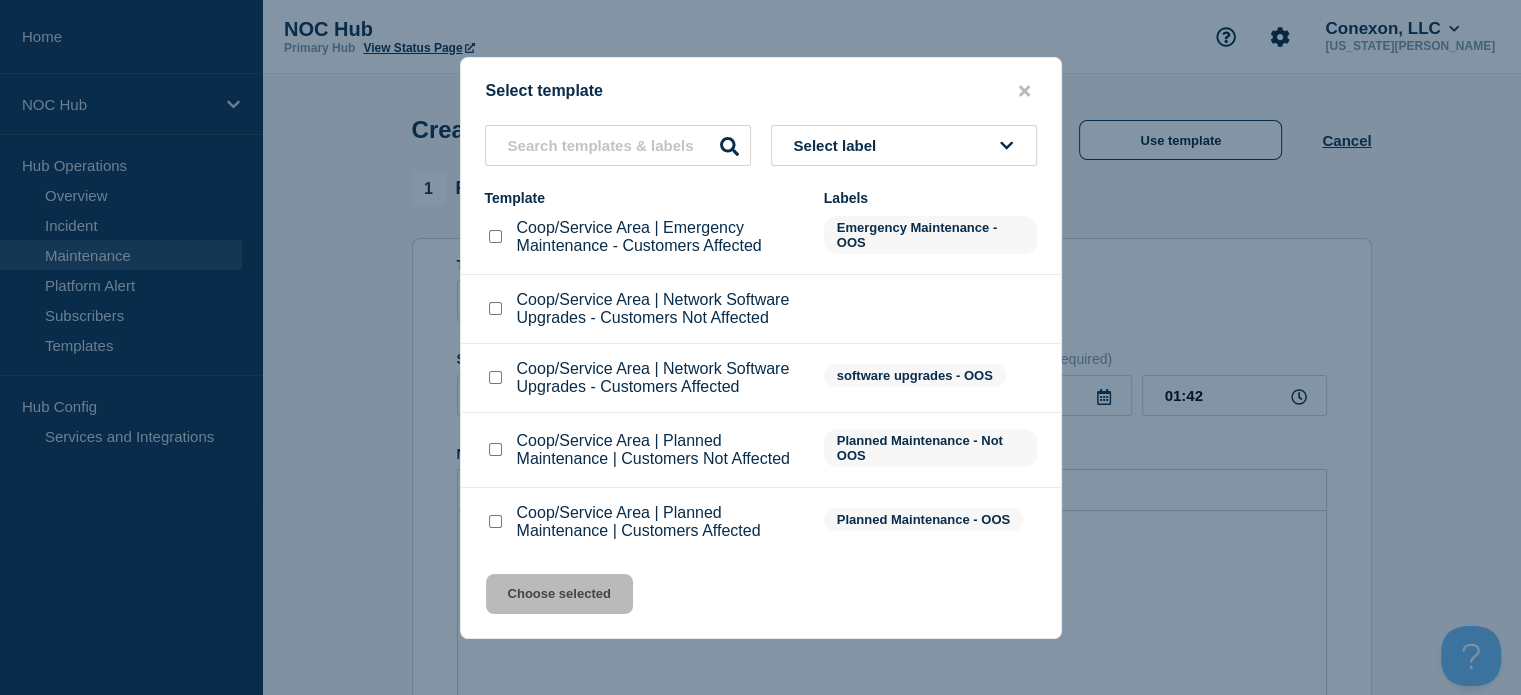 click at bounding box center (495, 450) 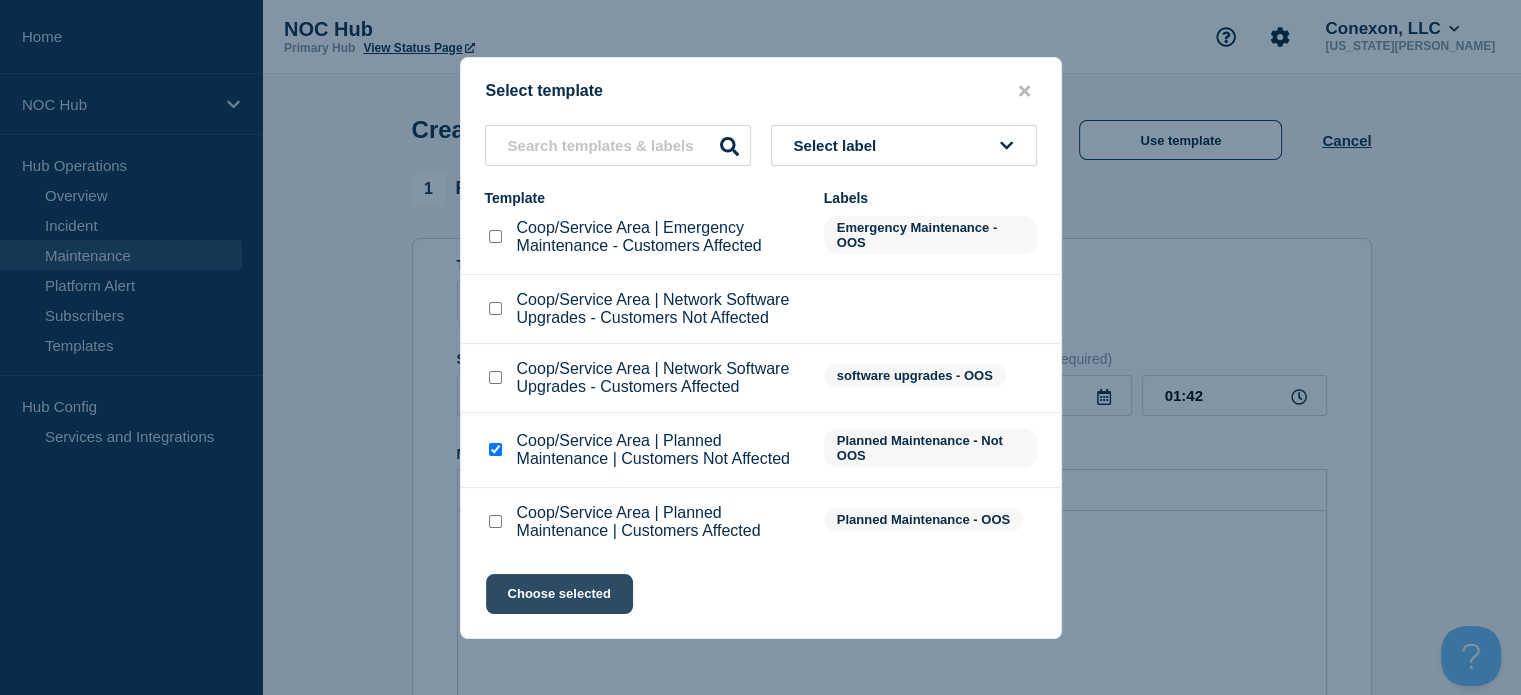 click on "Choose selected" 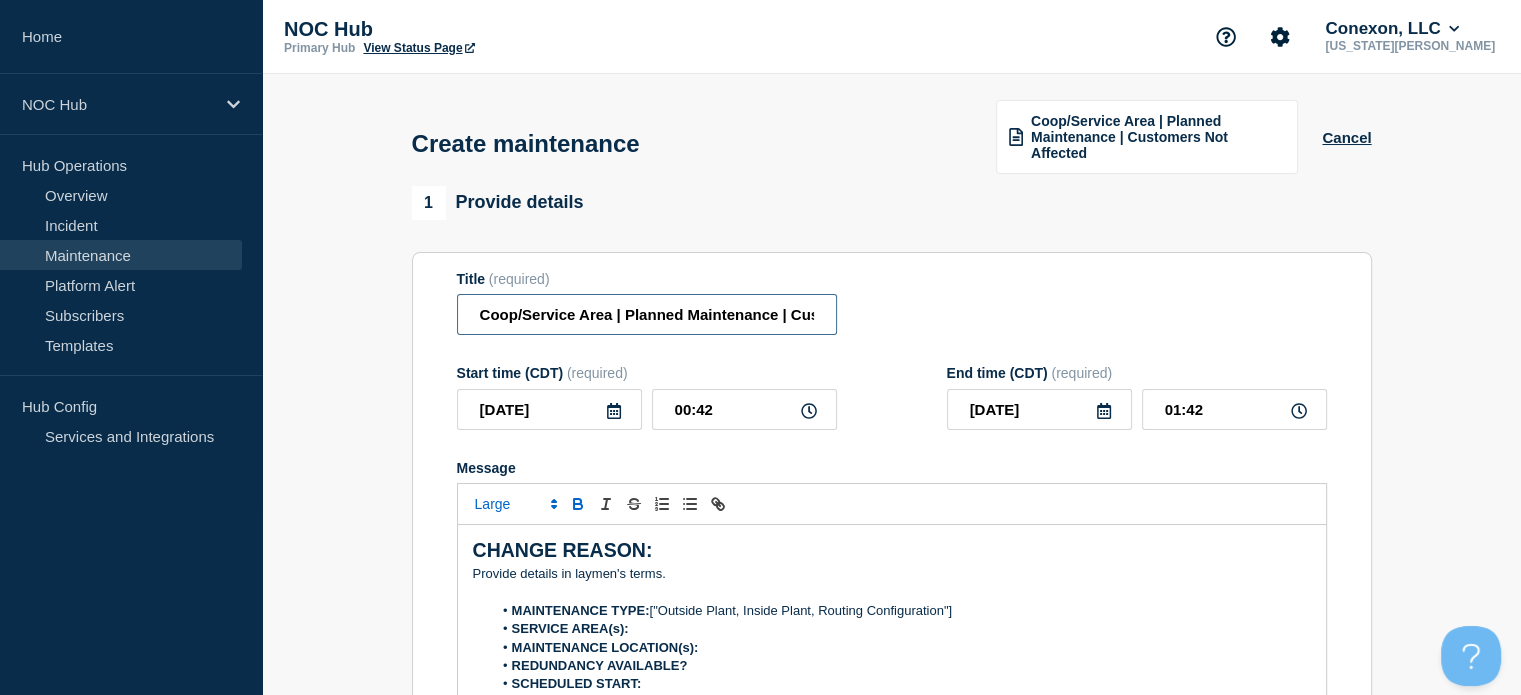 drag, startPoint x: 476, startPoint y: 318, endPoint x: 614, endPoint y: 307, distance: 138.43771 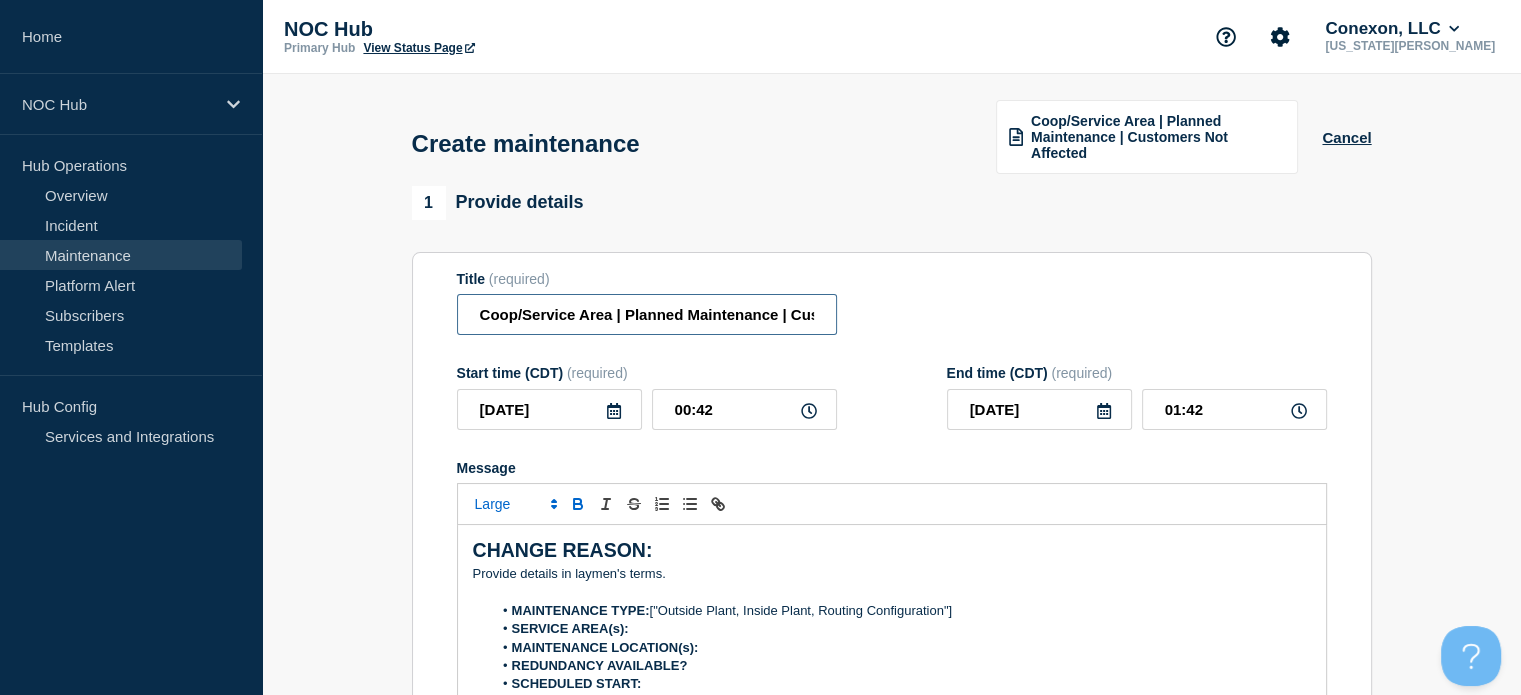 click on "Coop/Service Area | Planned Maintenance | Customers Not Affected" at bounding box center (647, 314) 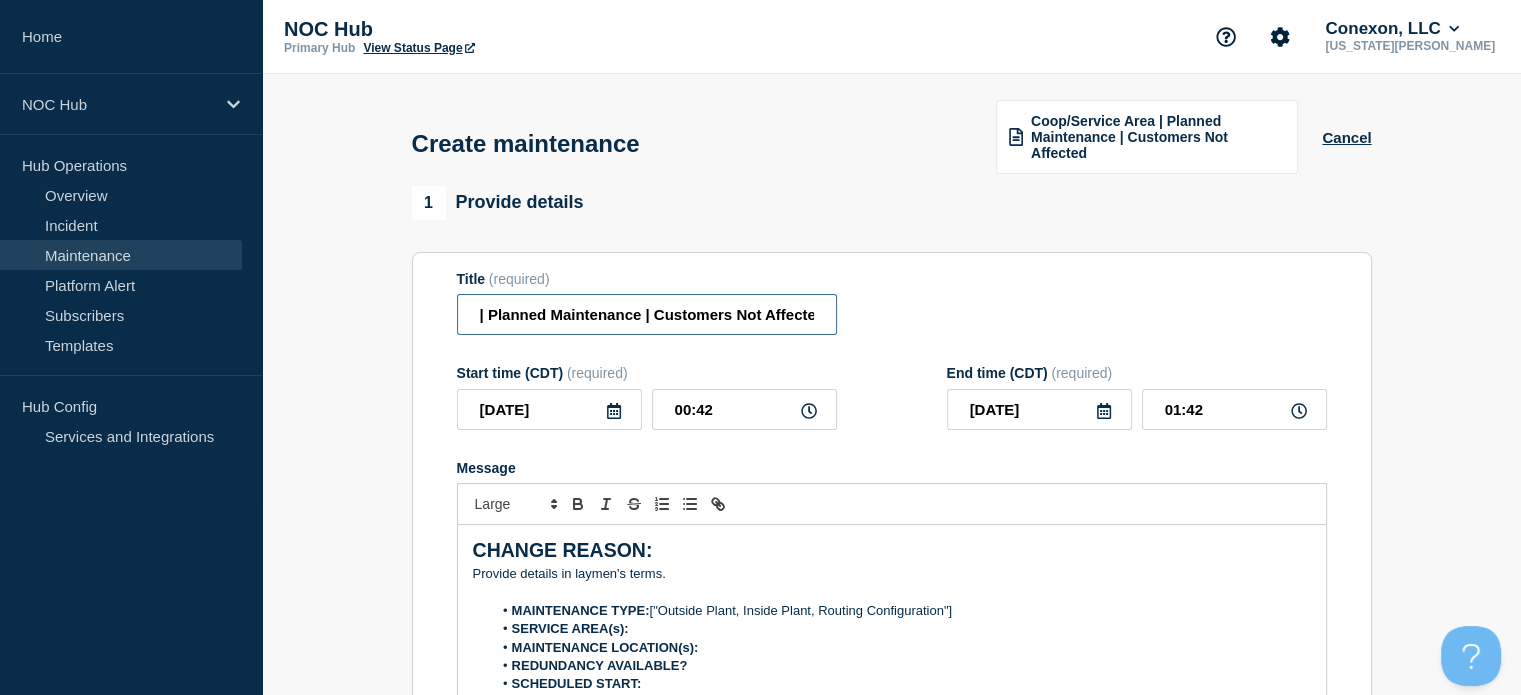 click on "| Planned Maintenance | Customers Not Affected" at bounding box center (647, 314) 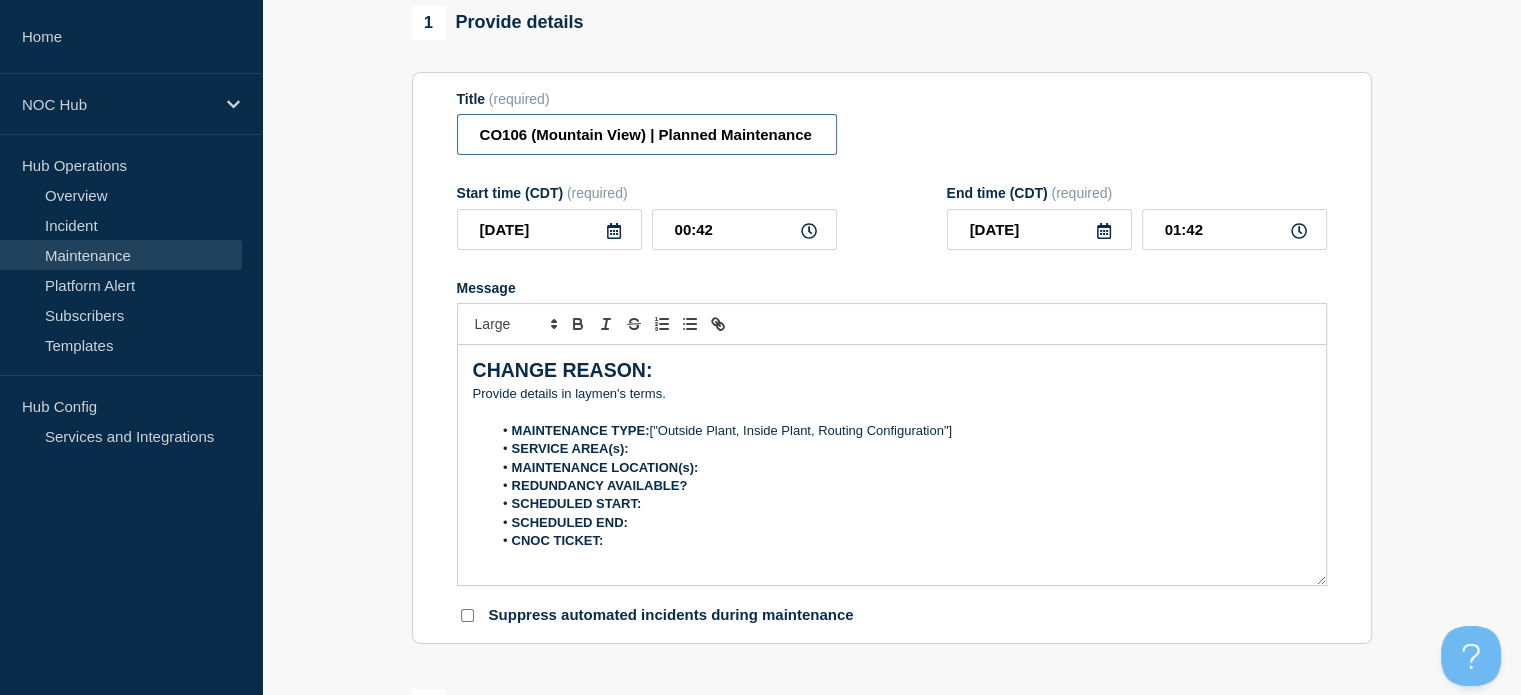 scroll, scrollTop: 179, scrollLeft: 0, axis: vertical 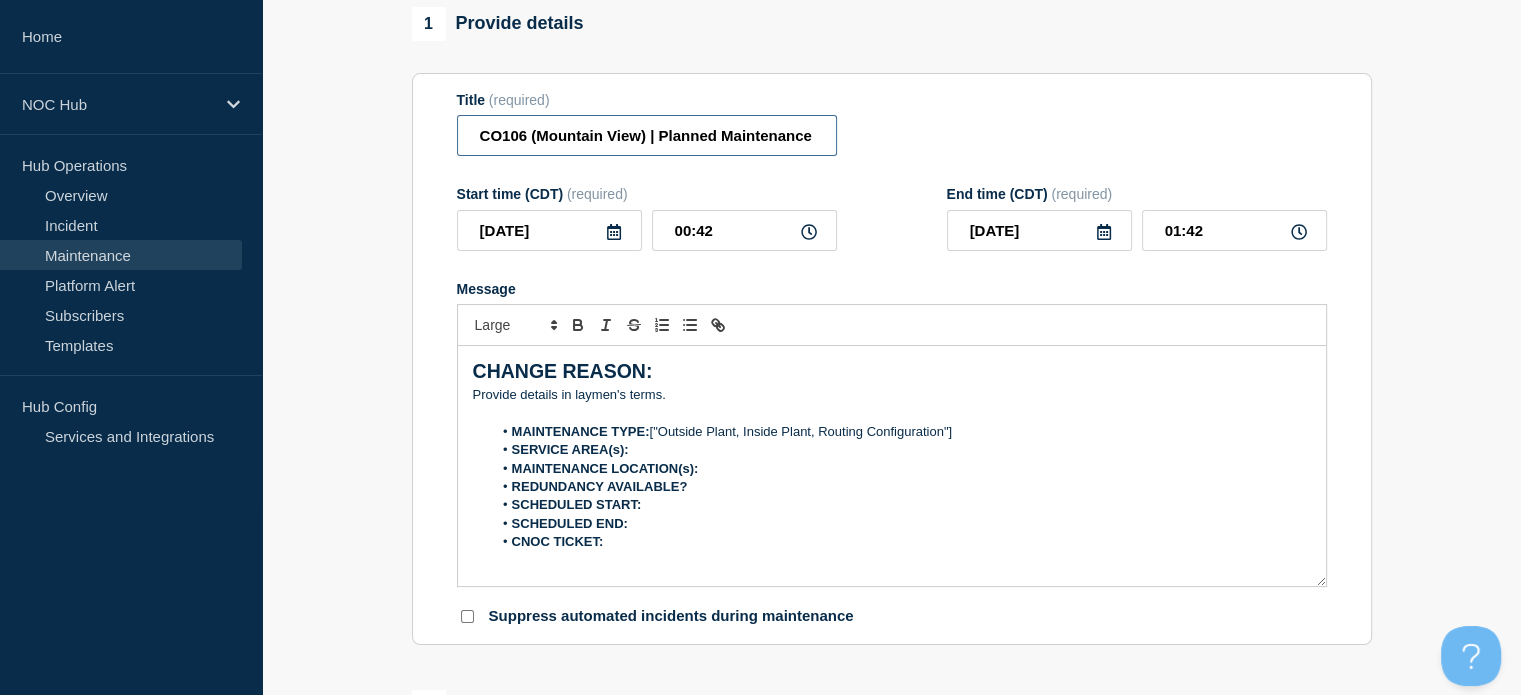 type on "CO106 (Mountain View) | Planned Maintenance | Customers Not Affected" 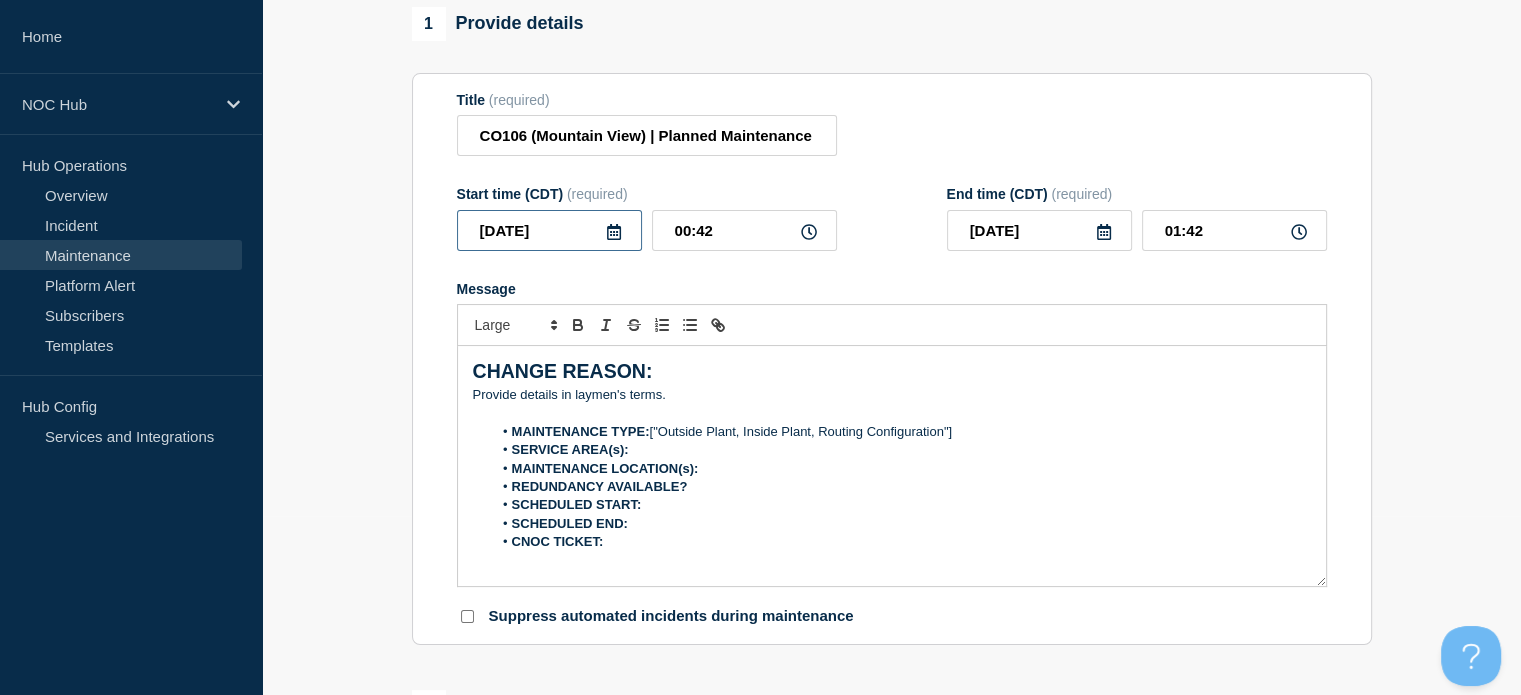 click on "[DATE]" at bounding box center [549, 230] 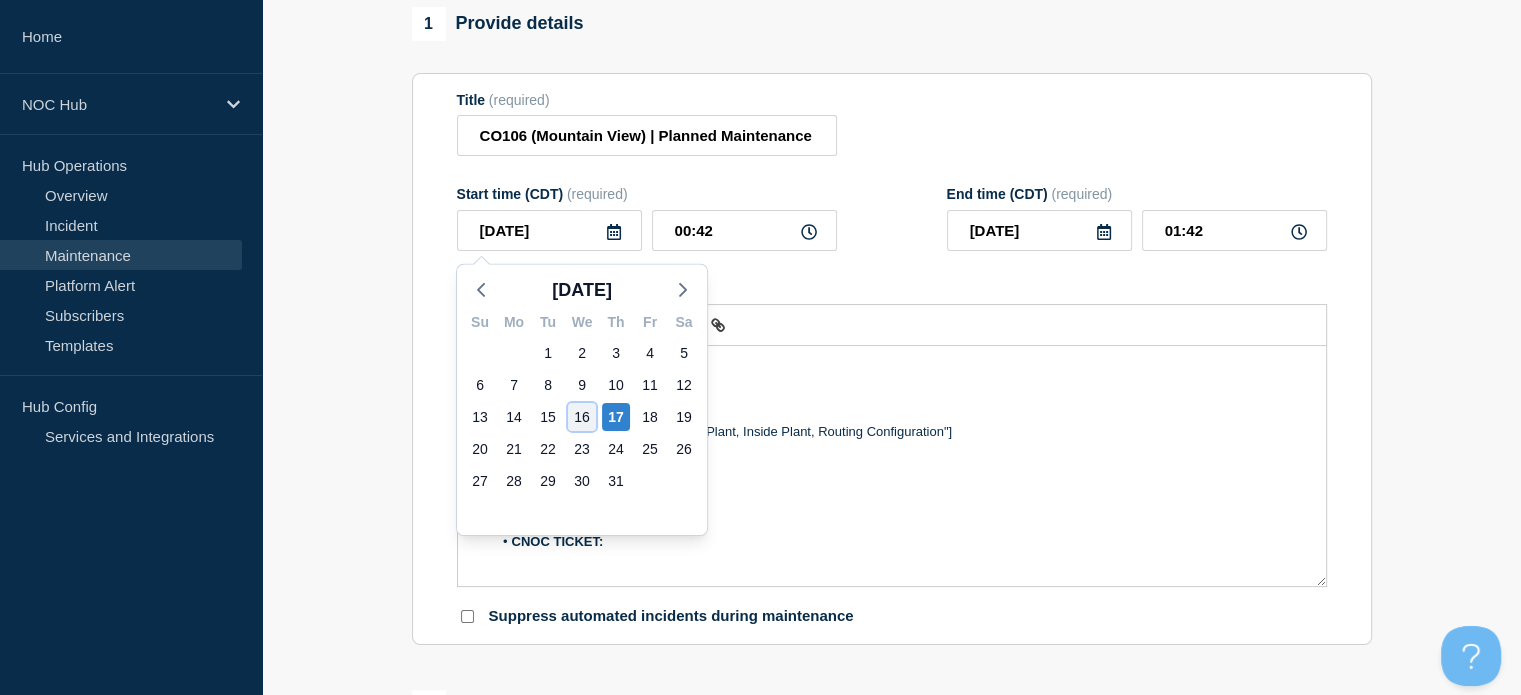 click on "16" 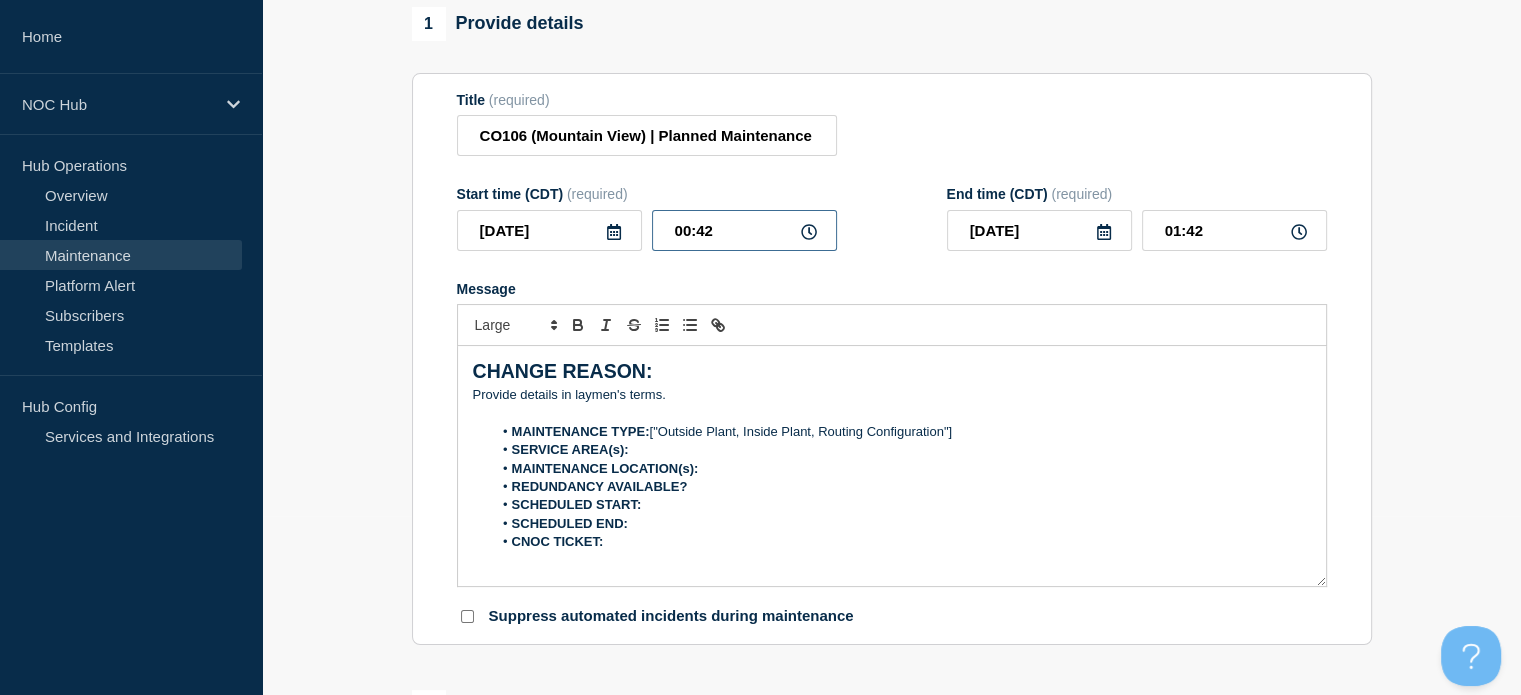 click on "00:42" at bounding box center (744, 230) 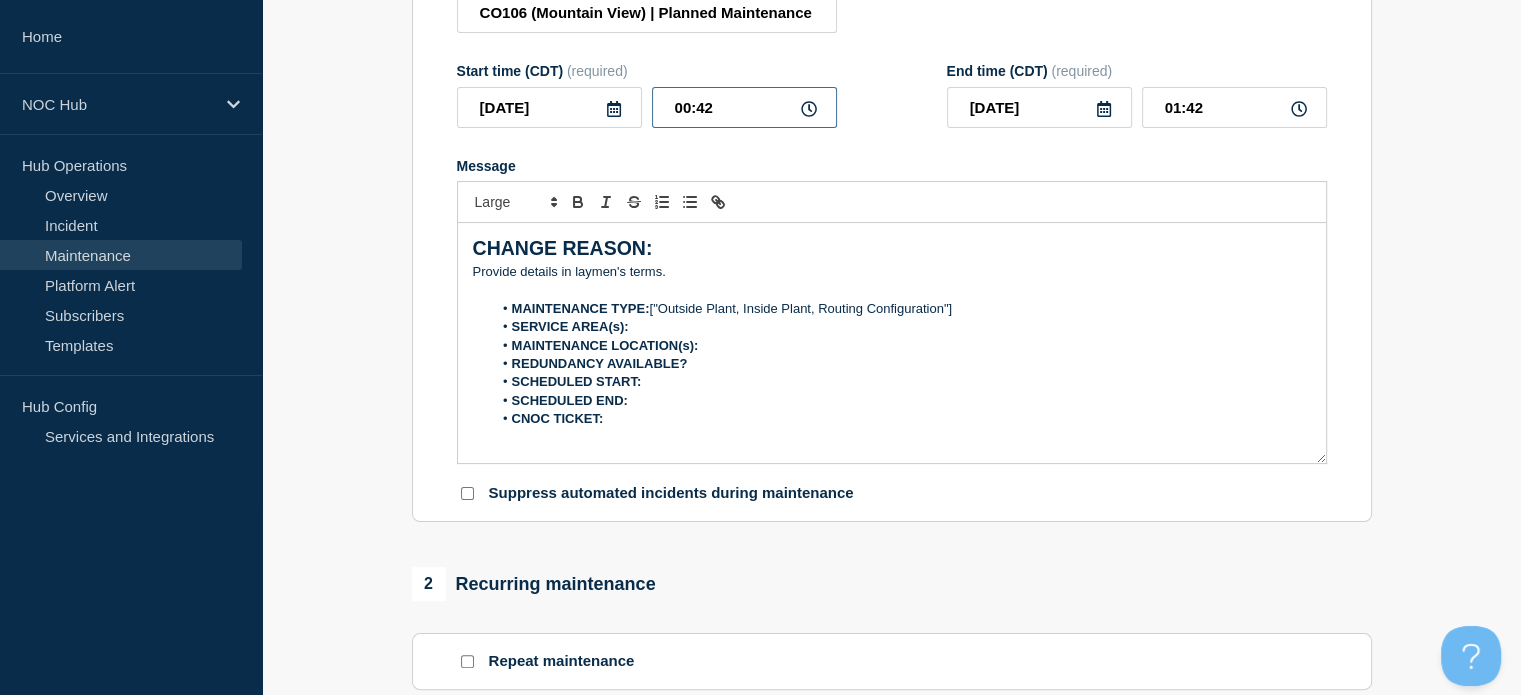 scroll, scrollTop: 300, scrollLeft: 0, axis: vertical 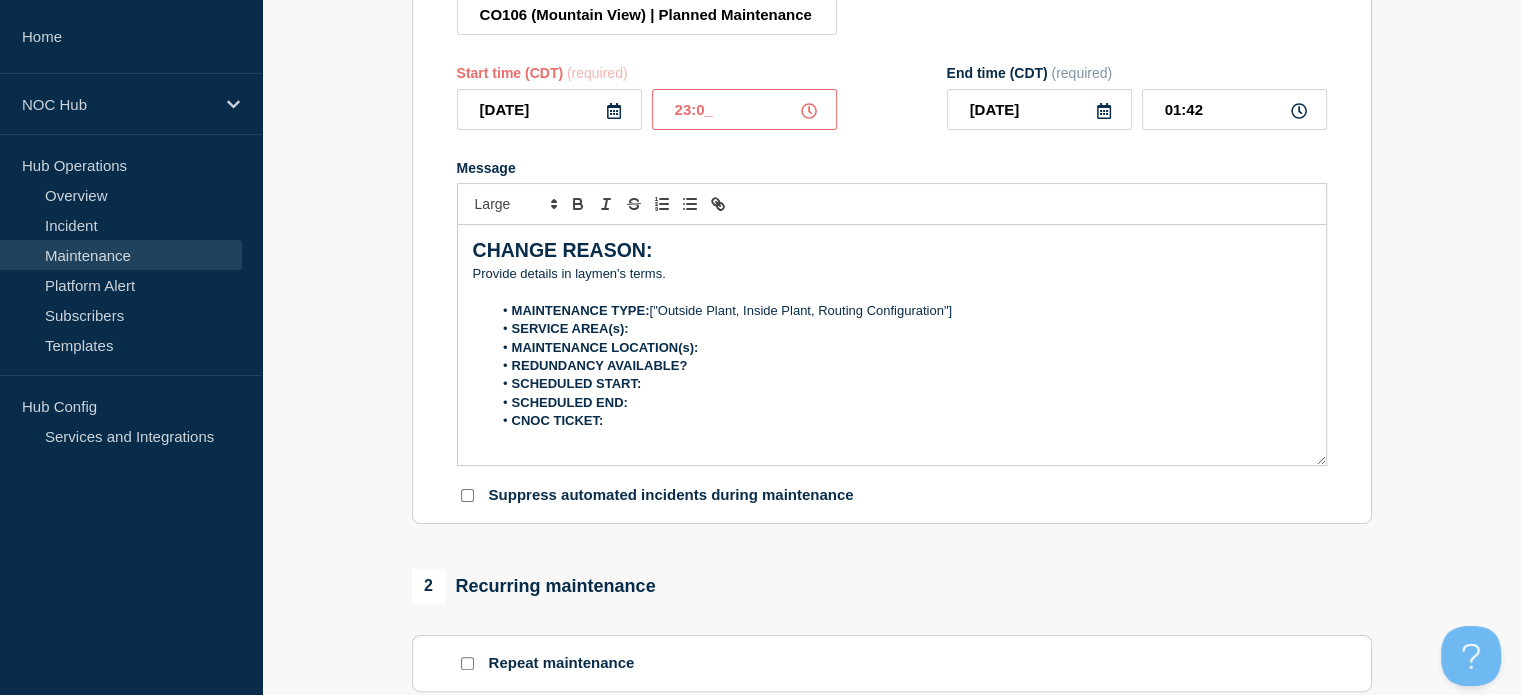 type on "23:00" 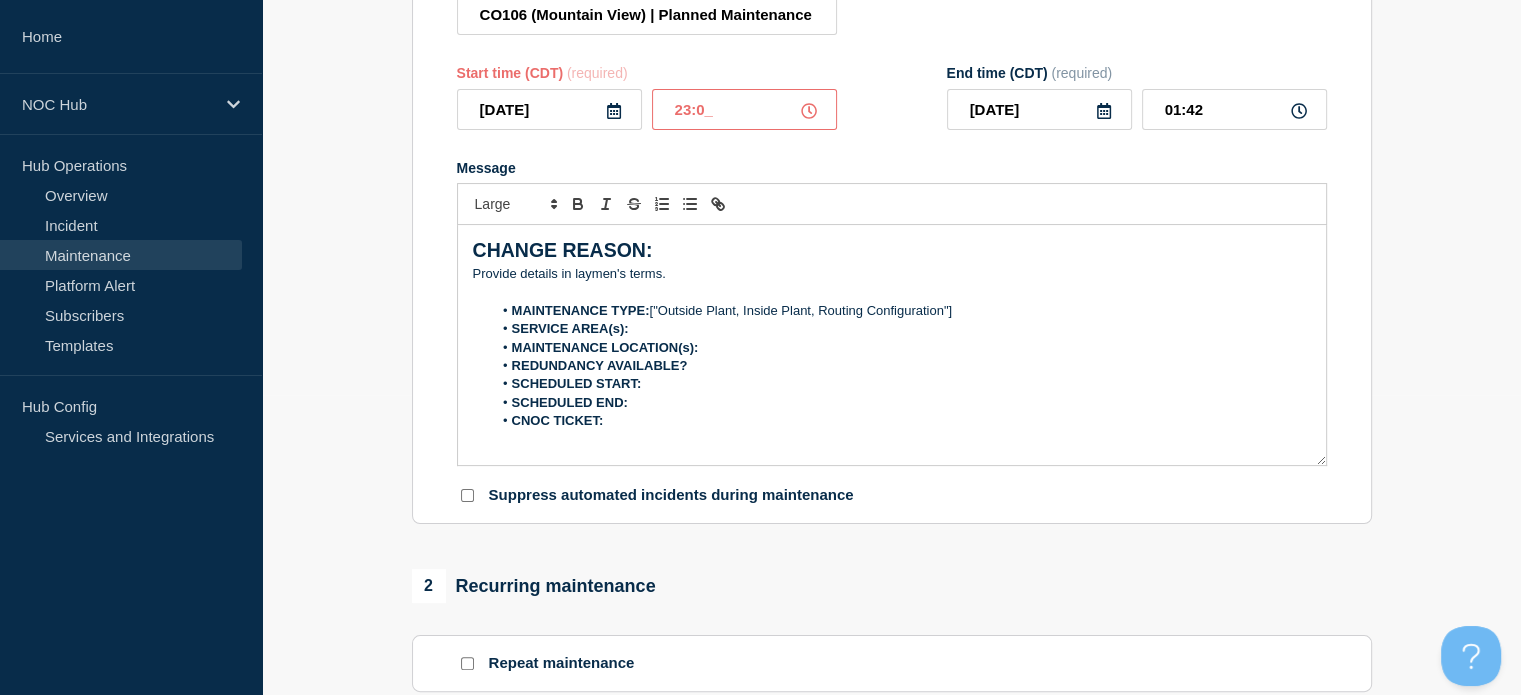 type on "[DATE]" 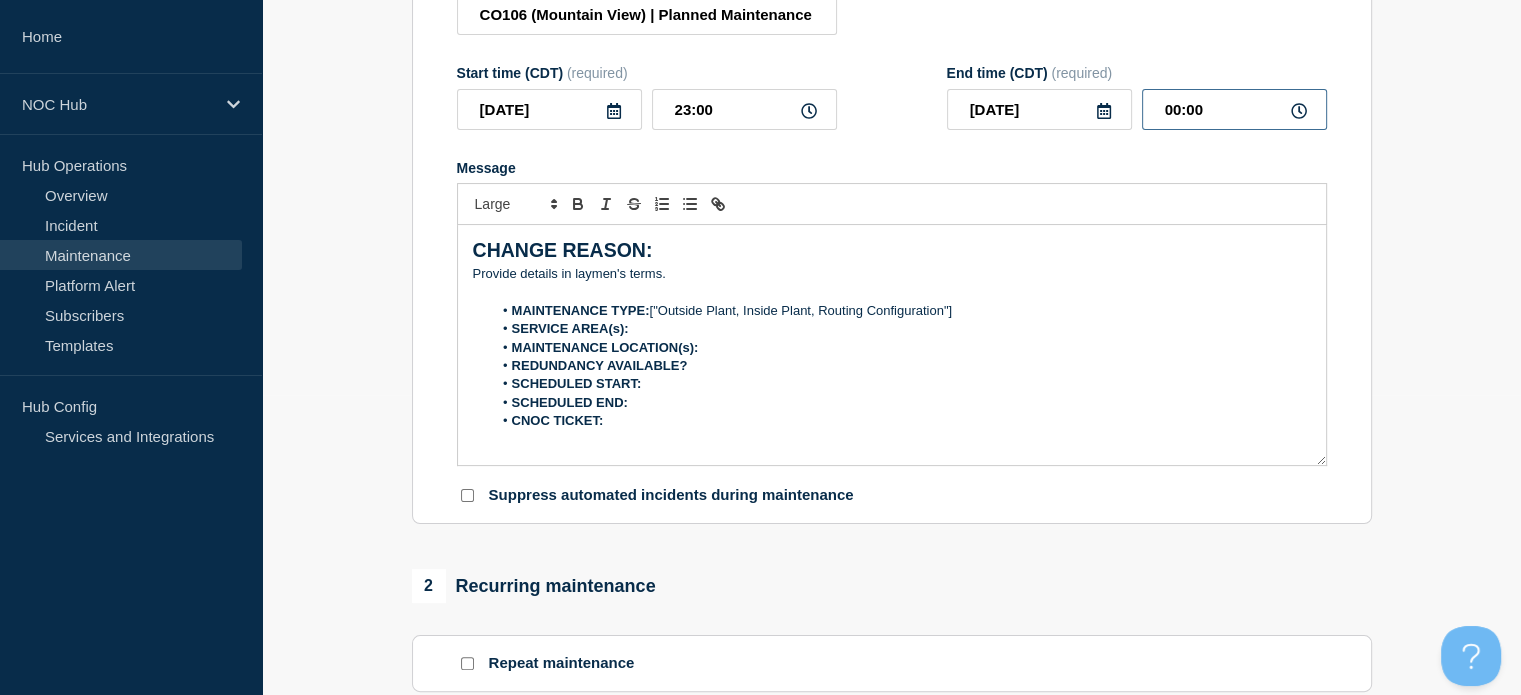 click on "00:00" at bounding box center (1234, 109) 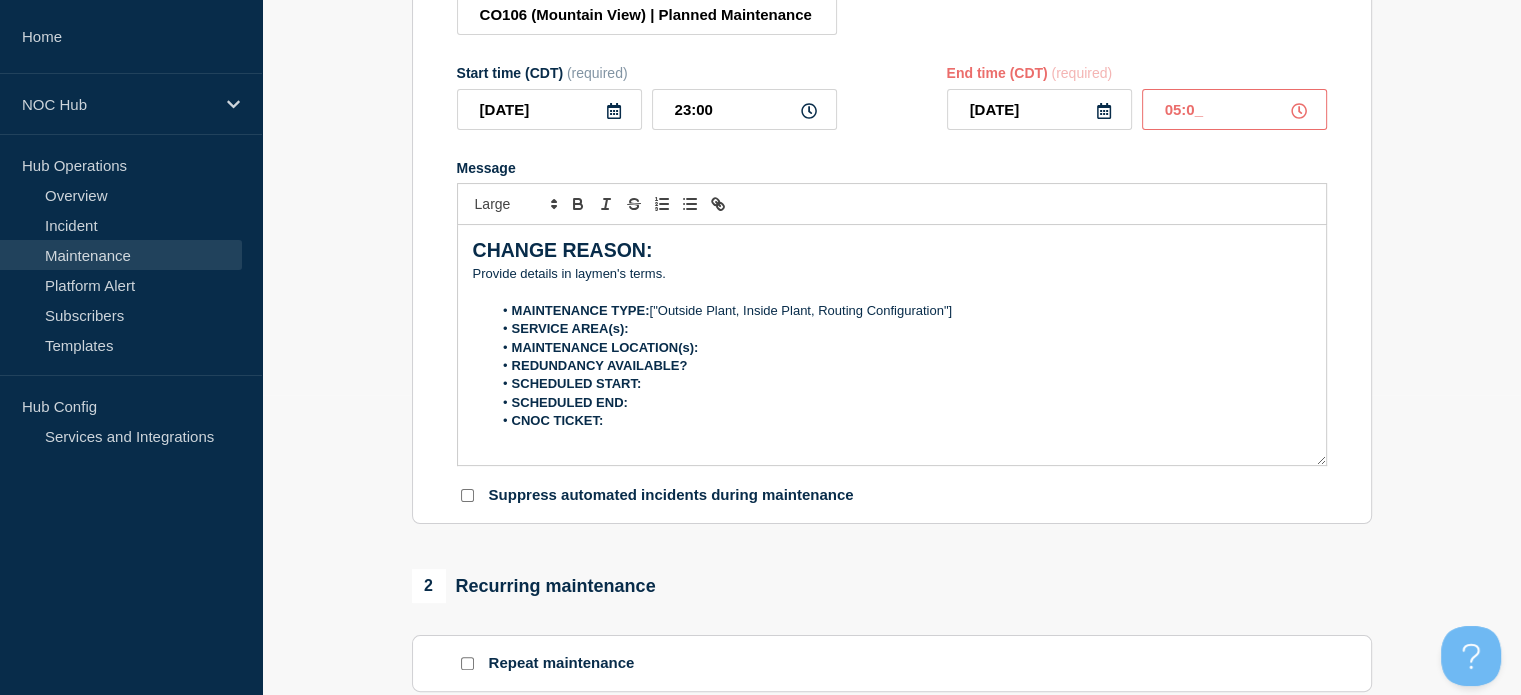 type on "05:00" 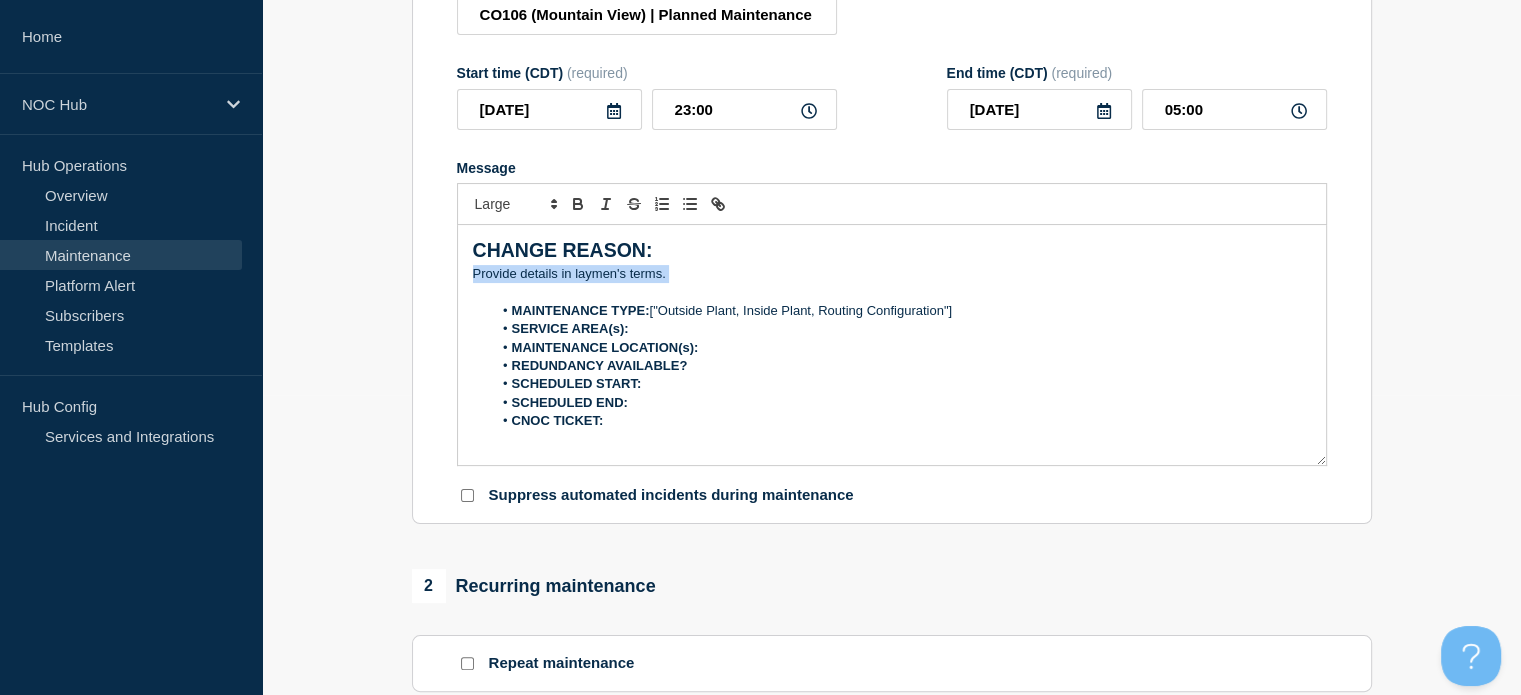 drag, startPoint x: 708, startPoint y: 284, endPoint x: 455, endPoint y: 270, distance: 253.38705 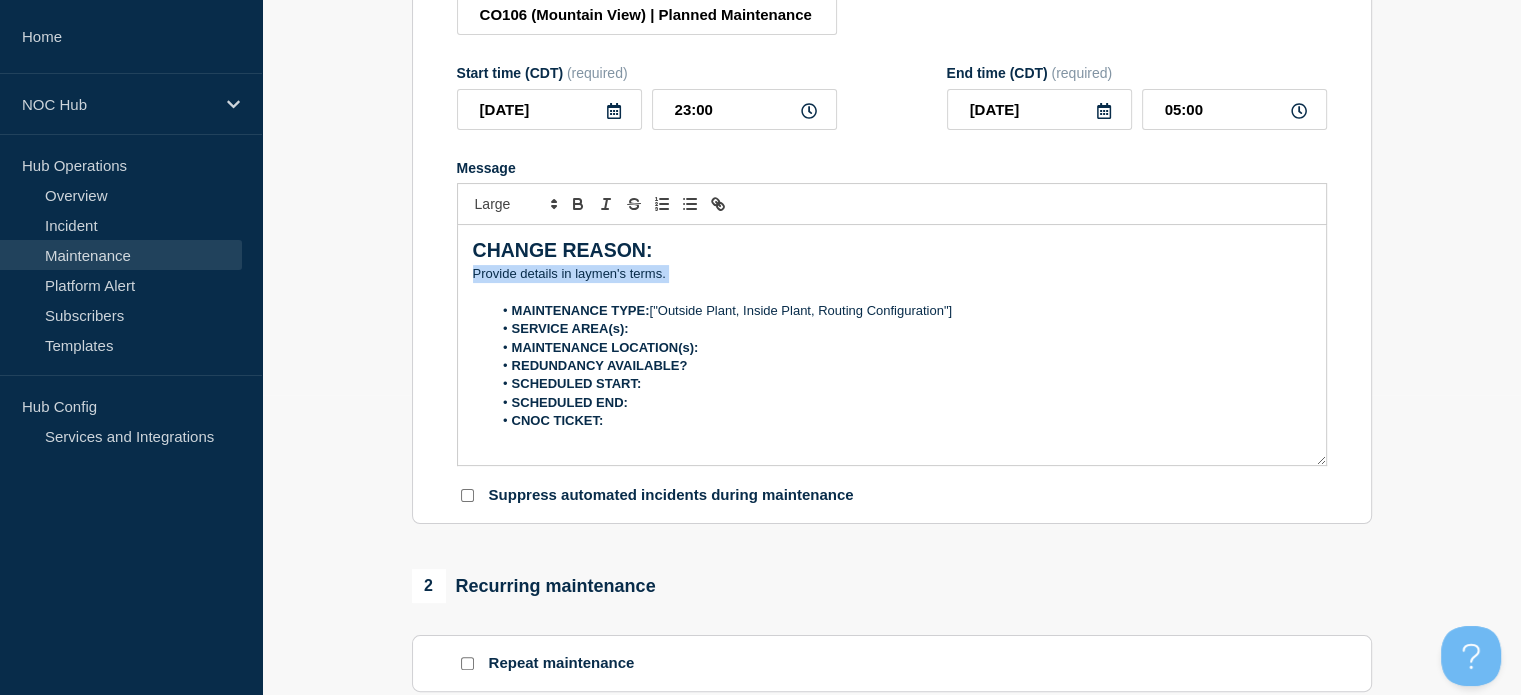 click on "Title  (required) CO106 (Mountain View) | Planned Maintenance | Customers Not Affected Start time (CDT)  (required) [DATE] 23:00 End time (CDT)  (required) [DATE] 05:00 Message  CHANGE REASON: ﻿Provide details in laymen's terms.  MAINTENANCE TYPE:  ["Outside Plant, Inside Plant, Routing Configuration"] SERVICE AREA(s):  MAINTENANCE LOCATION(s): REDUNDANCY AVAILABLE? SCHEDULED START: SCHEDULED END: CNOC TICKET: You received this email because you are subscribed to Conexon NOC service status notifications. The information contained in this notice is confidential, privileged, and only for the information of intended subscribed recipient(s). Information published herein may not be used, republished or redistributed, without the prior written consent of Conexon LLC. Suppress automated incidents during maintenance" at bounding box center [892, 238] 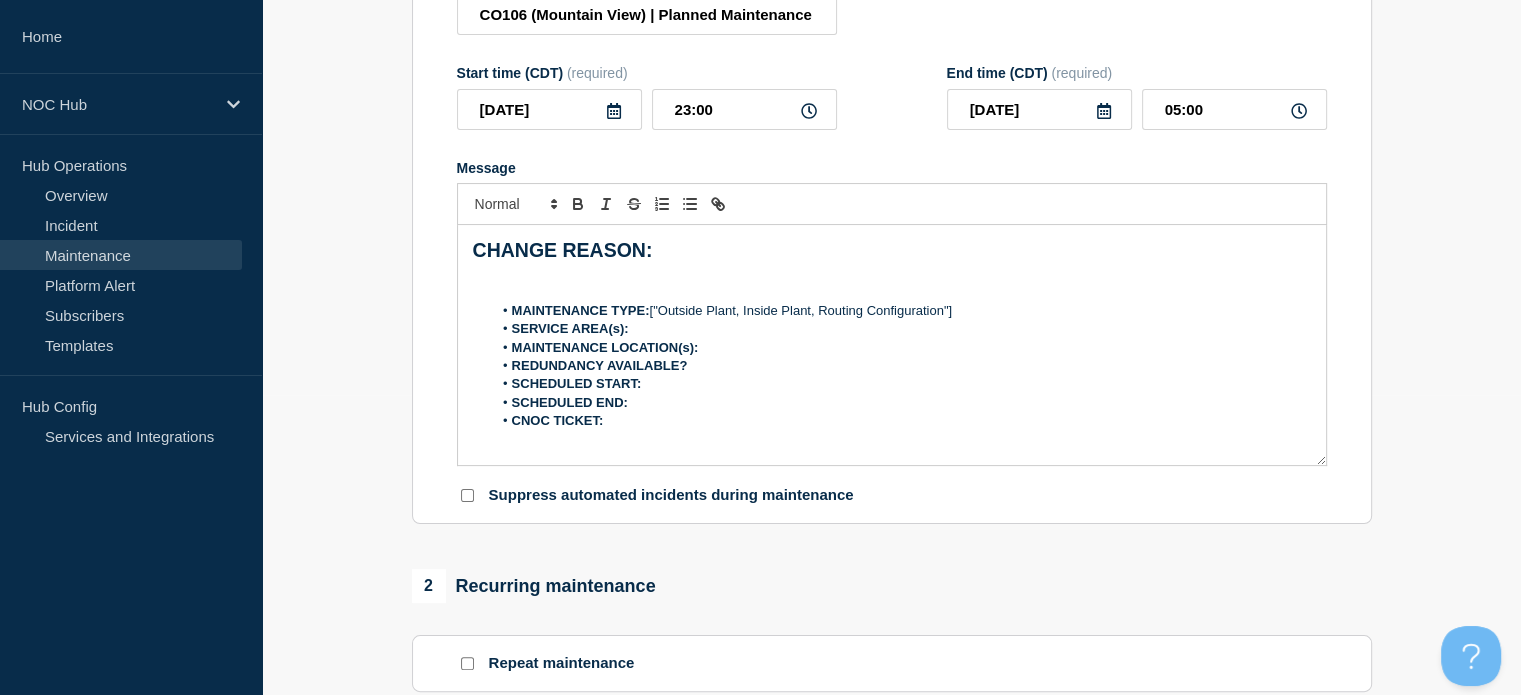 type 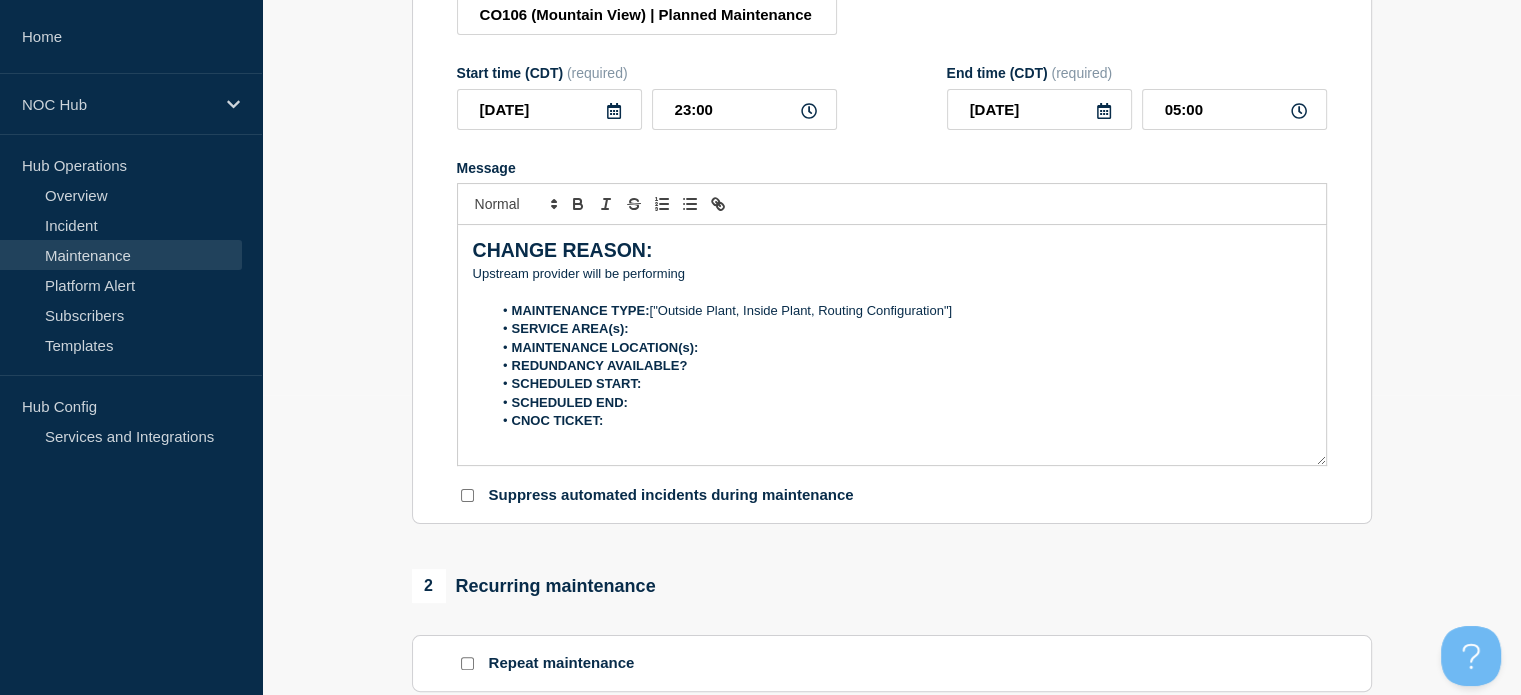 click at bounding box center [892, 292] 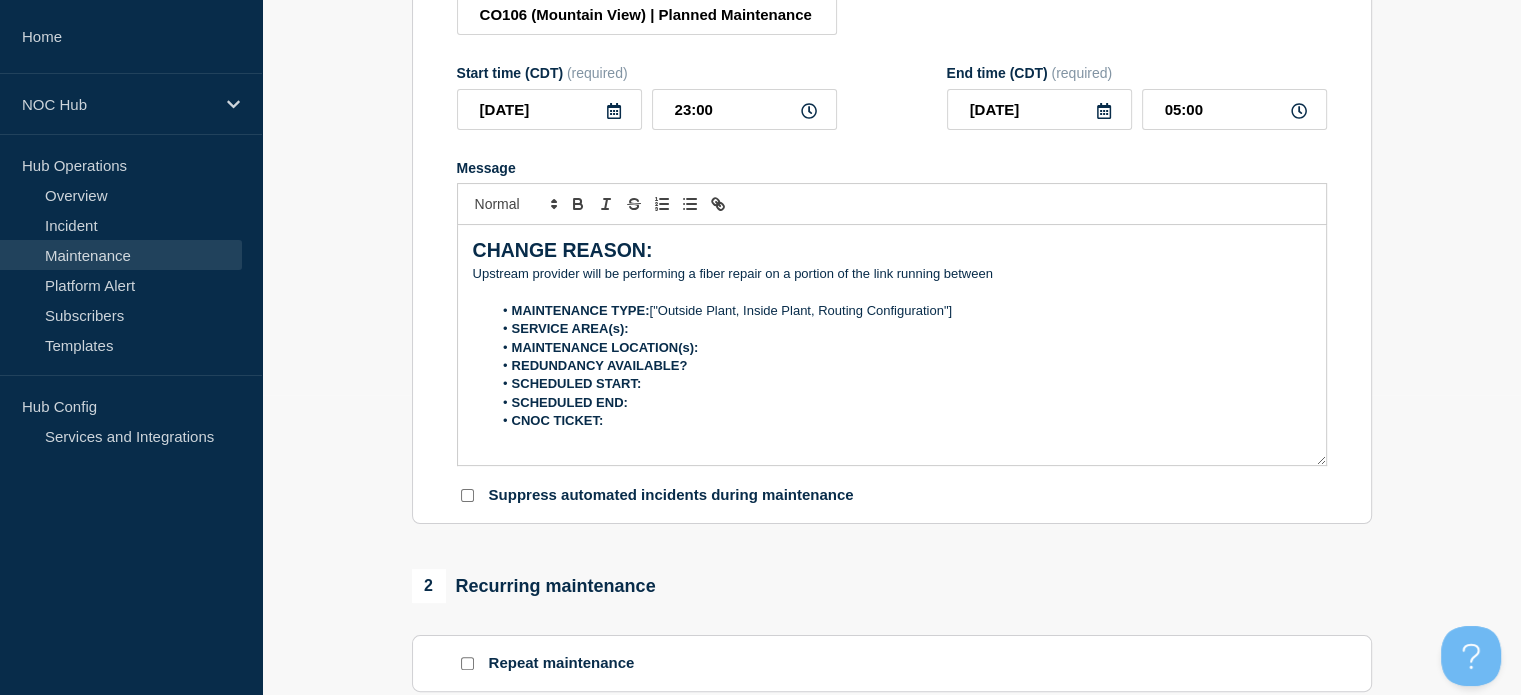 click on "Upstream provider will be performing a fiber repair on a portion of the link running between" at bounding box center (892, 274) 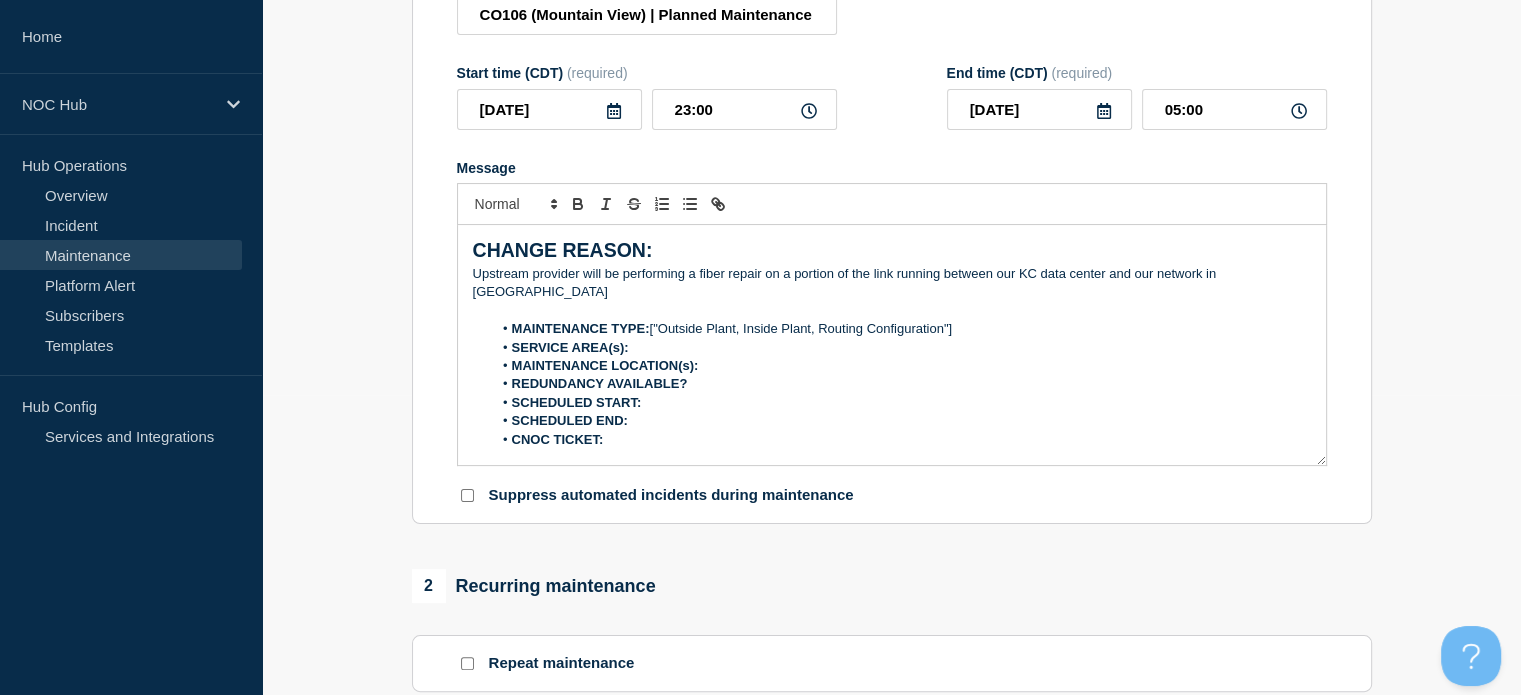 click on "MAINTENANCE TYPE:  ["Outside Plant, Inside Plant, Routing Configuration"]" at bounding box center [901, 329] 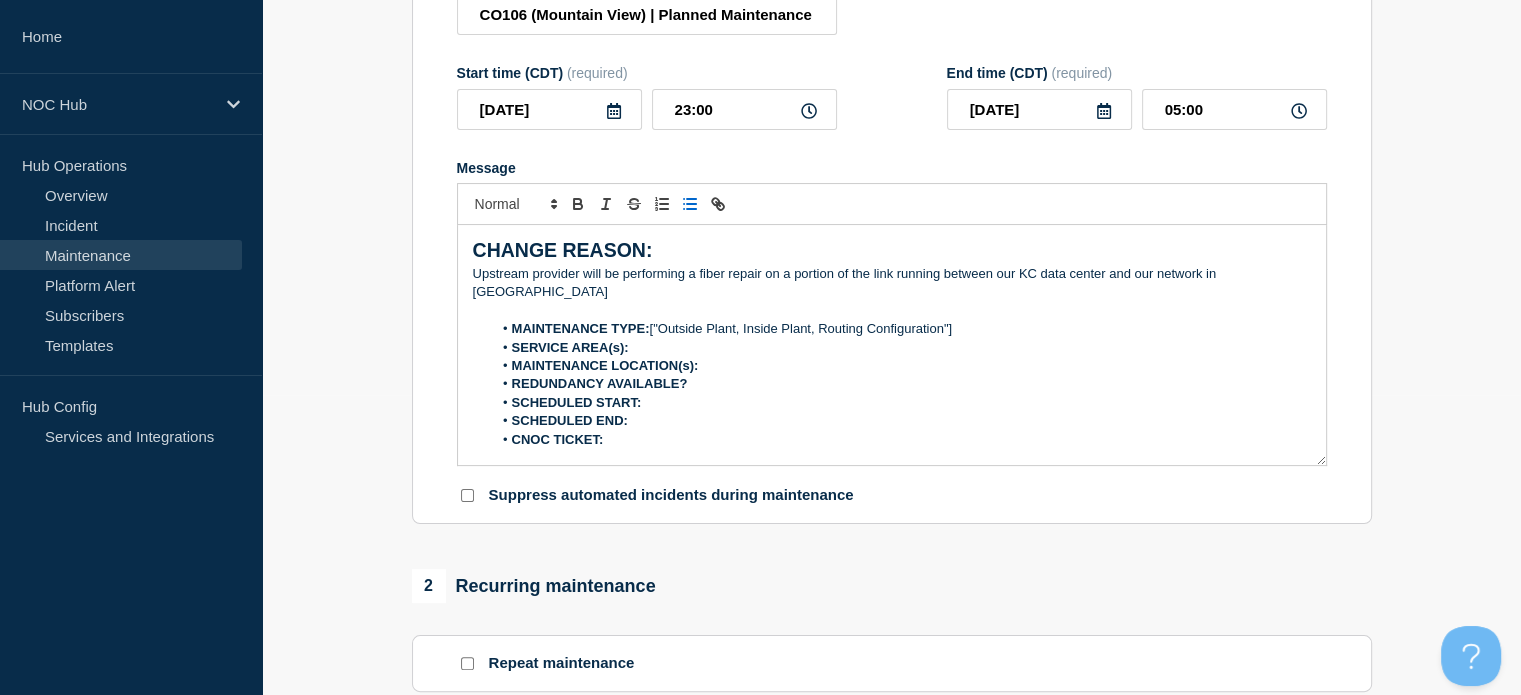 click on "MAINTENANCE TYPE:  ["Outside Plant, Inside Plant, Routing Configuration"]" at bounding box center [901, 329] 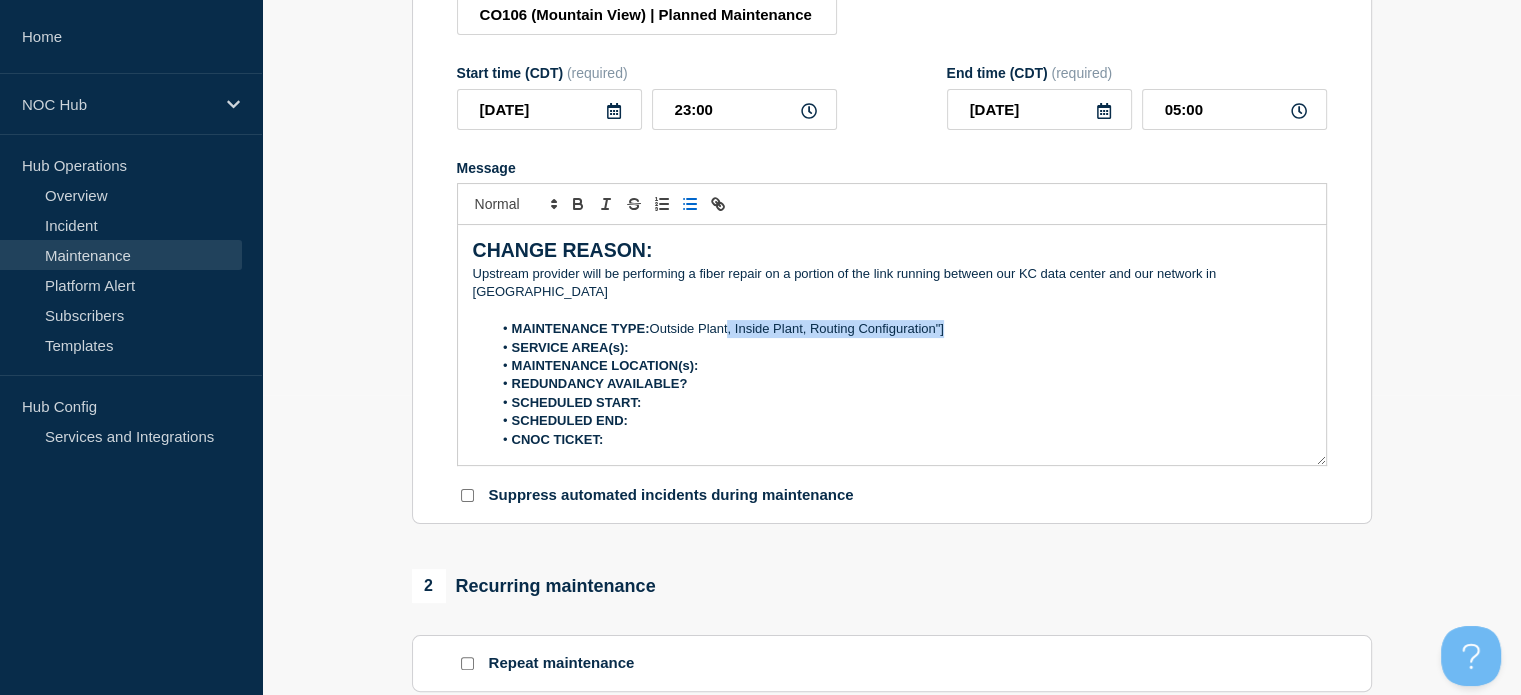 drag, startPoint x: 731, startPoint y: 319, endPoint x: 988, endPoint y: 309, distance: 257.1945 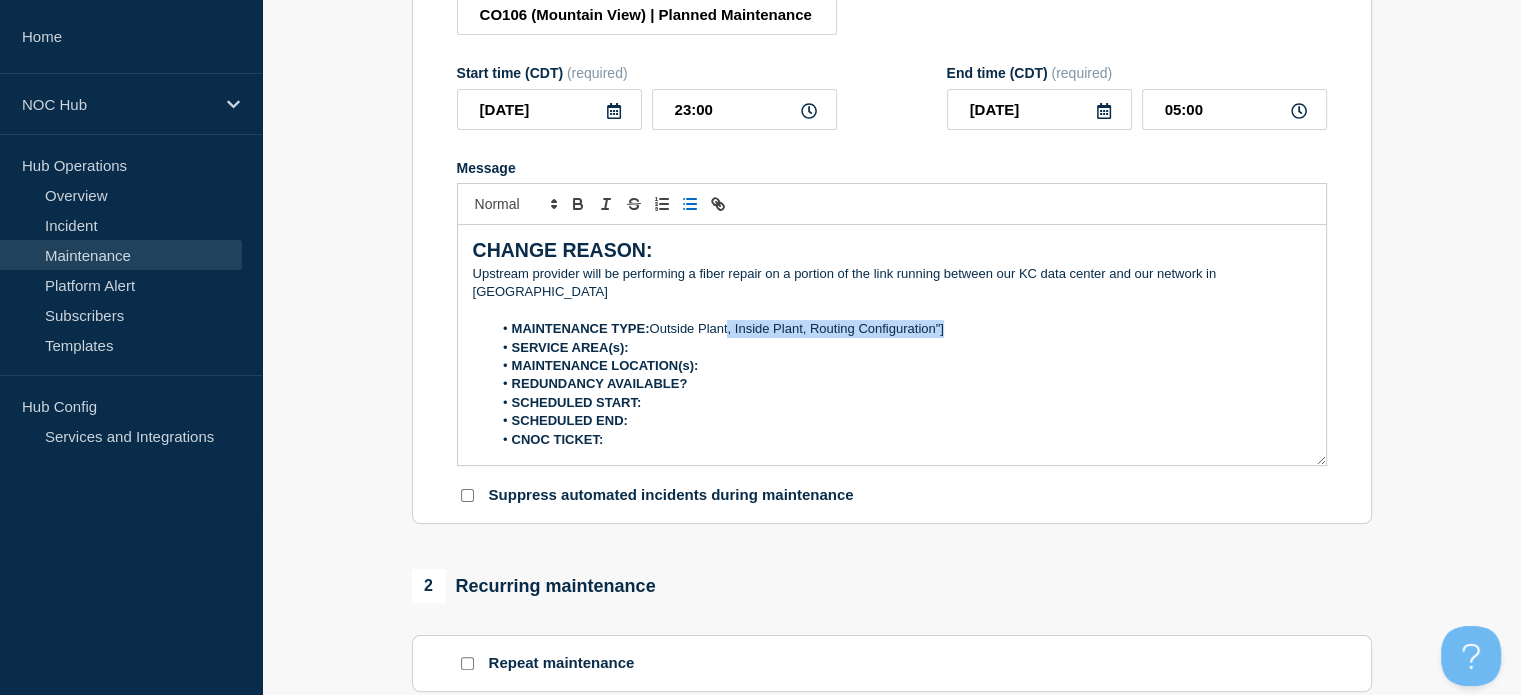 click on "MAINTENANCE TYPE:  Outside Plant, Inside Plant, Routing Configuration"]" at bounding box center (901, 329) 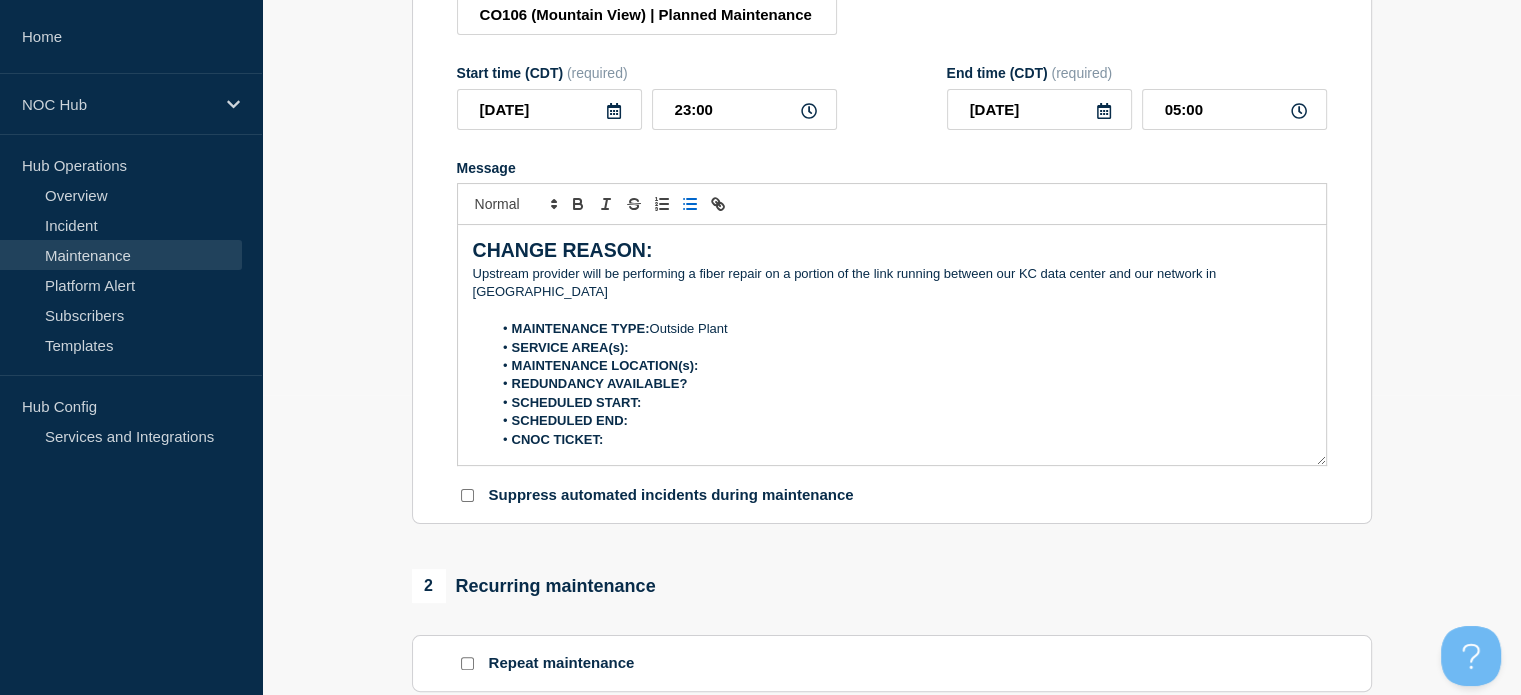 click on "SERVICE AREA(s):" at bounding box center (901, 348) 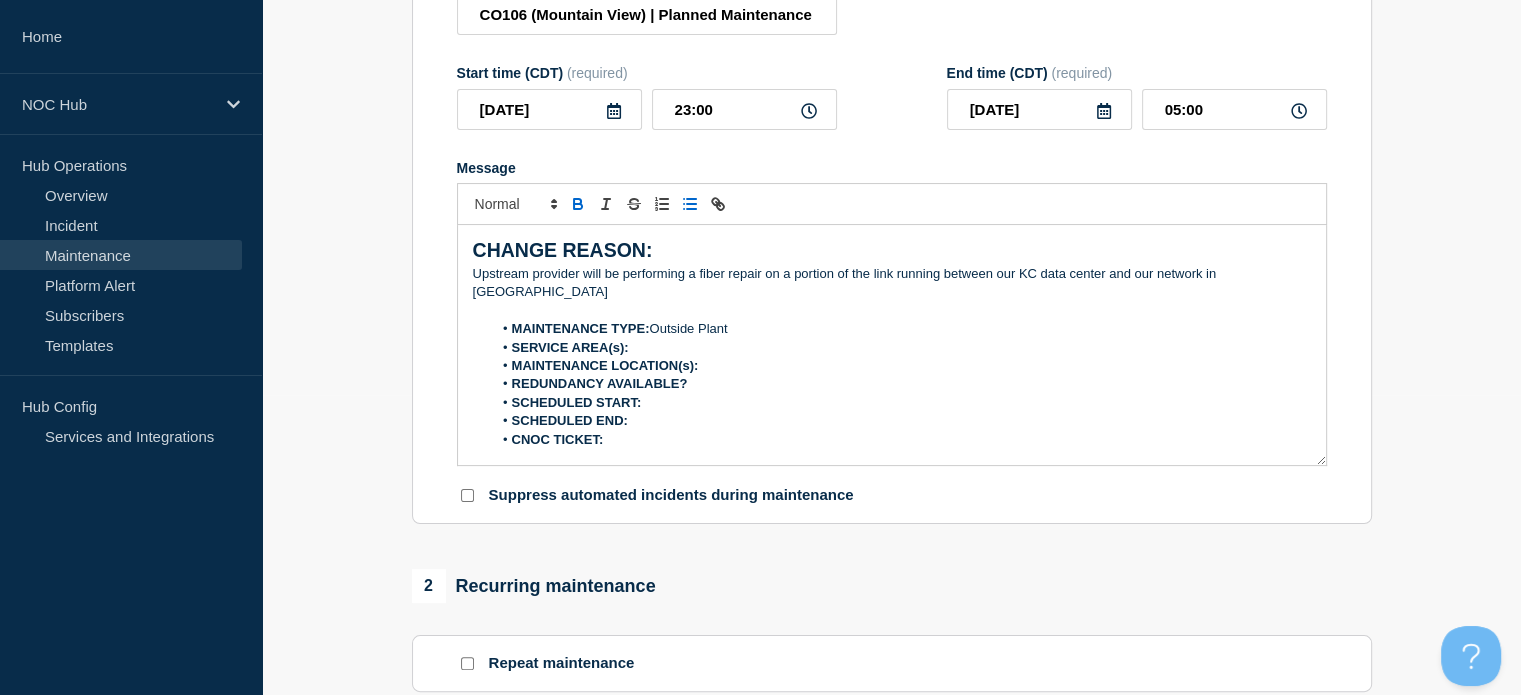 click on "SCHEDULED END:" at bounding box center (901, 421) 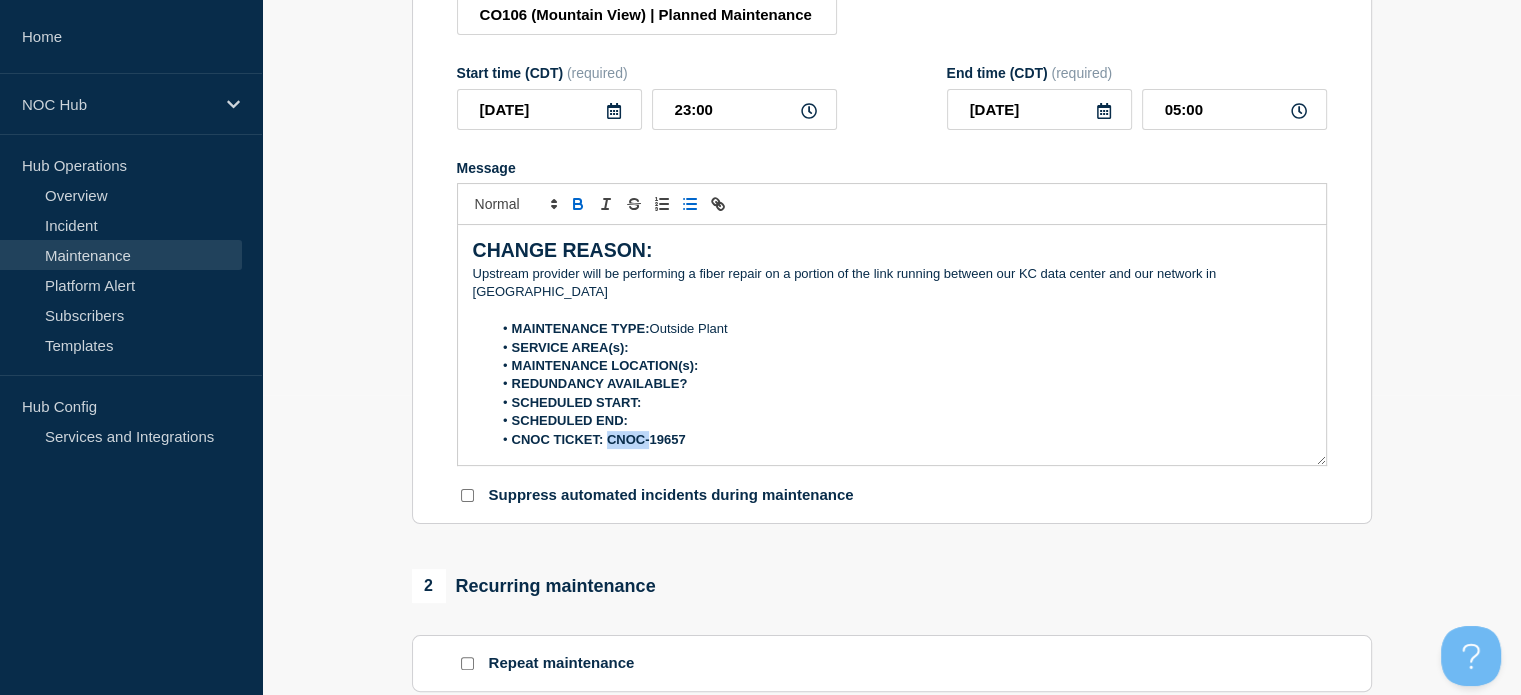 drag, startPoint x: 650, startPoint y: 428, endPoint x: 609, endPoint y: 425, distance: 41.109608 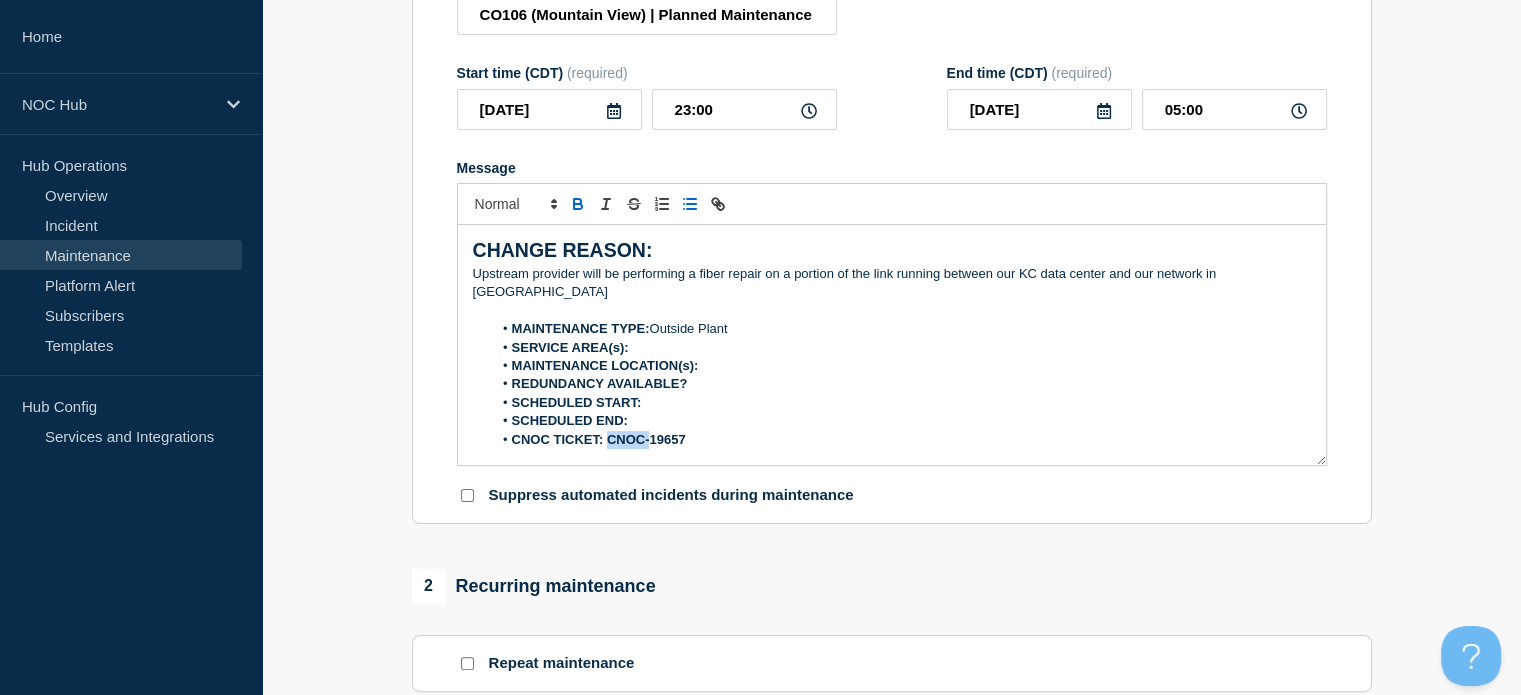 click on "CNOC TICKET: CNOC-19657" at bounding box center [599, 439] 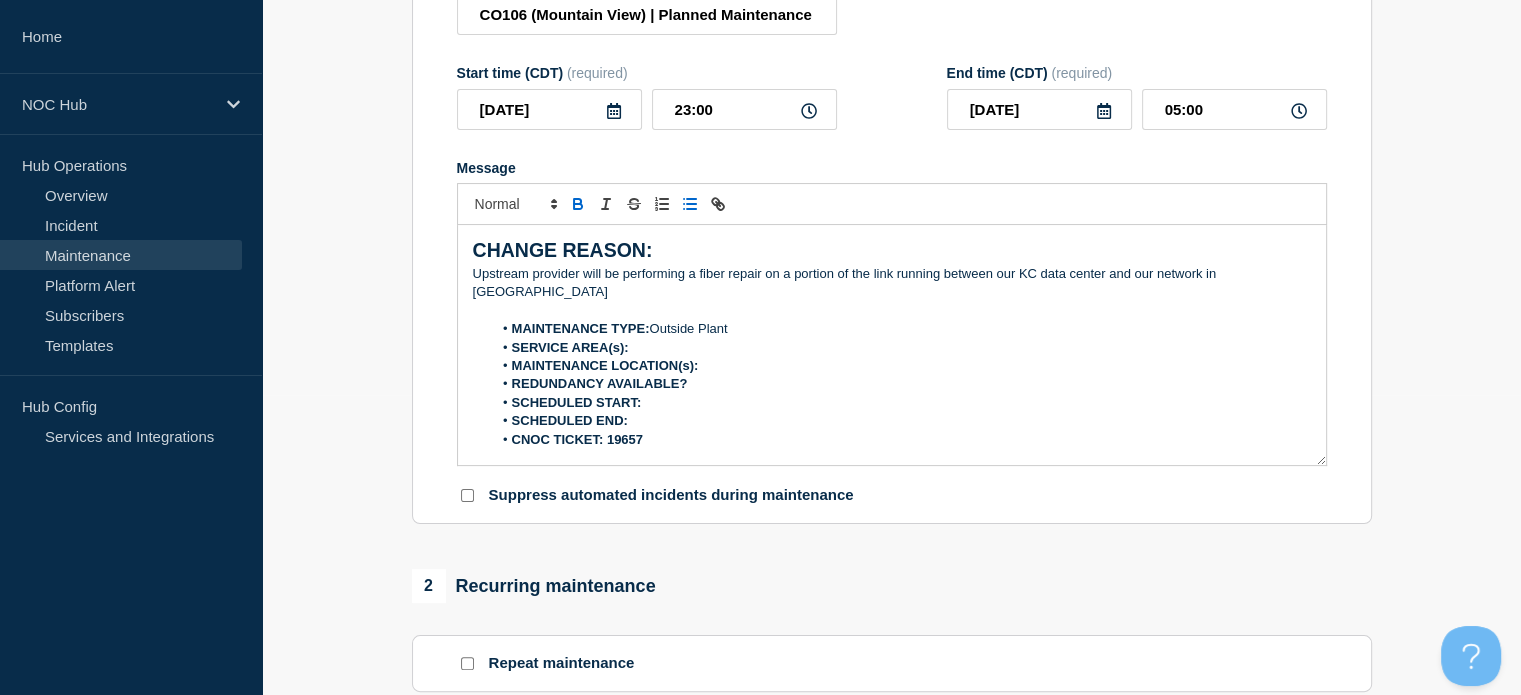 click on "MAINTENANCE TYPE:  Outside Plant" at bounding box center (901, 329) 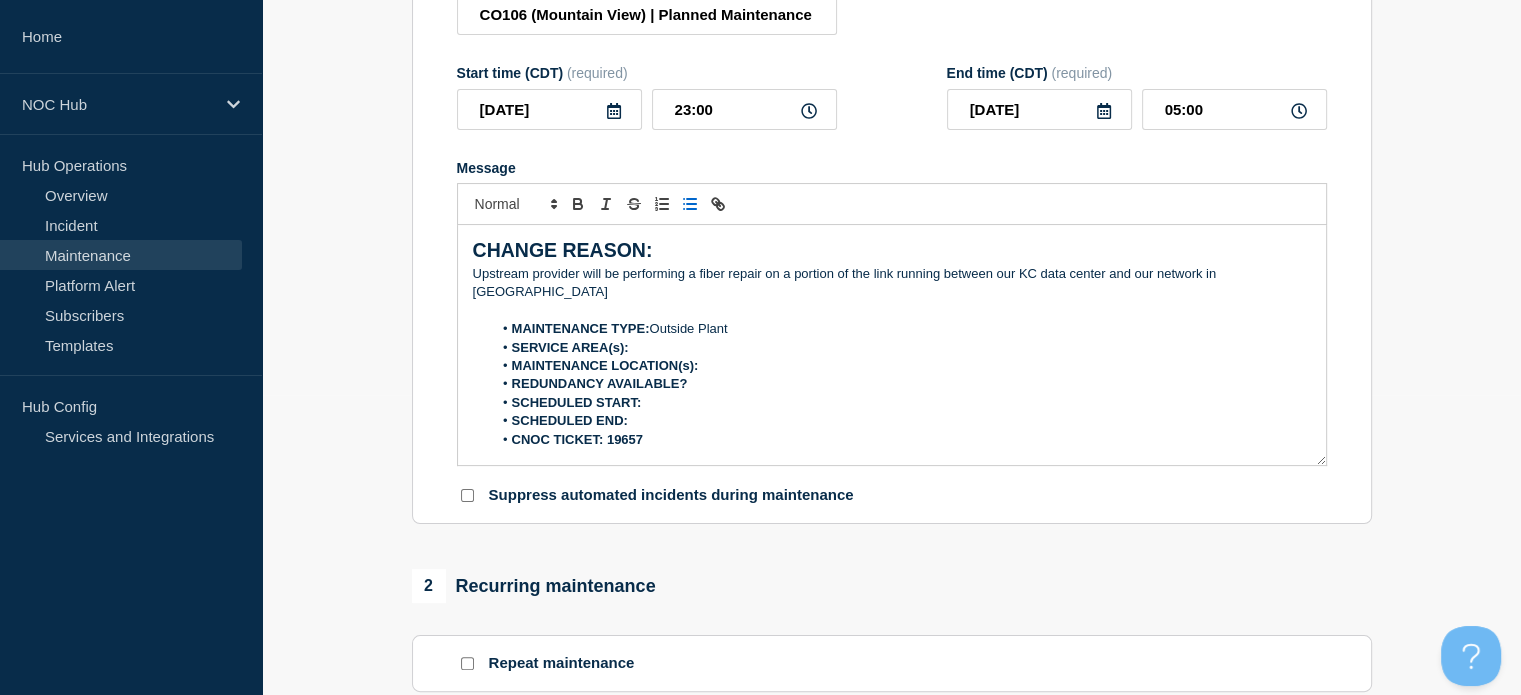 click on "SERVICE AREA(s):" at bounding box center (901, 348) 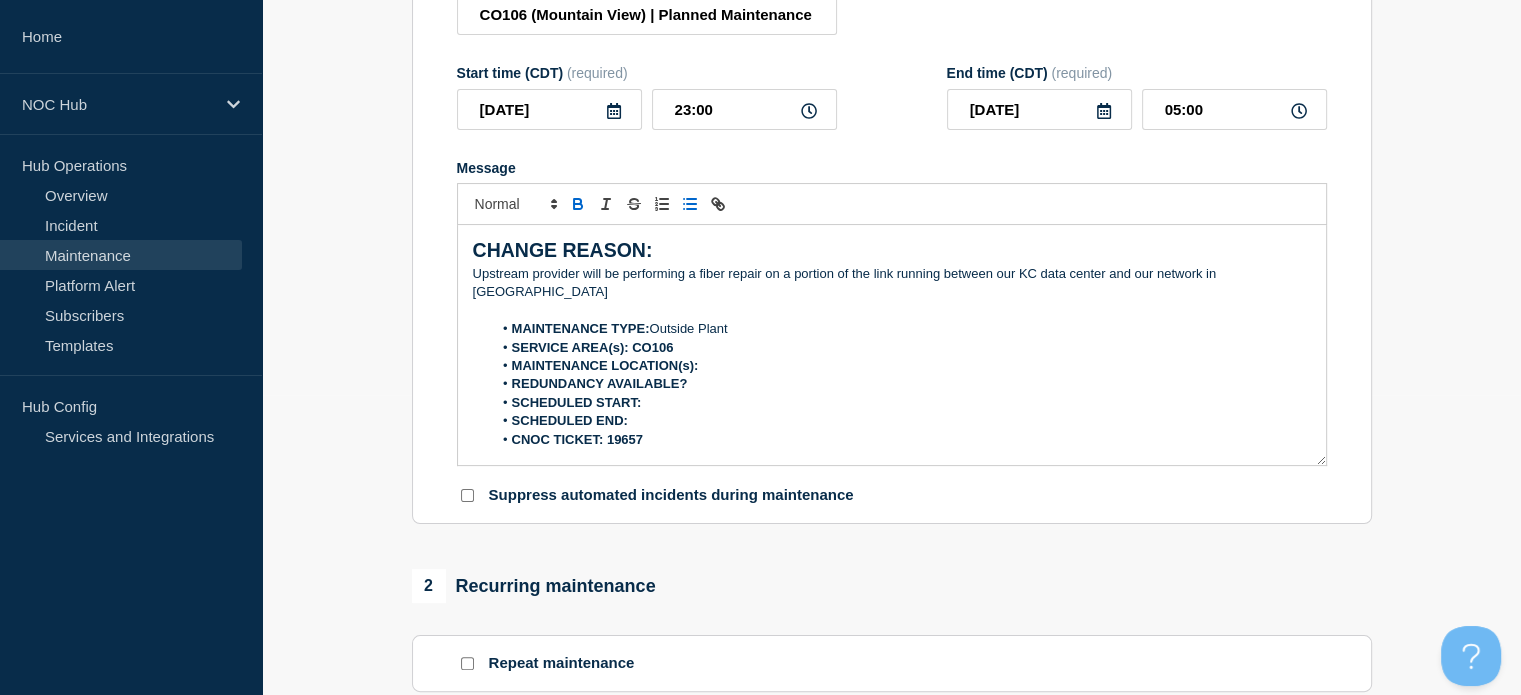 click on "MAINTENANCE LOCATION(s):" at bounding box center (901, 366) 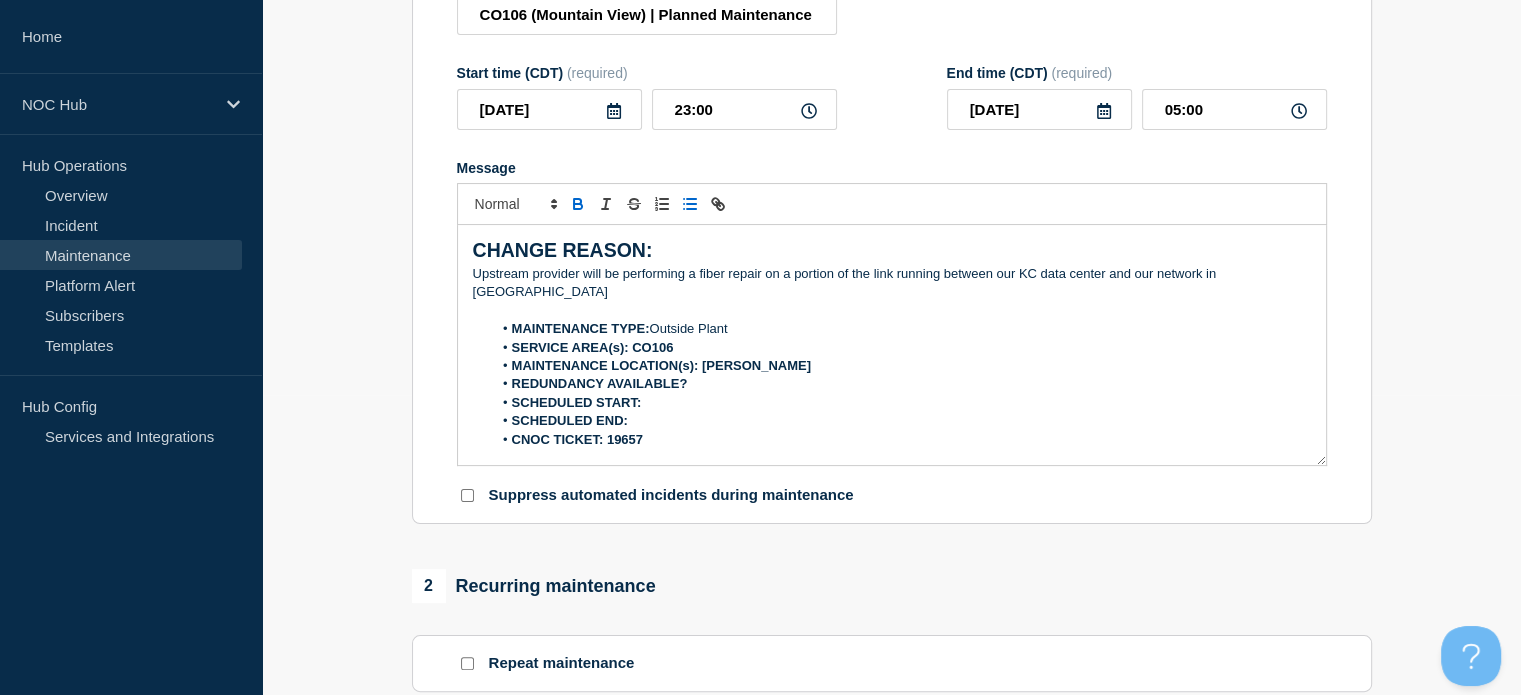 click on "MAINTENANCE LOCATION(s): [PERSON_NAME]" at bounding box center (901, 366) 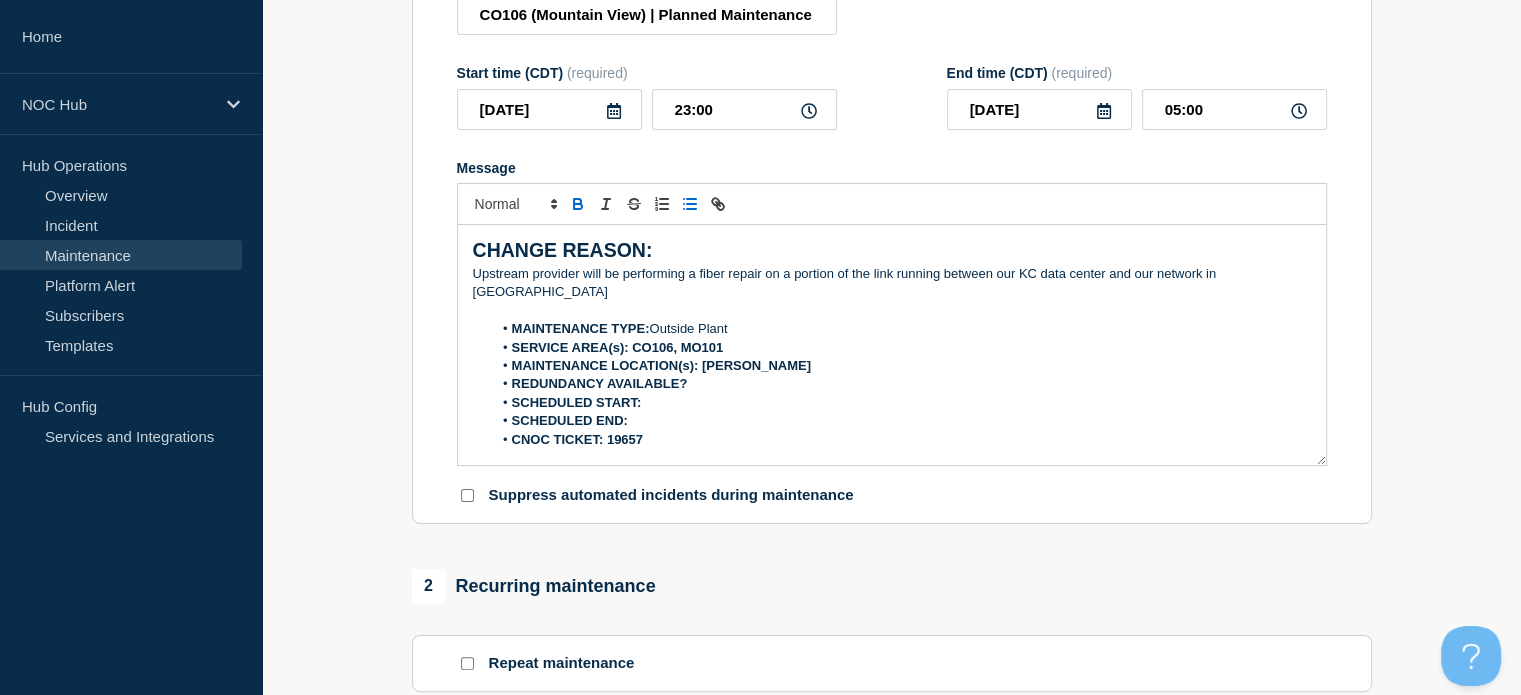 click on "REDUNDANCY AVAILABLE?" at bounding box center (901, 384) 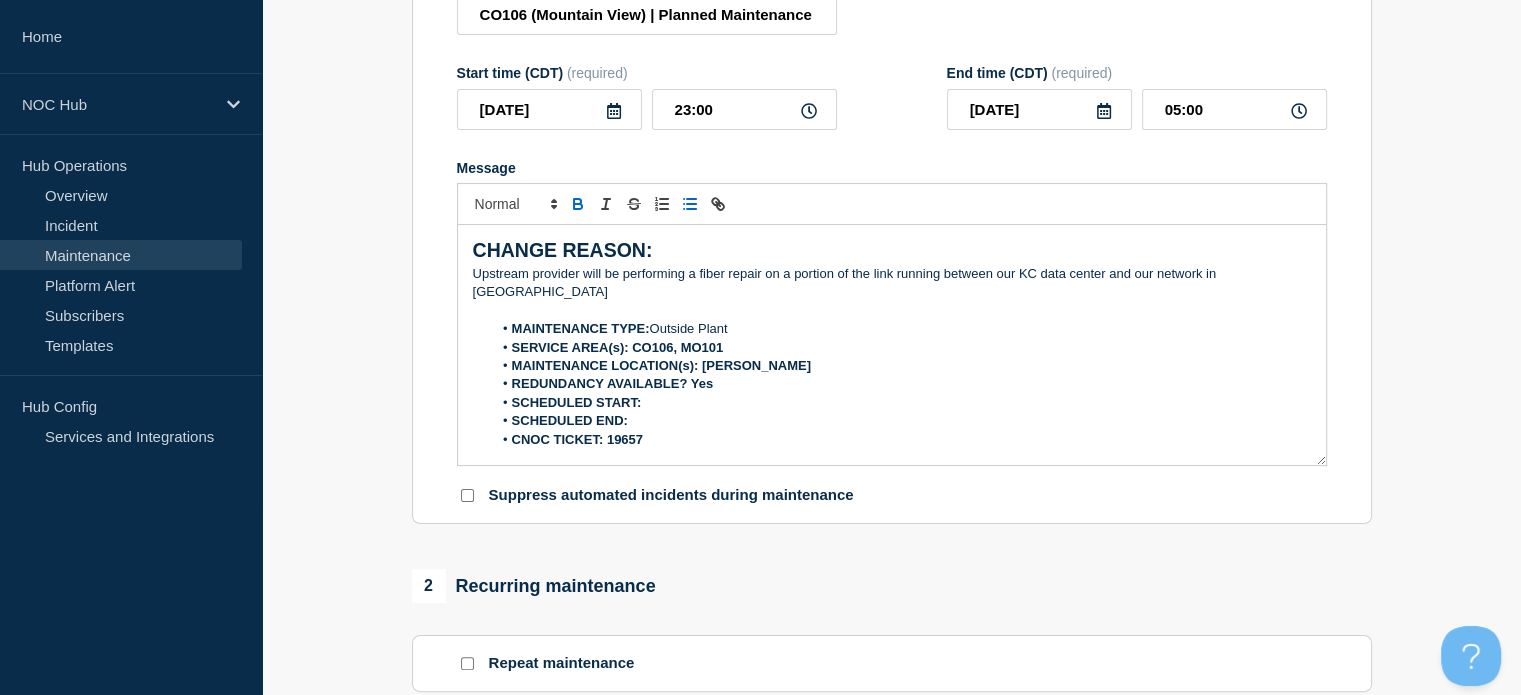 click on "SCHEDULED START:" at bounding box center (901, 403) 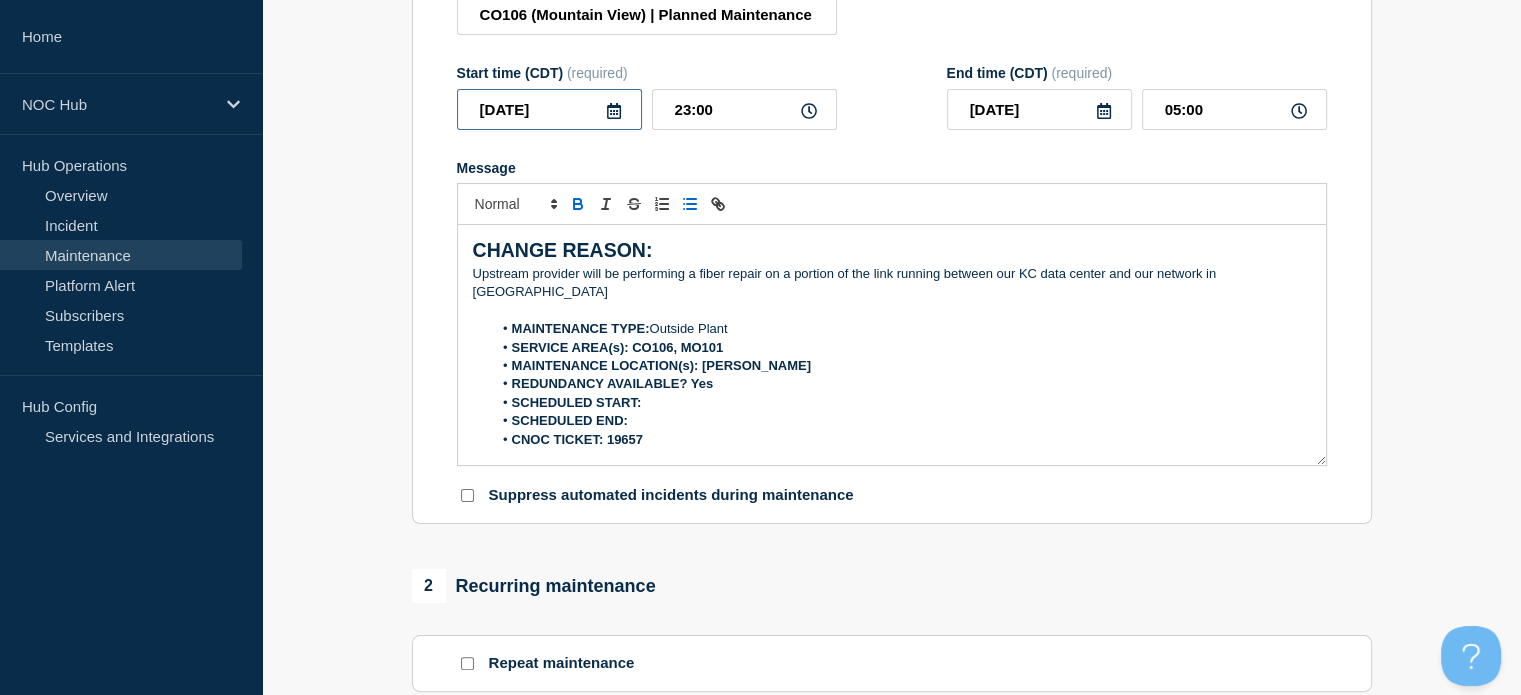 drag, startPoint x: 581, startPoint y: 107, endPoint x: 476, endPoint y: 111, distance: 105.076164 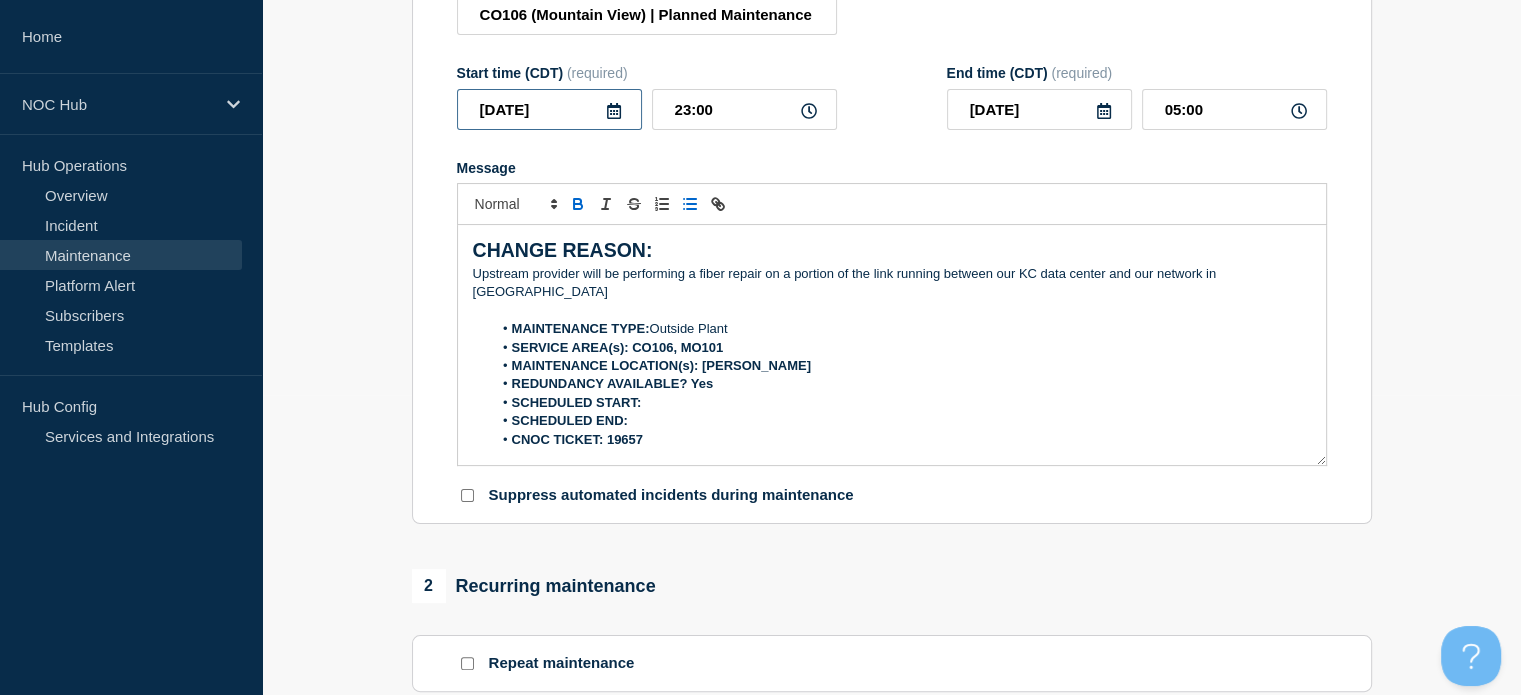 click on "[DATE]" at bounding box center (549, 109) 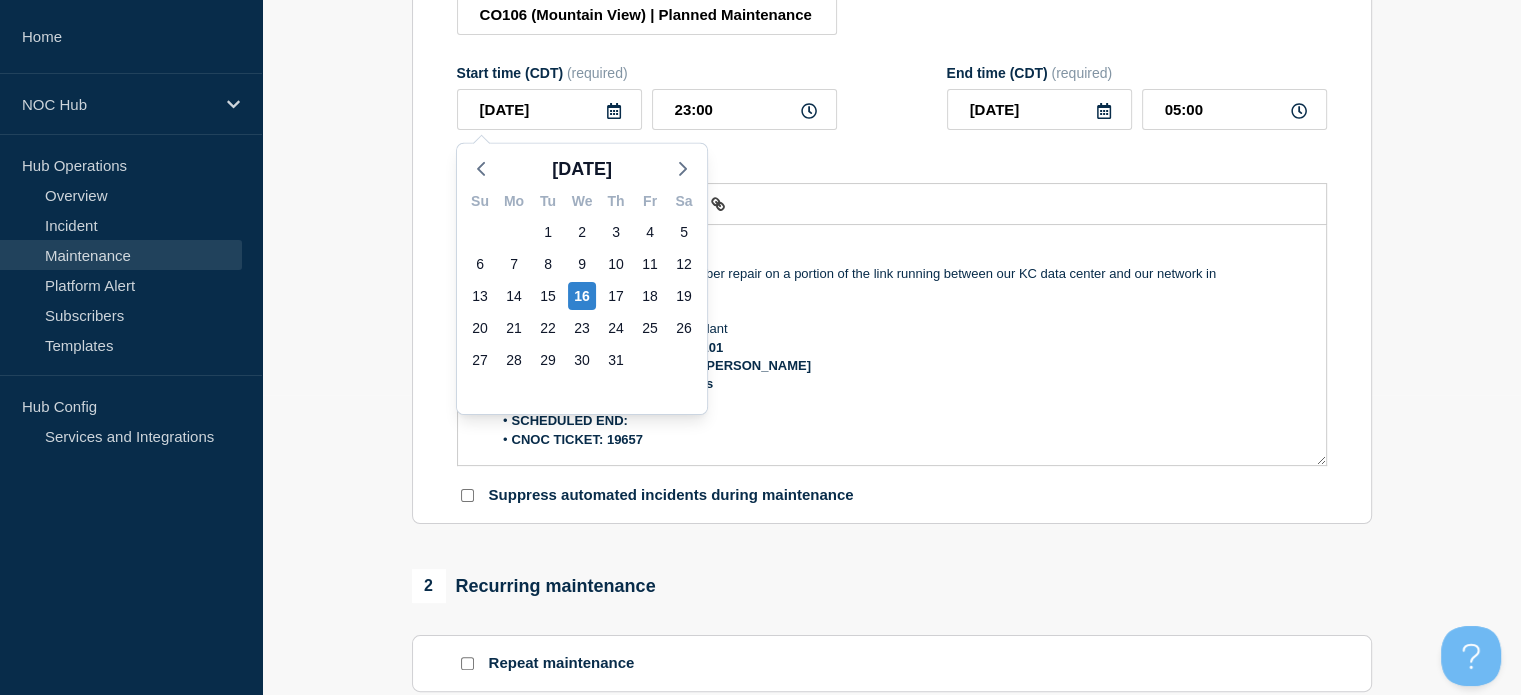 click on "SCHEDULED END:" at bounding box center (901, 421) 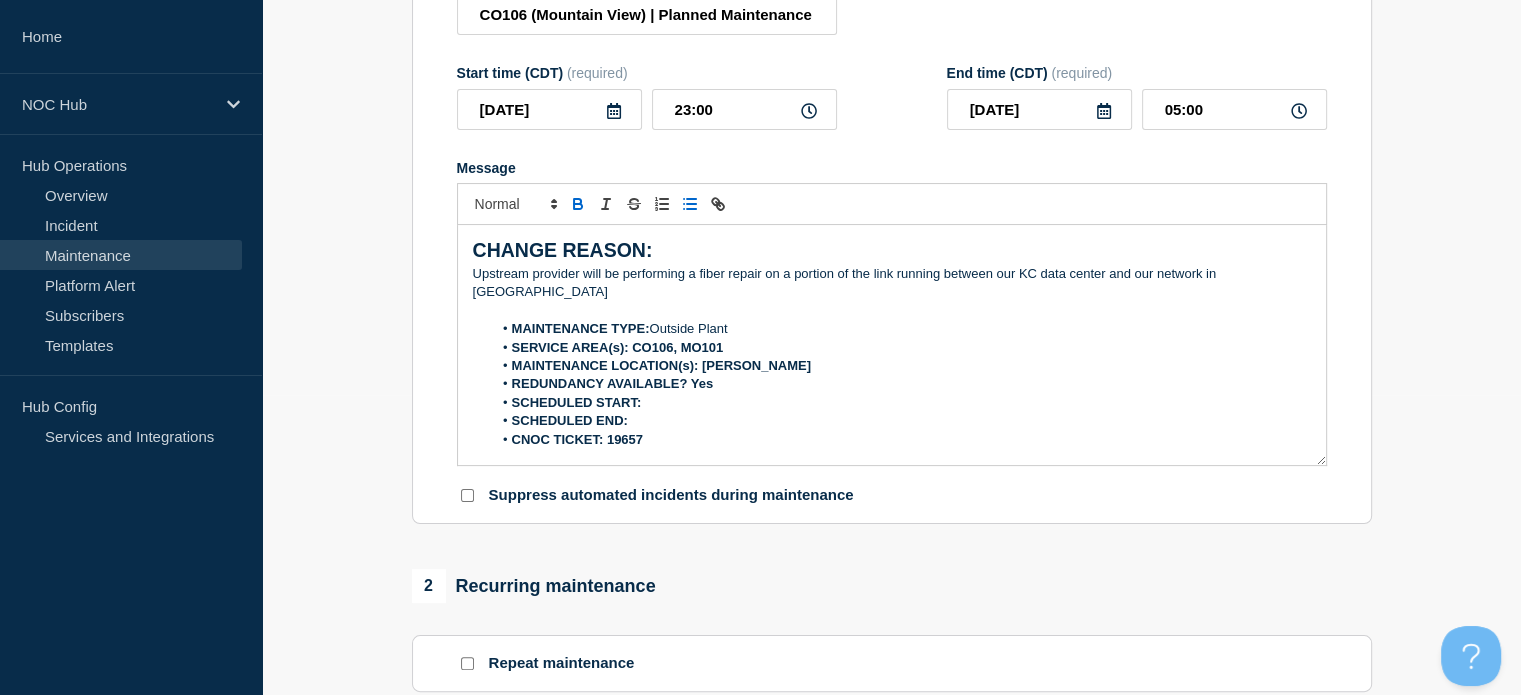 click on "SCHEDULED START:" at bounding box center [901, 403] 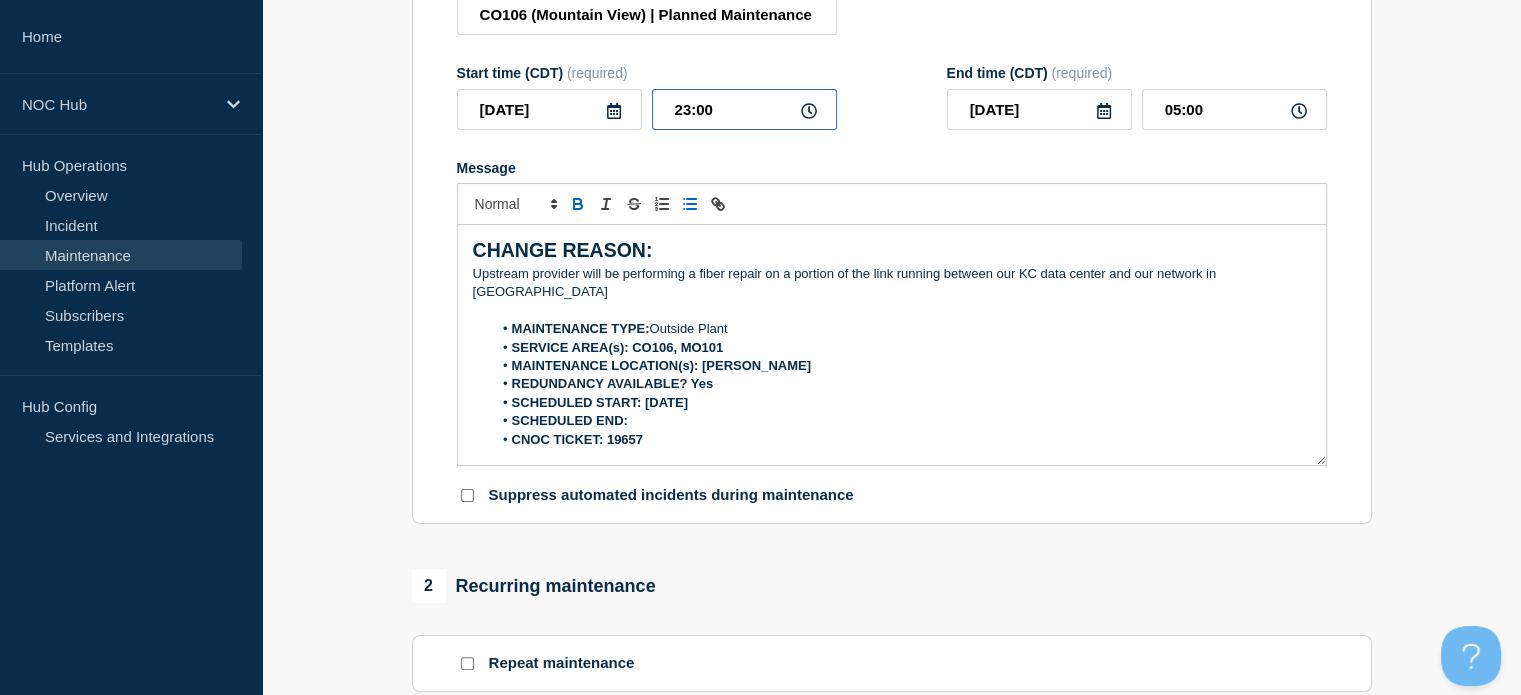 drag, startPoint x: 736, startPoint y: 109, endPoint x: 644, endPoint y: 117, distance: 92.34717 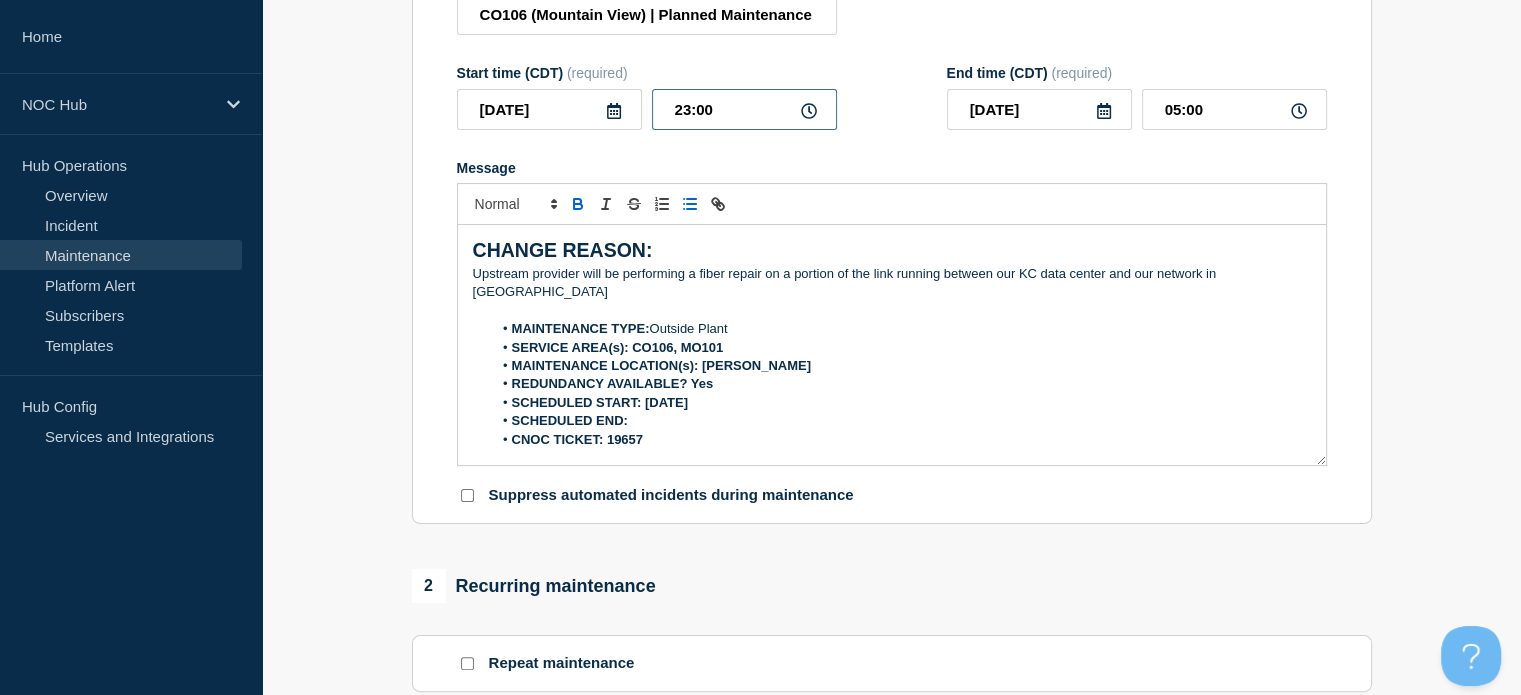 click on "[DATE] 23:00" at bounding box center (647, 109) 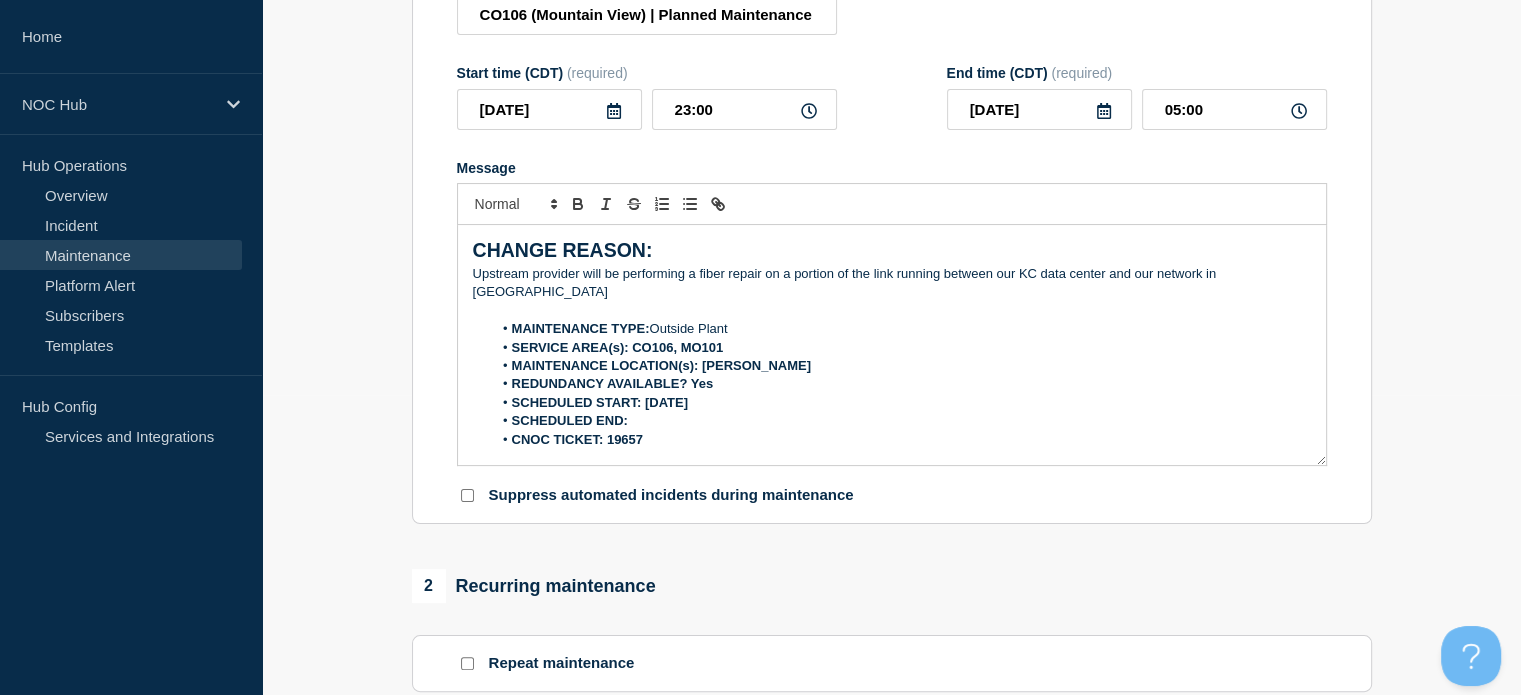 click on "SCHEDULED START: [DATE]" at bounding box center (901, 403) 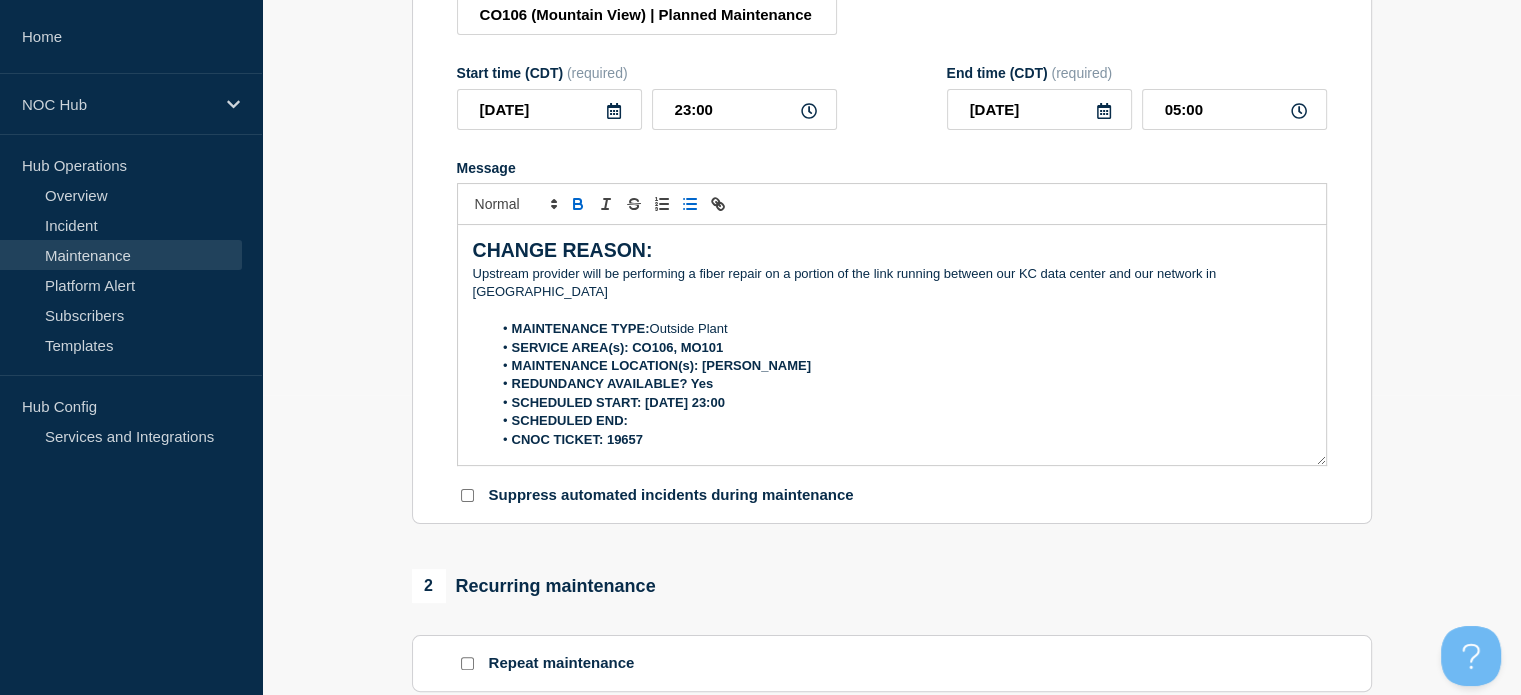 click on "SCHEDULED START: [DATE] 23:00" at bounding box center (618, 402) 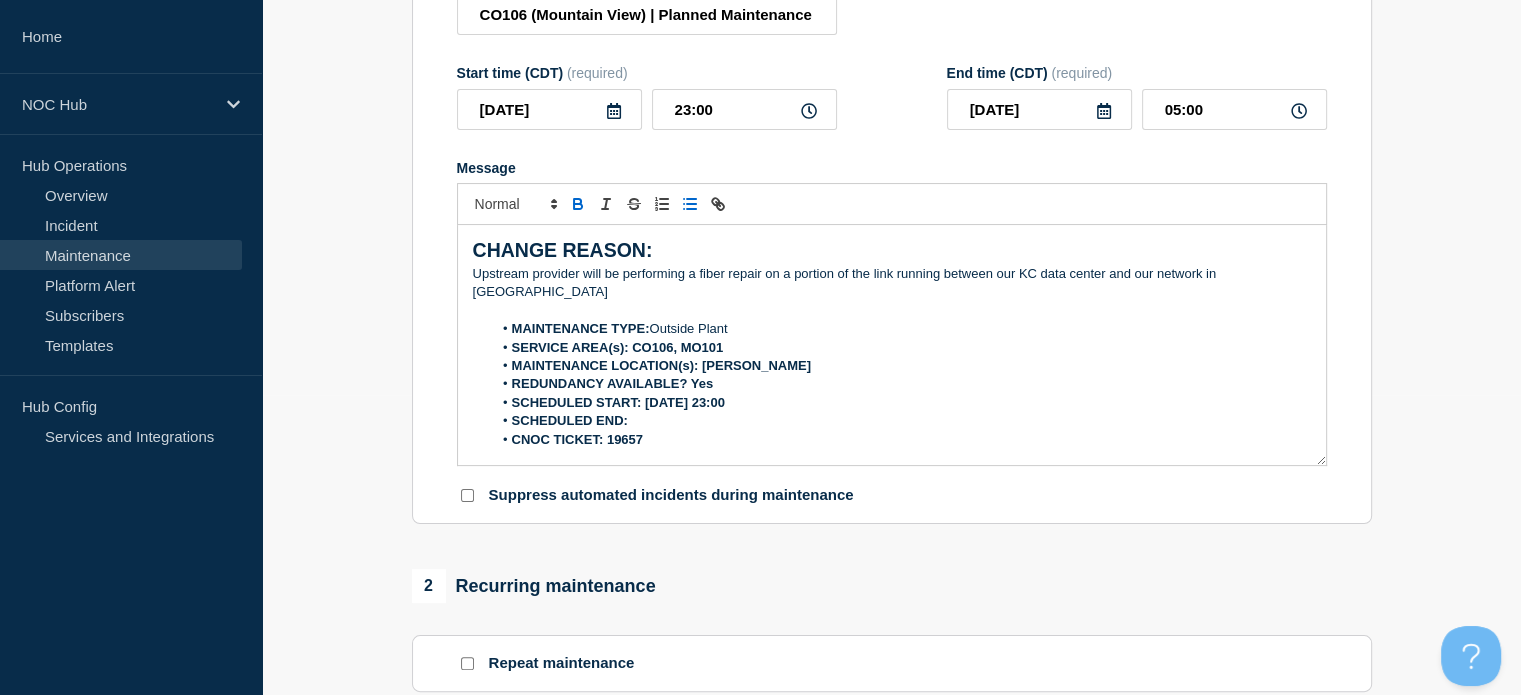 click on "SCHEDULED START: [DATE] 23:00" at bounding box center [618, 402] 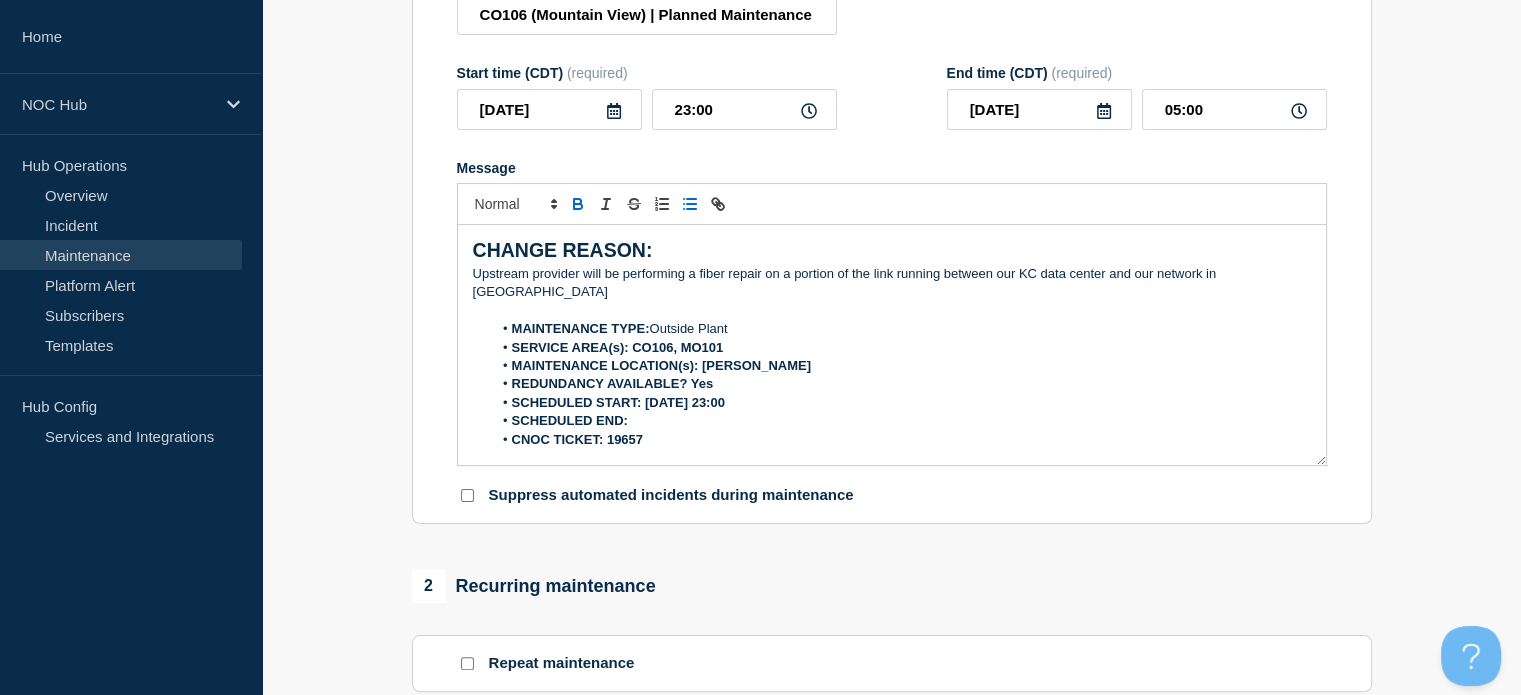 click on "SCHEDULED START: [DATE] 23:00" at bounding box center (901, 403) 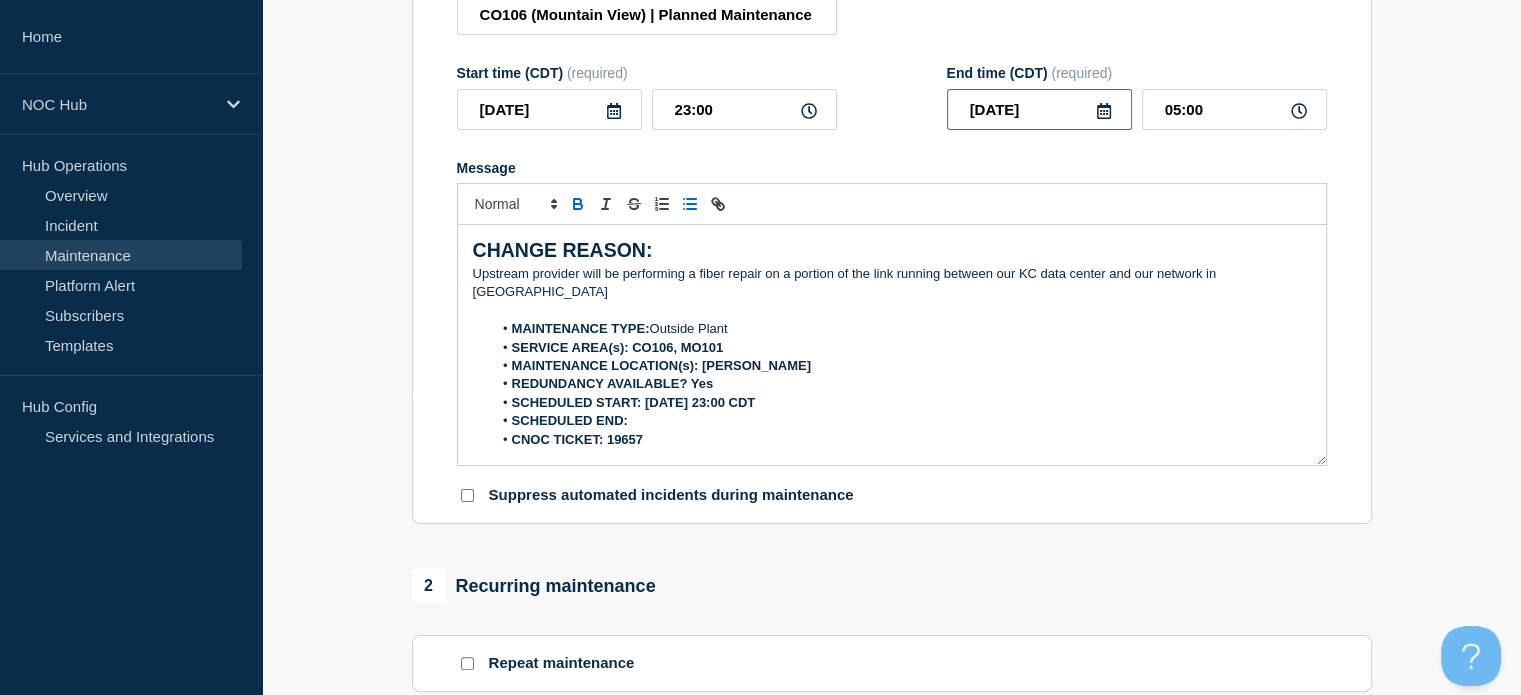 drag, startPoint x: 1048, startPoint y: 123, endPoint x: 947, endPoint y: 124, distance: 101.00495 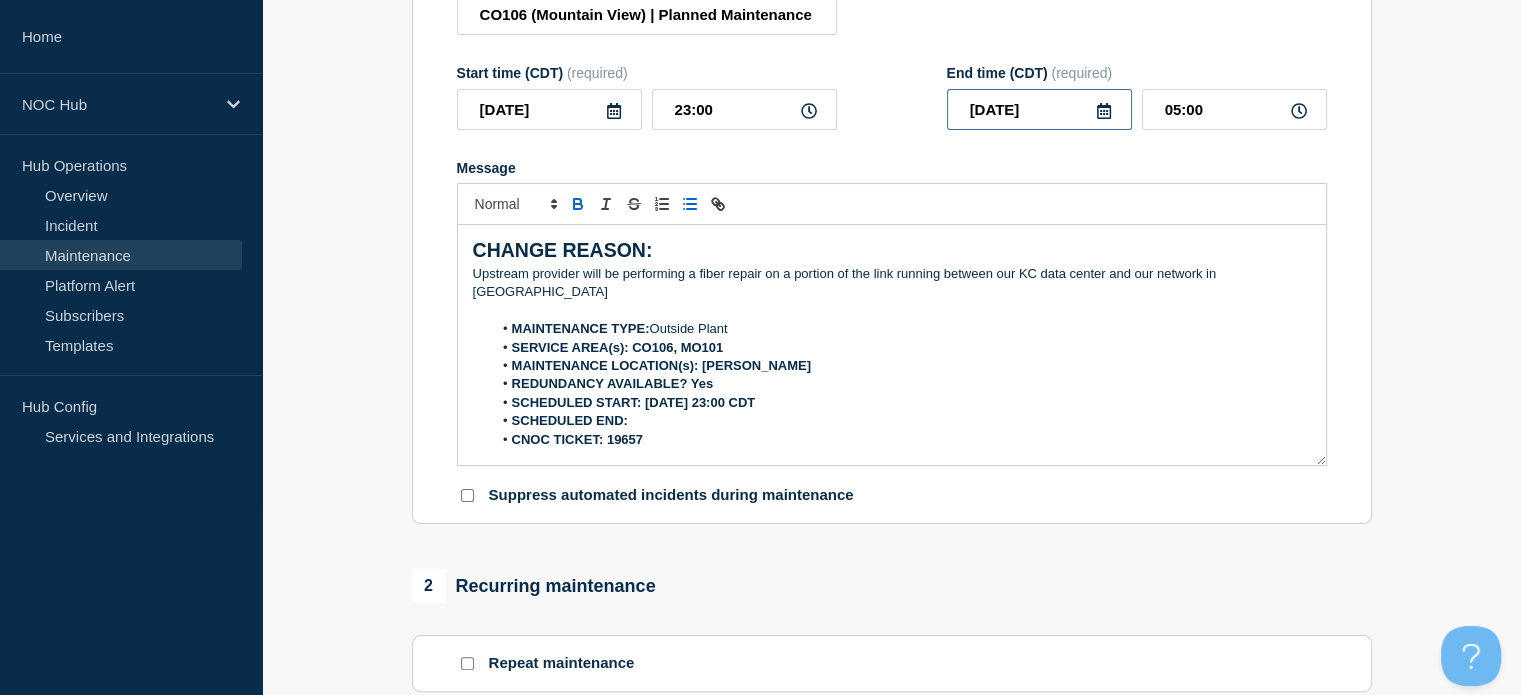 click on "[DATE]" at bounding box center (1039, 109) 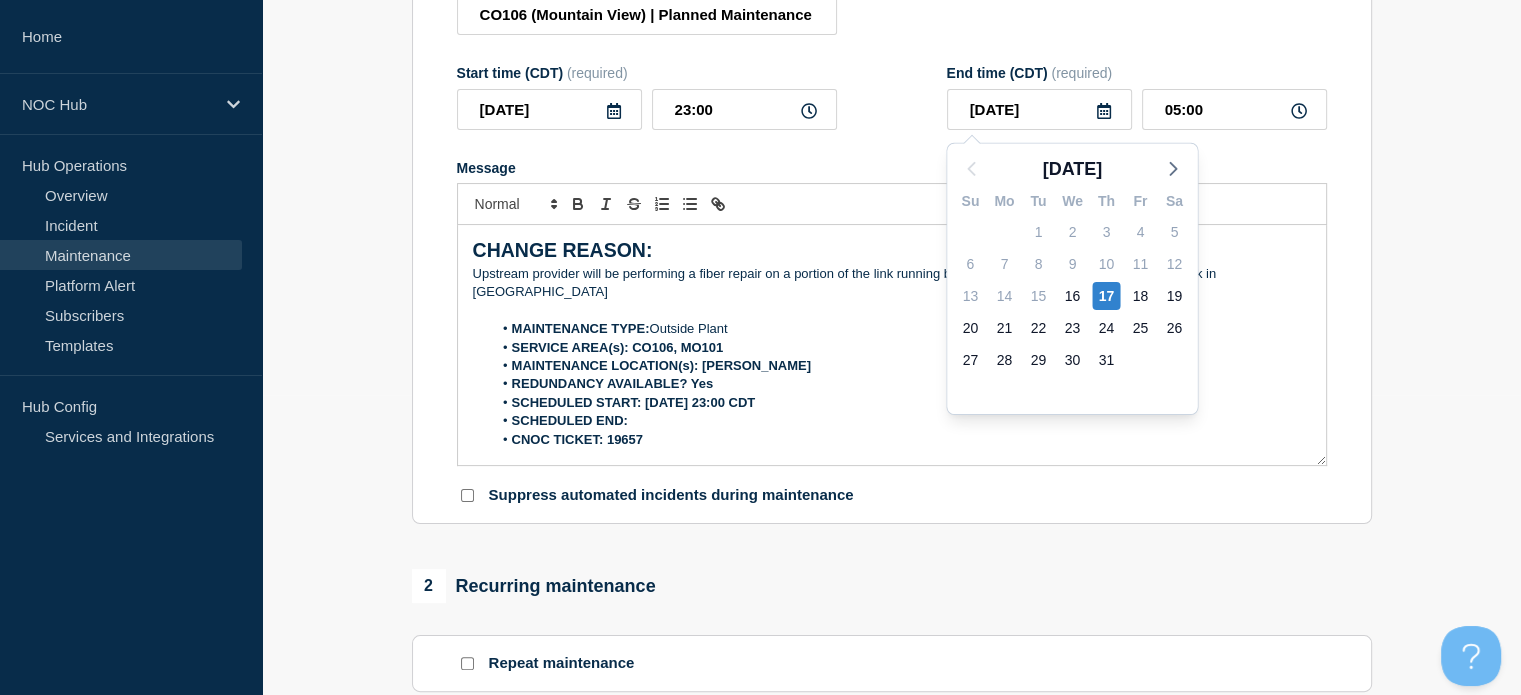 click on "SCHEDULED END:" at bounding box center (901, 421) 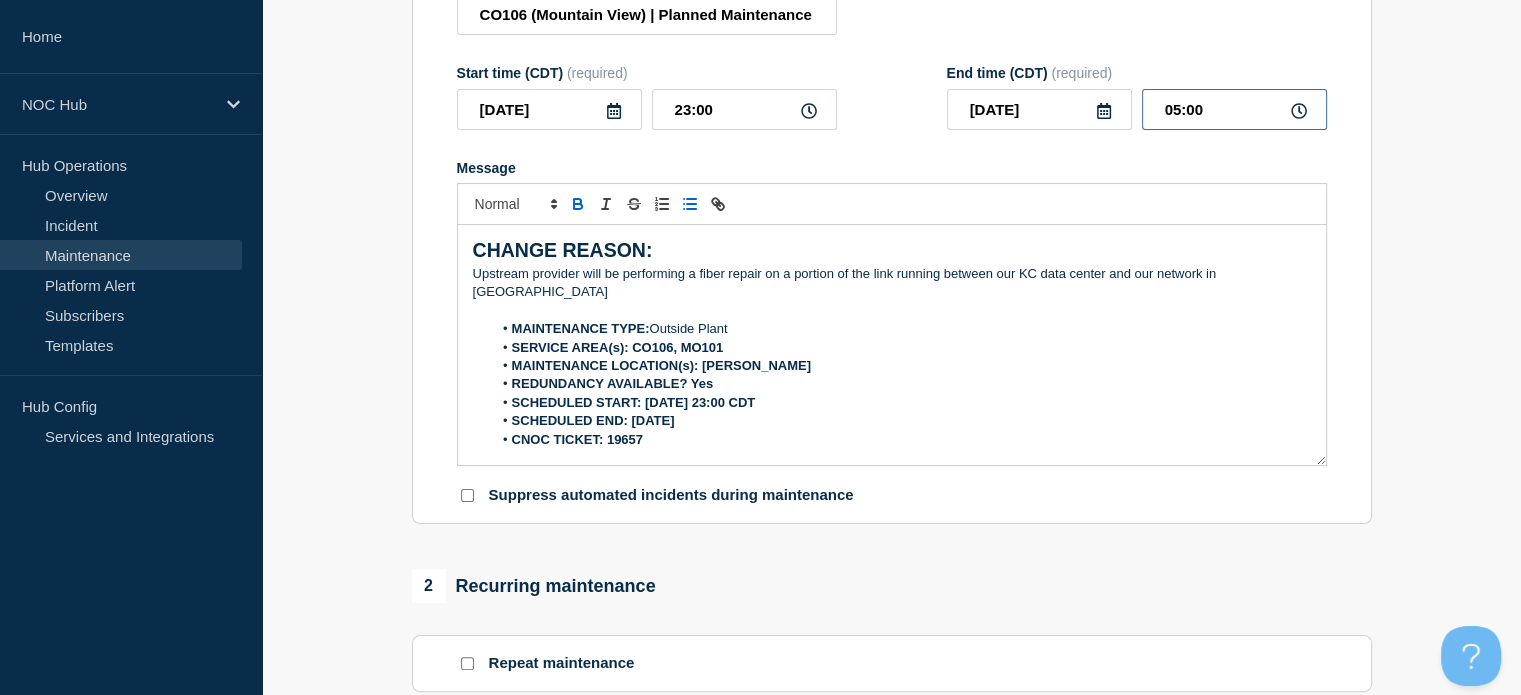 drag, startPoint x: 1212, startPoint y: 109, endPoint x: 1148, endPoint y: 111, distance: 64.03124 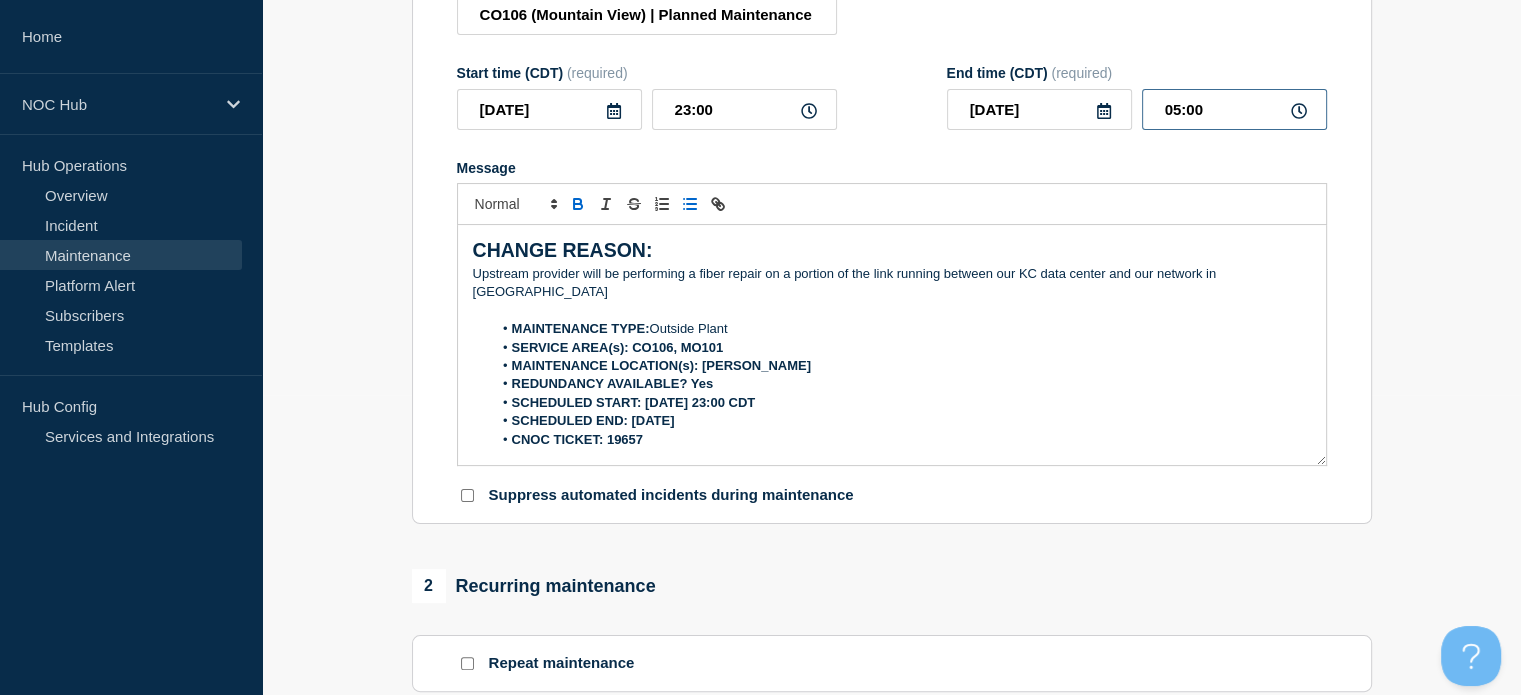 click on "05:00" at bounding box center [1234, 109] 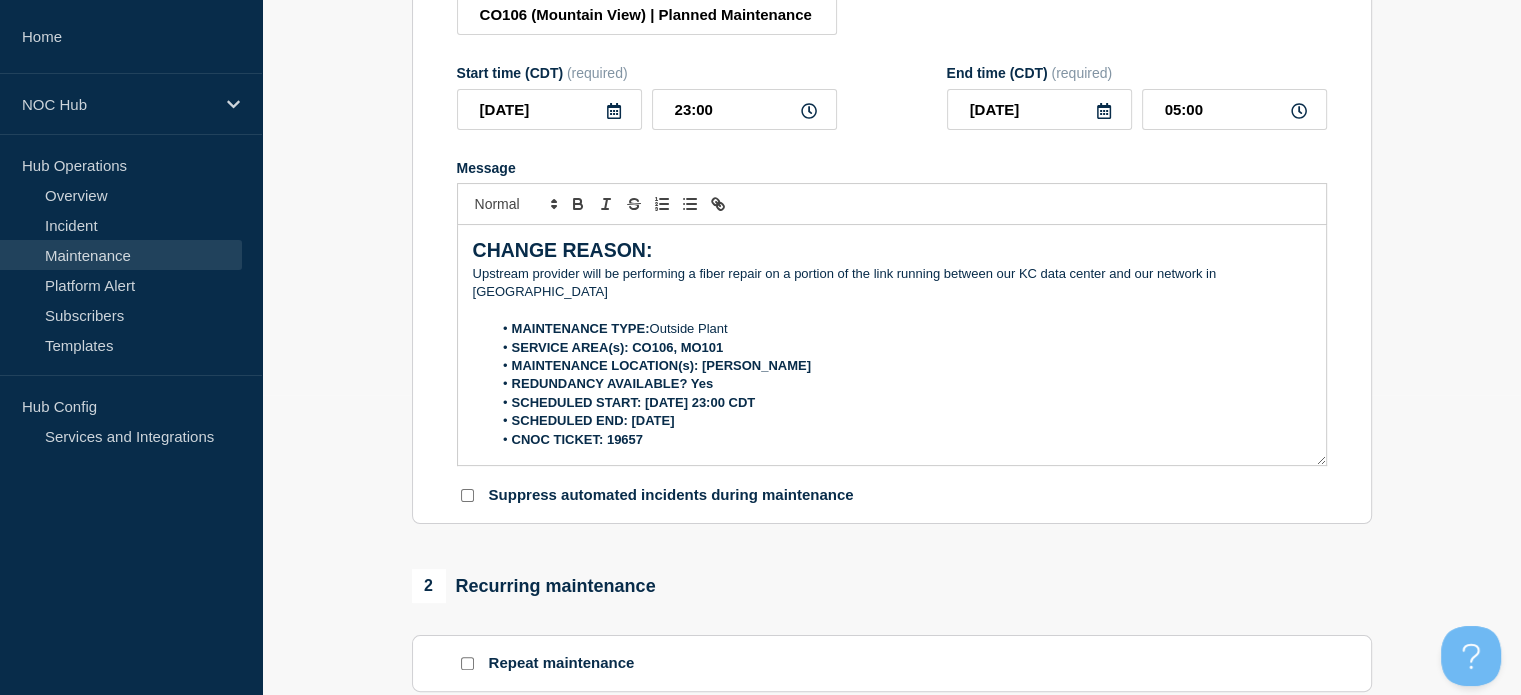 click on "SCHEDULED START: [DATE] 23:00 CDT" at bounding box center (901, 403) 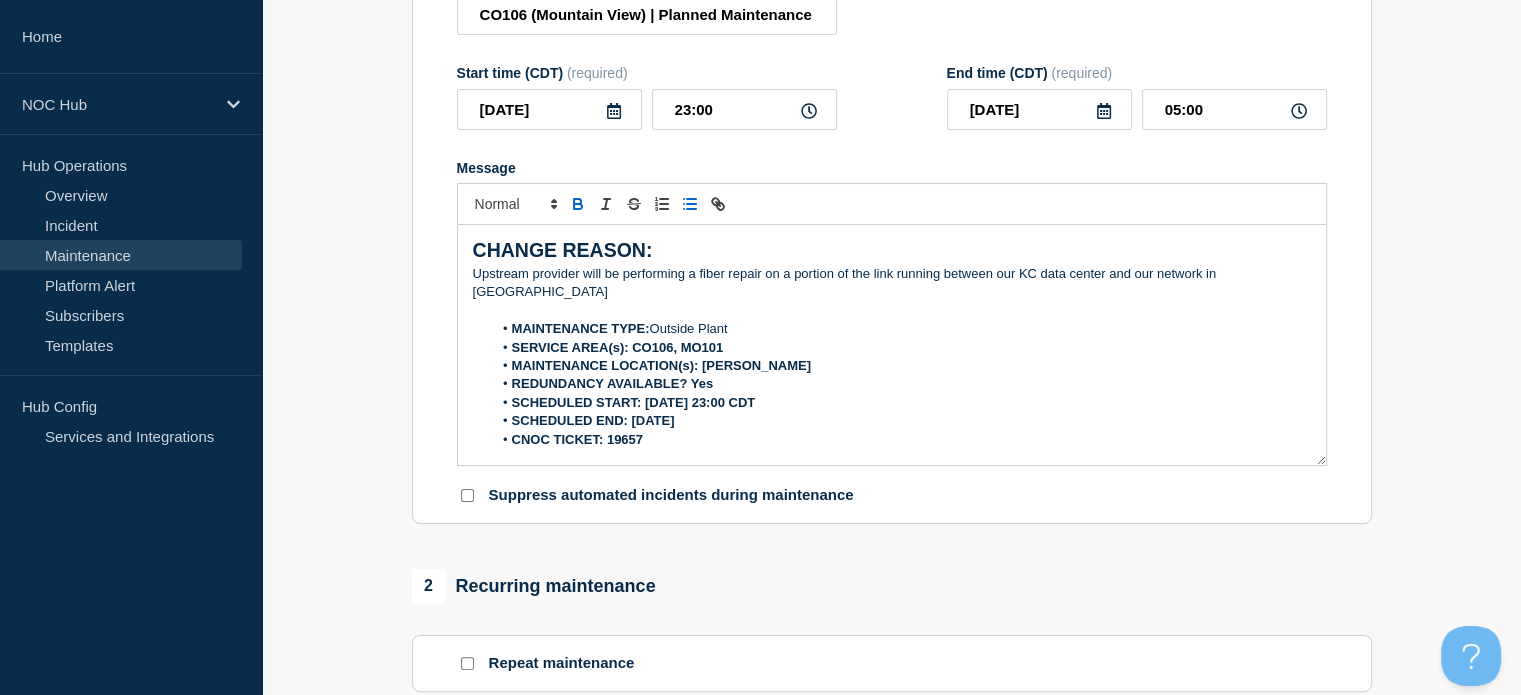 click on "SCHEDULED END: [DATE]" at bounding box center (901, 421) 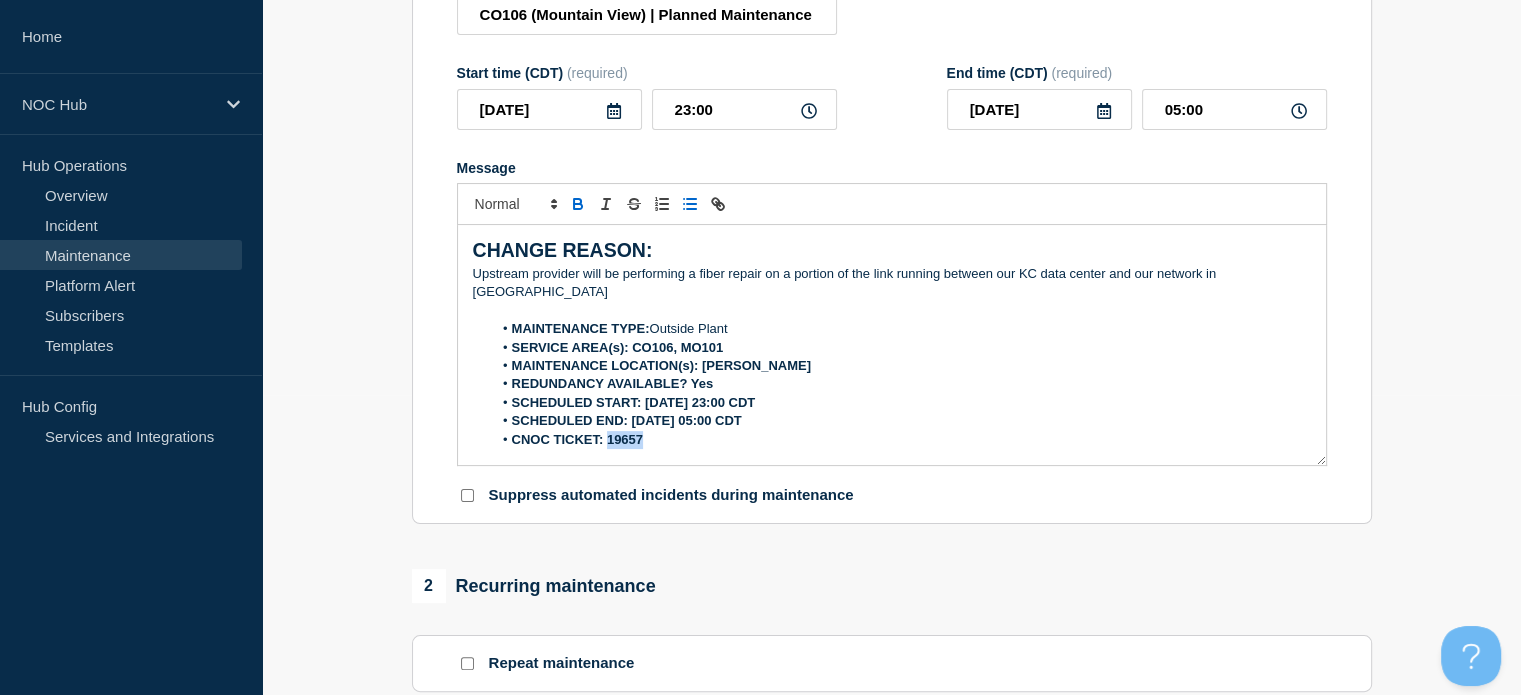 drag, startPoint x: 696, startPoint y: 431, endPoint x: 608, endPoint y: 425, distance: 88.20431 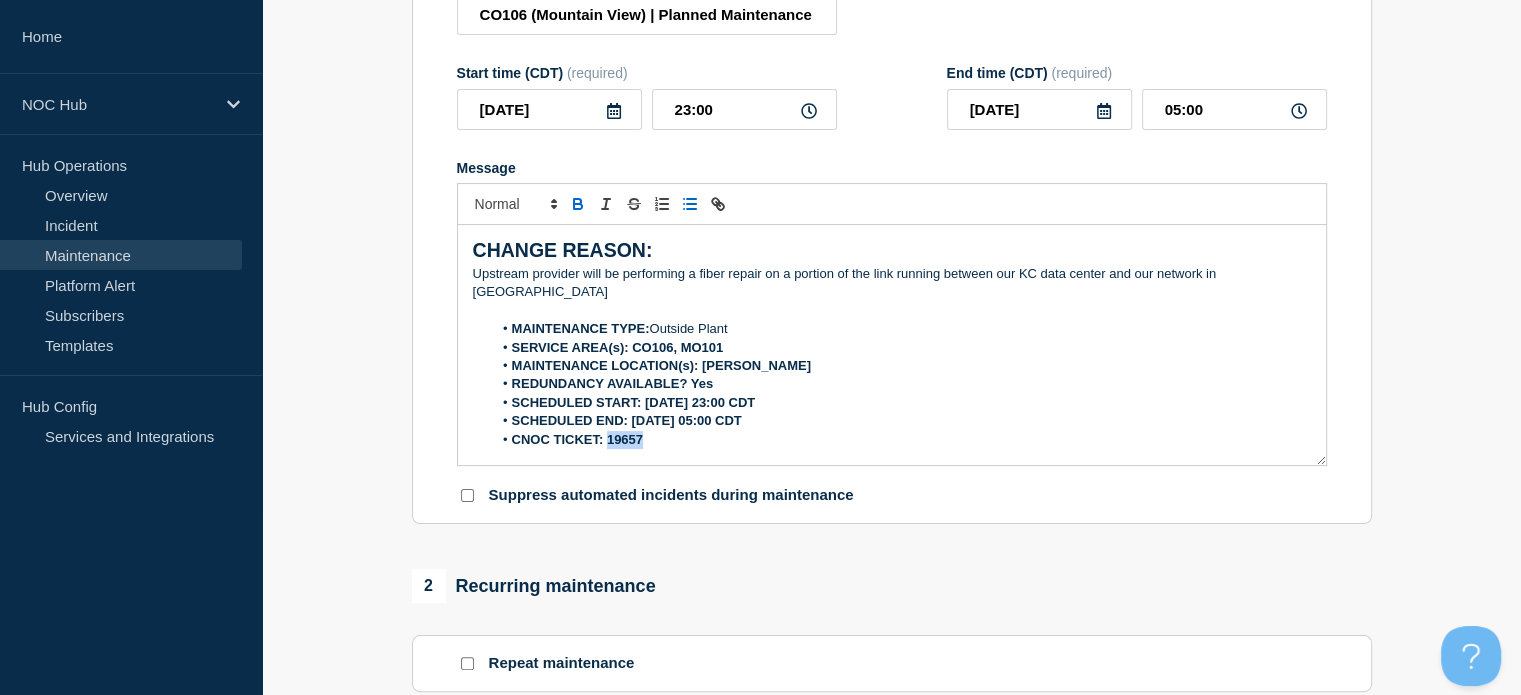 click on "CNOC TICKET: 19657" at bounding box center (901, 440) 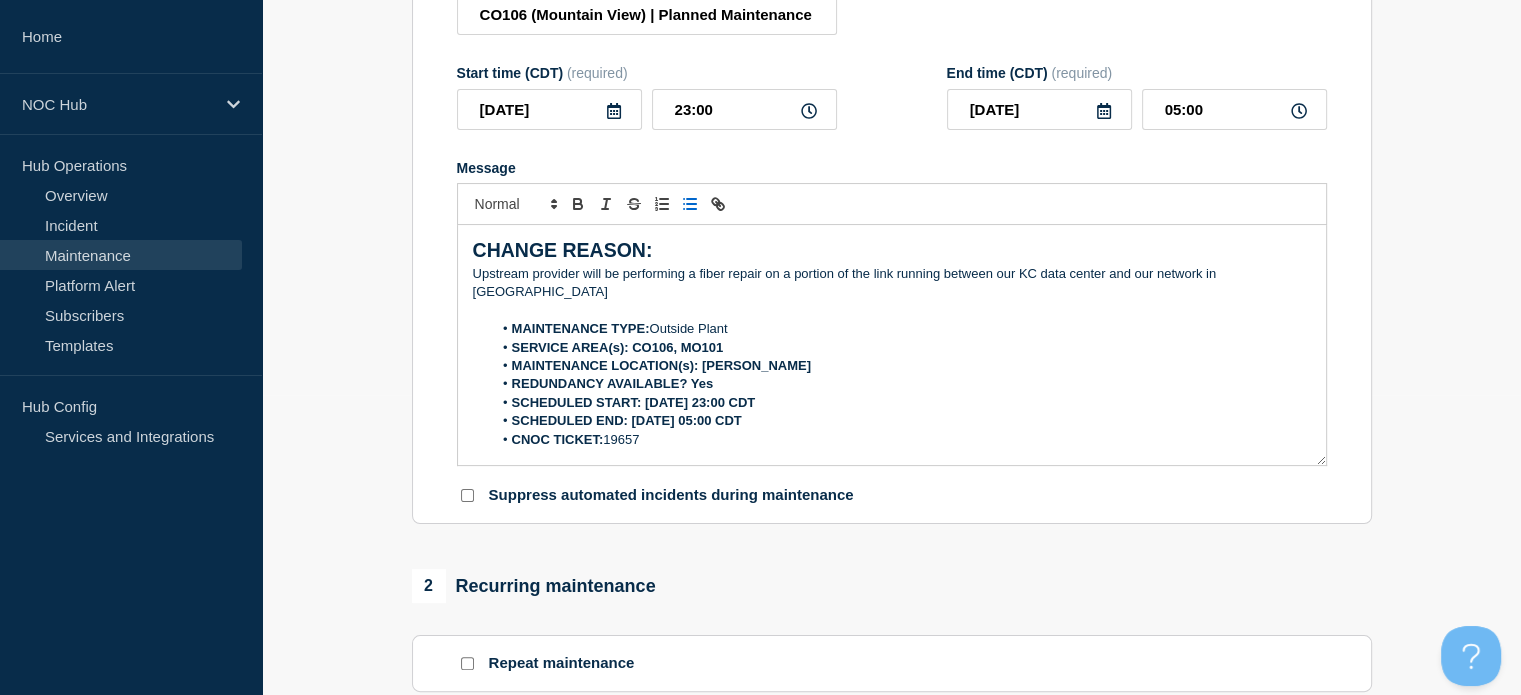 drag, startPoint x: 784, startPoint y: 403, endPoint x: 632, endPoint y: 408, distance: 152.08221 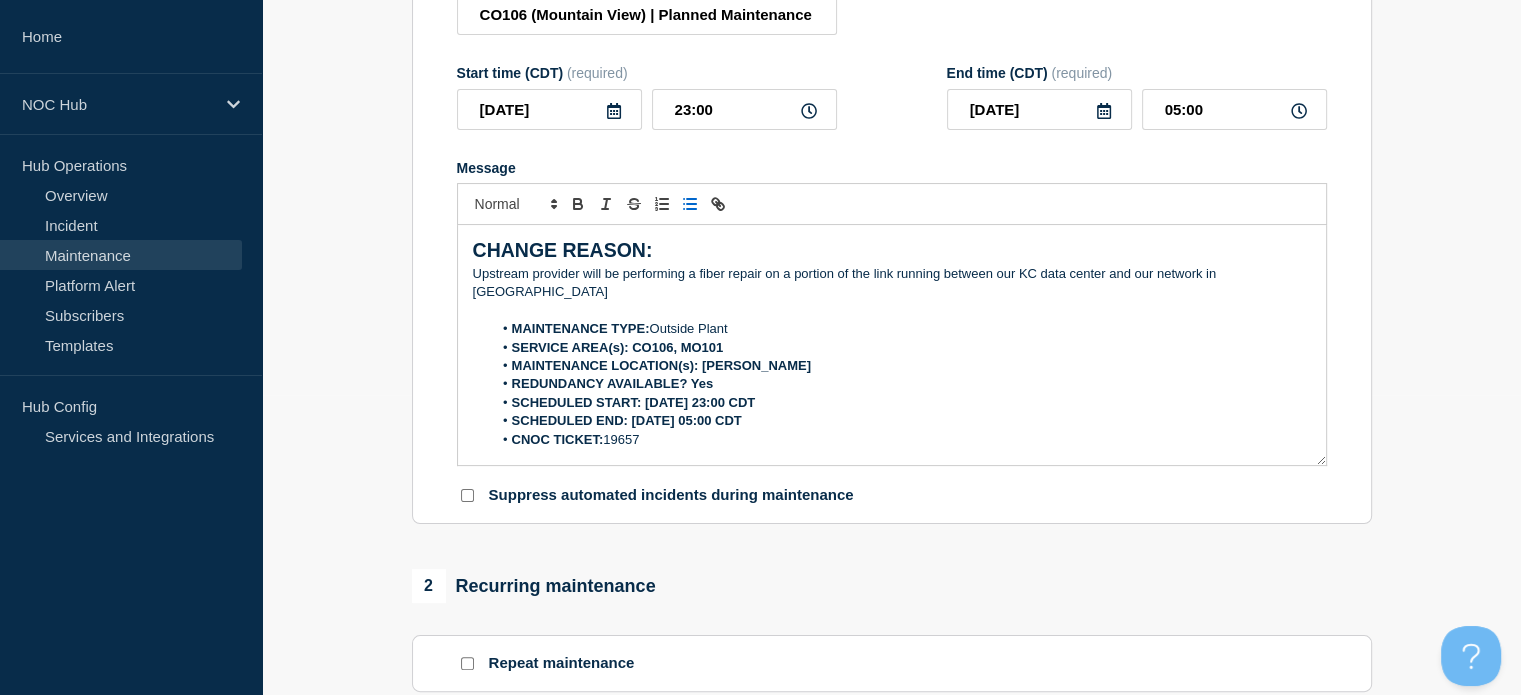 click on "SCHEDULED END: [DATE] 05:00 CDT" at bounding box center [901, 421] 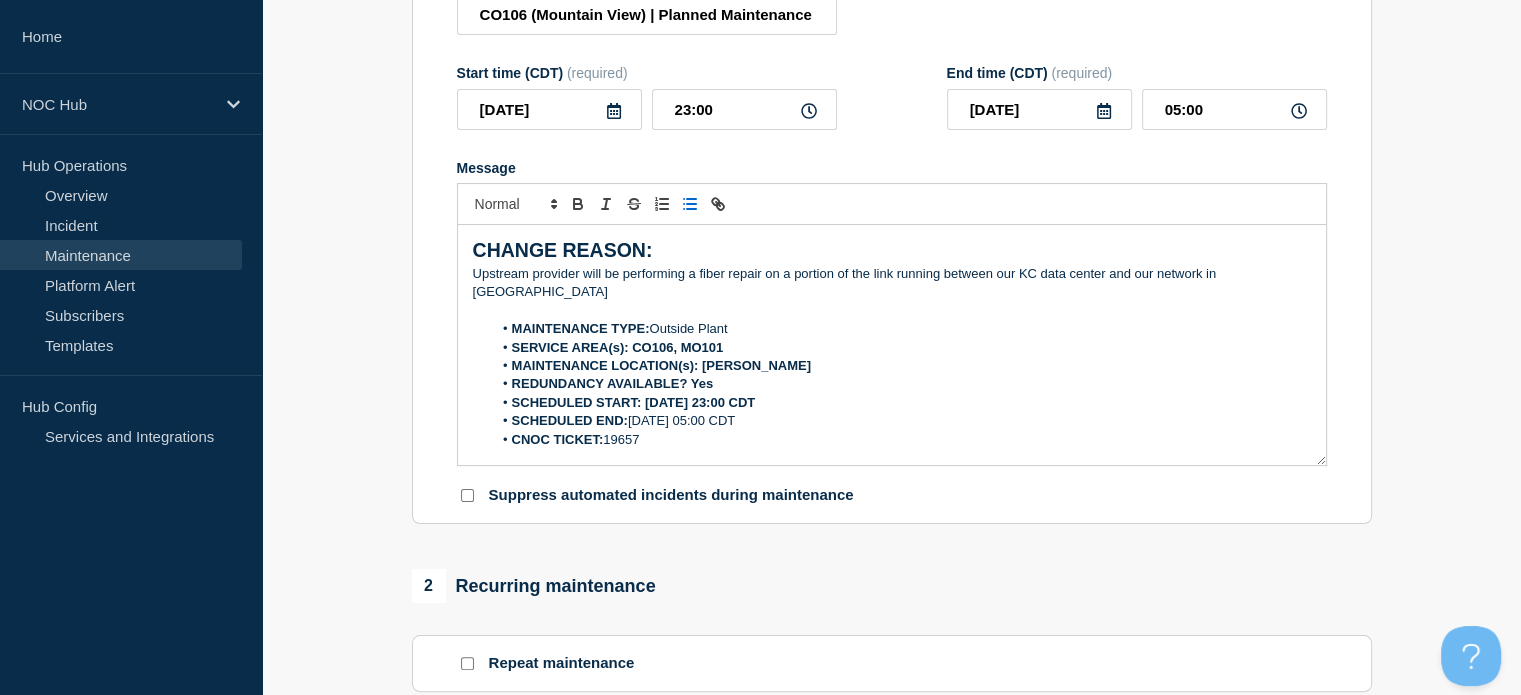 drag, startPoint x: 826, startPoint y: 384, endPoint x: 644, endPoint y: 390, distance: 182.09888 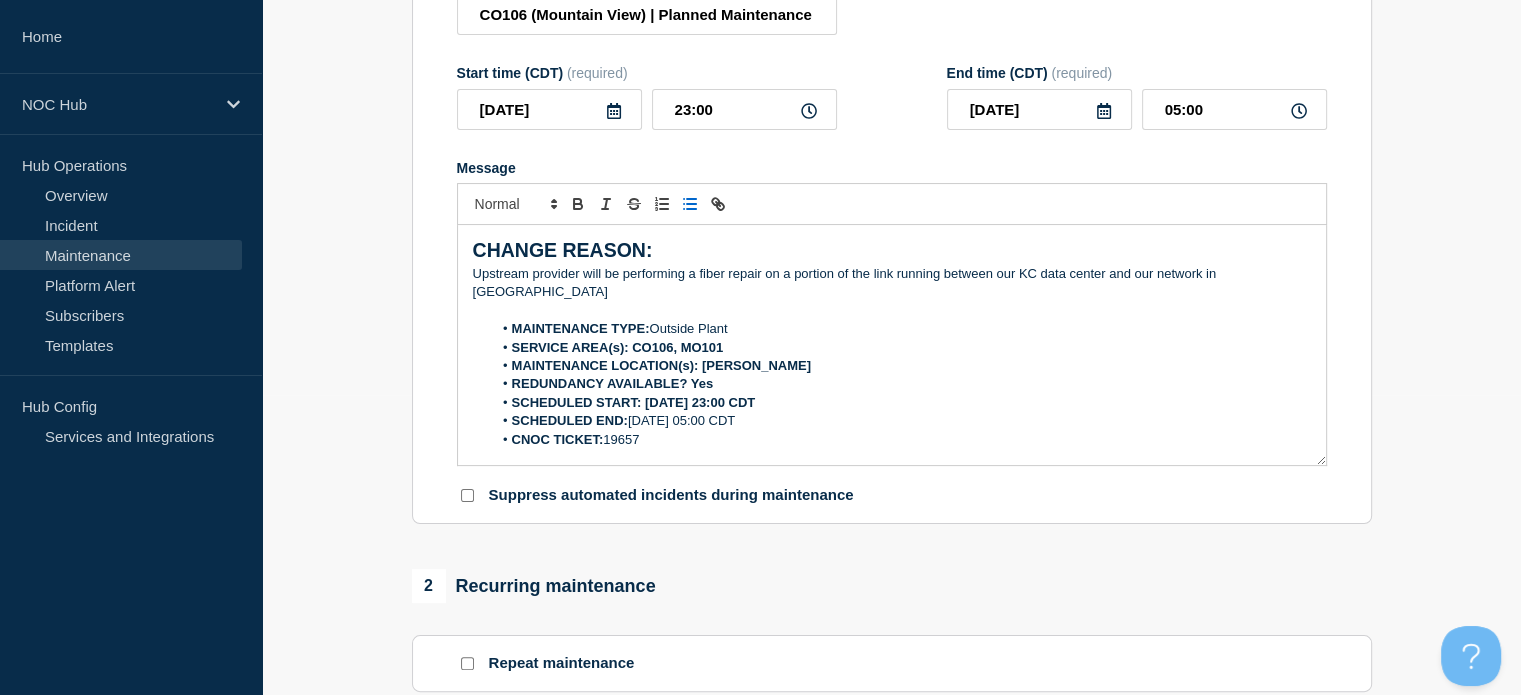 click on "SCHEDULED START: [DATE] 23:00 CDT" at bounding box center (901, 403) 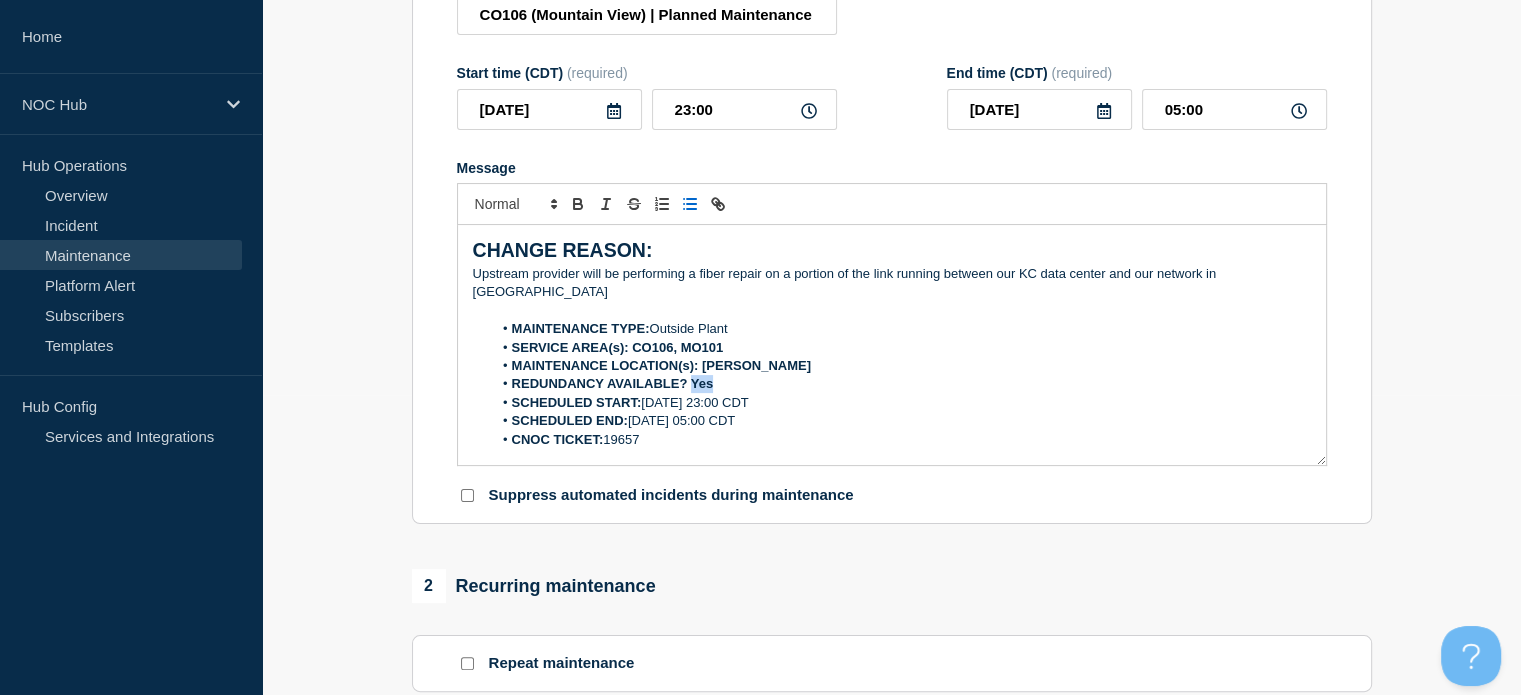 drag, startPoint x: 725, startPoint y: 367, endPoint x: 689, endPoint y: 366, distance: 36.013885 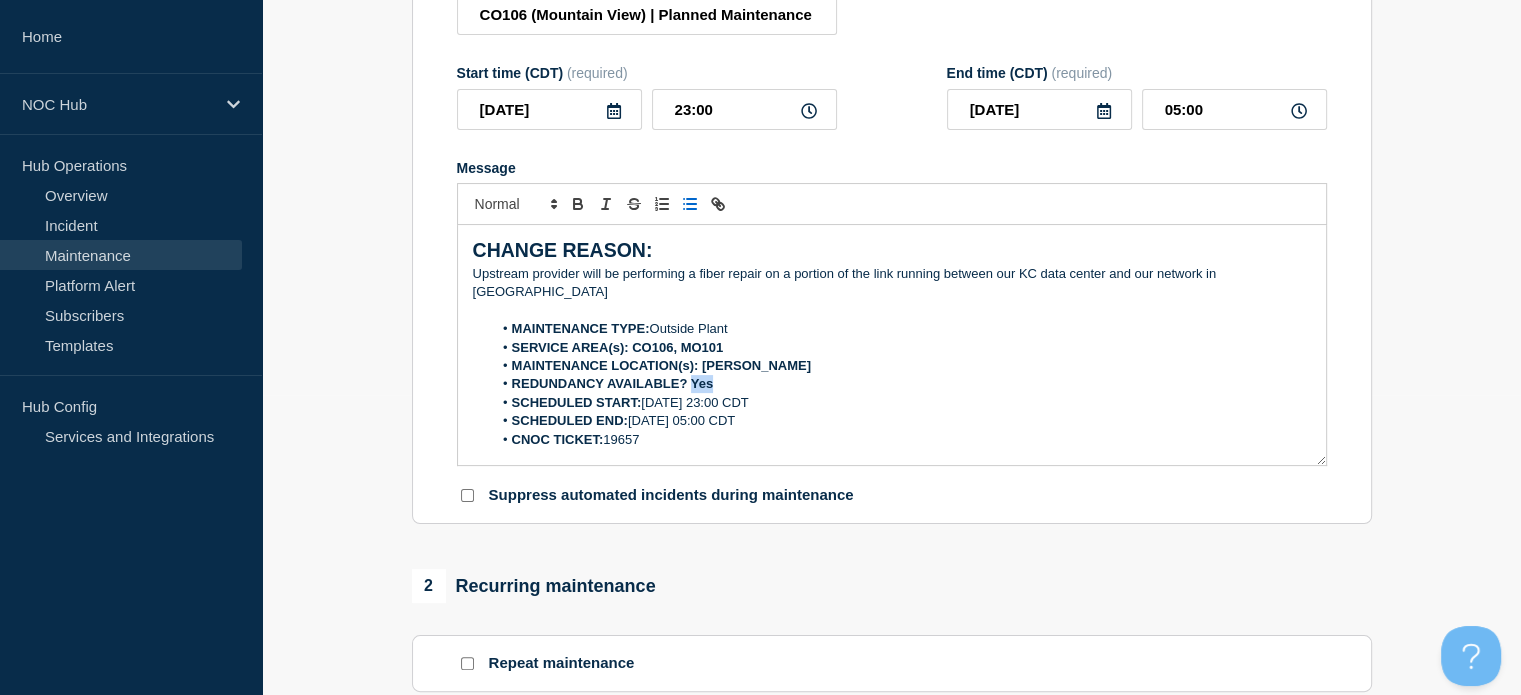 click on "REDUNDANCY AVAILABLE? Yes" at bounding box center (901, 384) 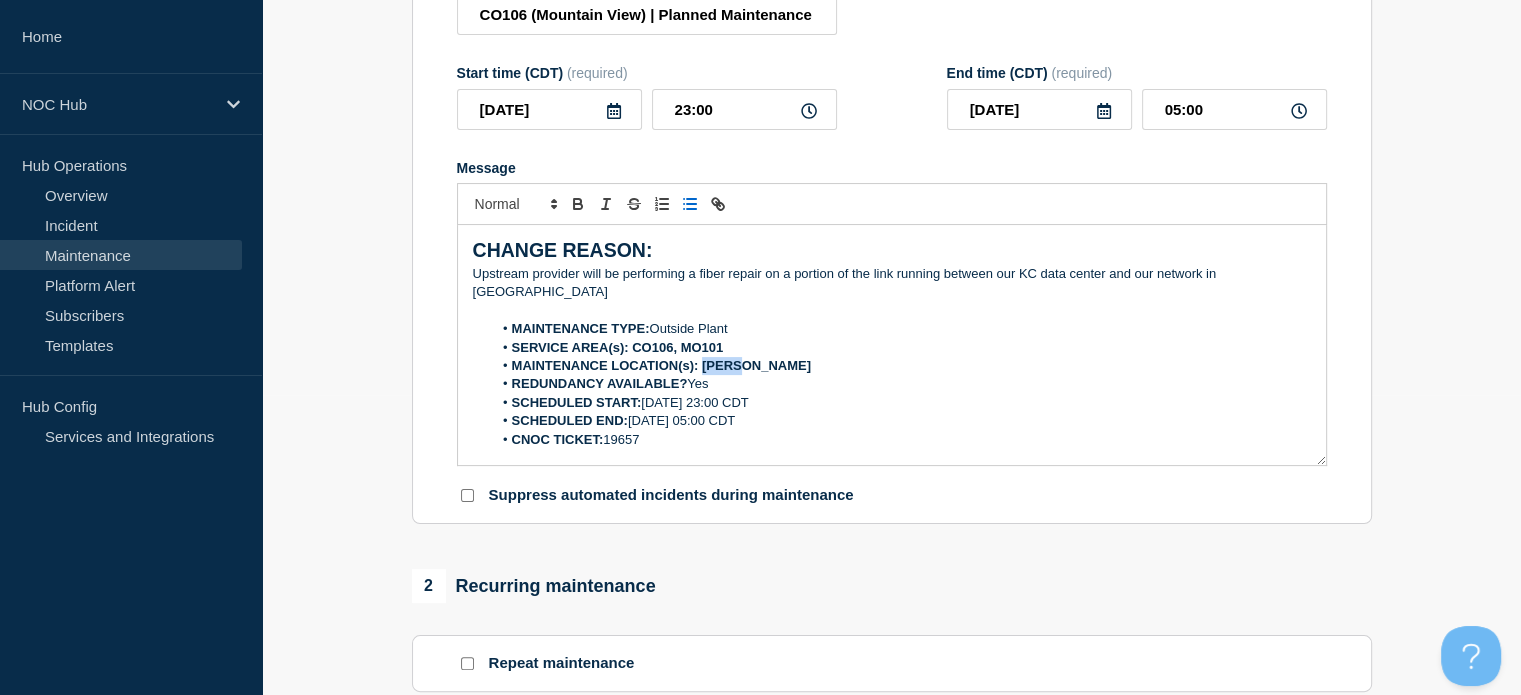 drag, startPoint x: 765, startPoint y: 345, endPoint x: 703, endPoint y: 347, distance: 62.03225 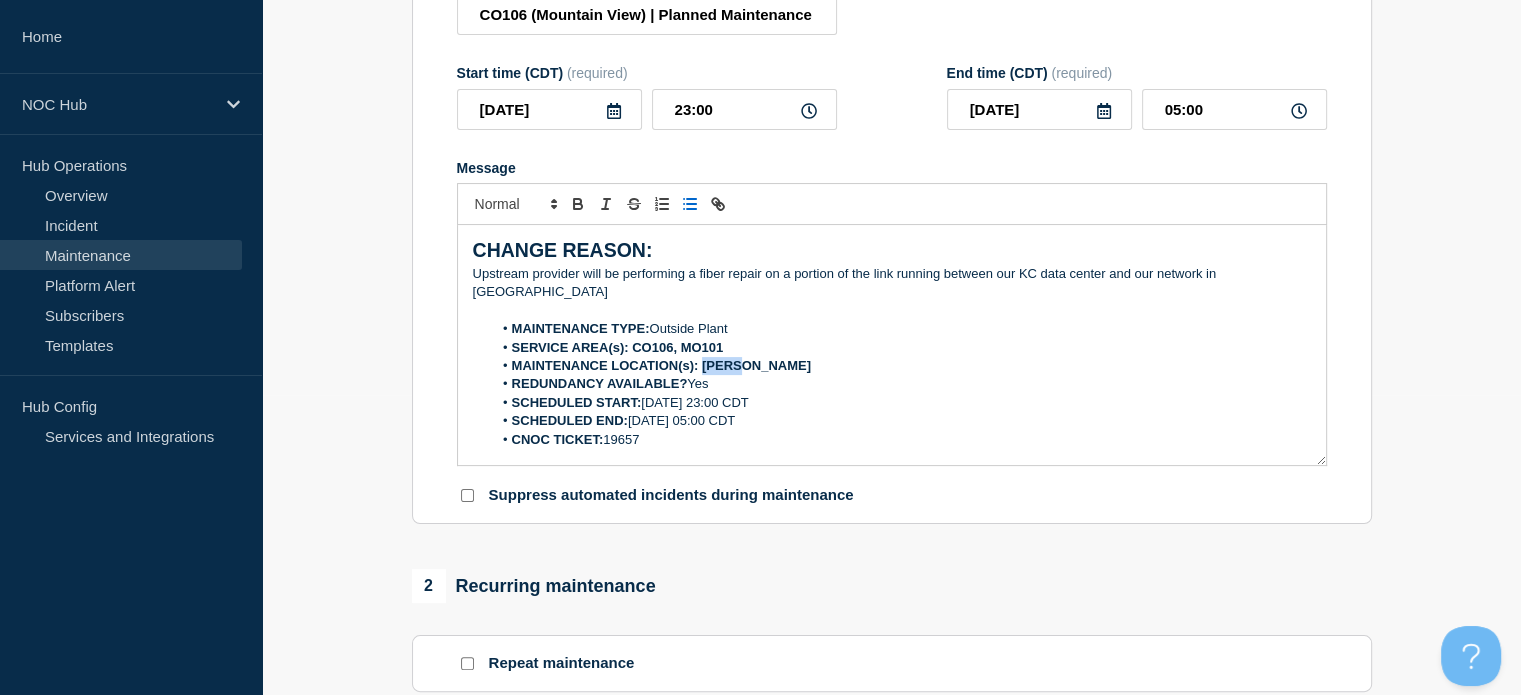 click on "MAINTENANCE LOCATION(s): [PERSON_NAME]" at bounding box center (901, 366) 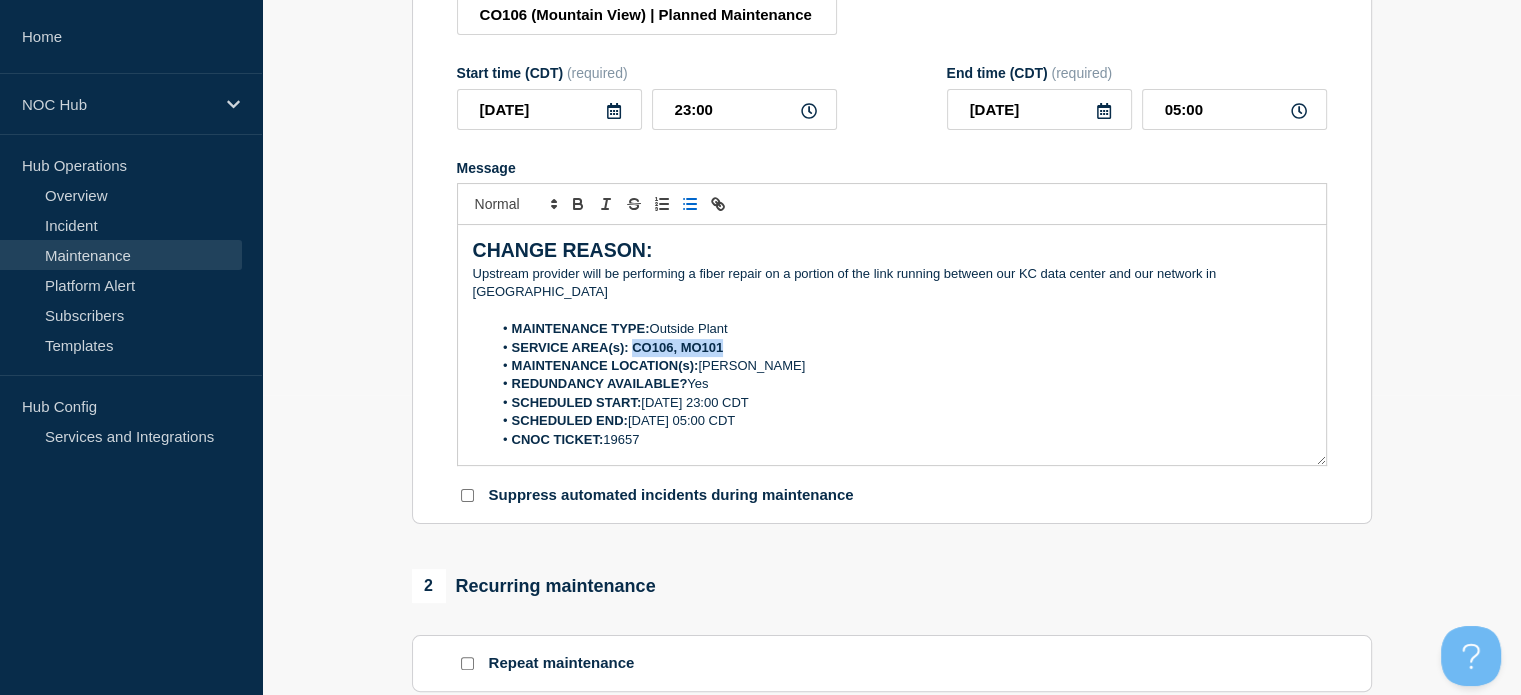 drag, startPoint x: 736, startPoint y: 324, endPoint x: 635, endPoint y: 330, distance: 101.17806 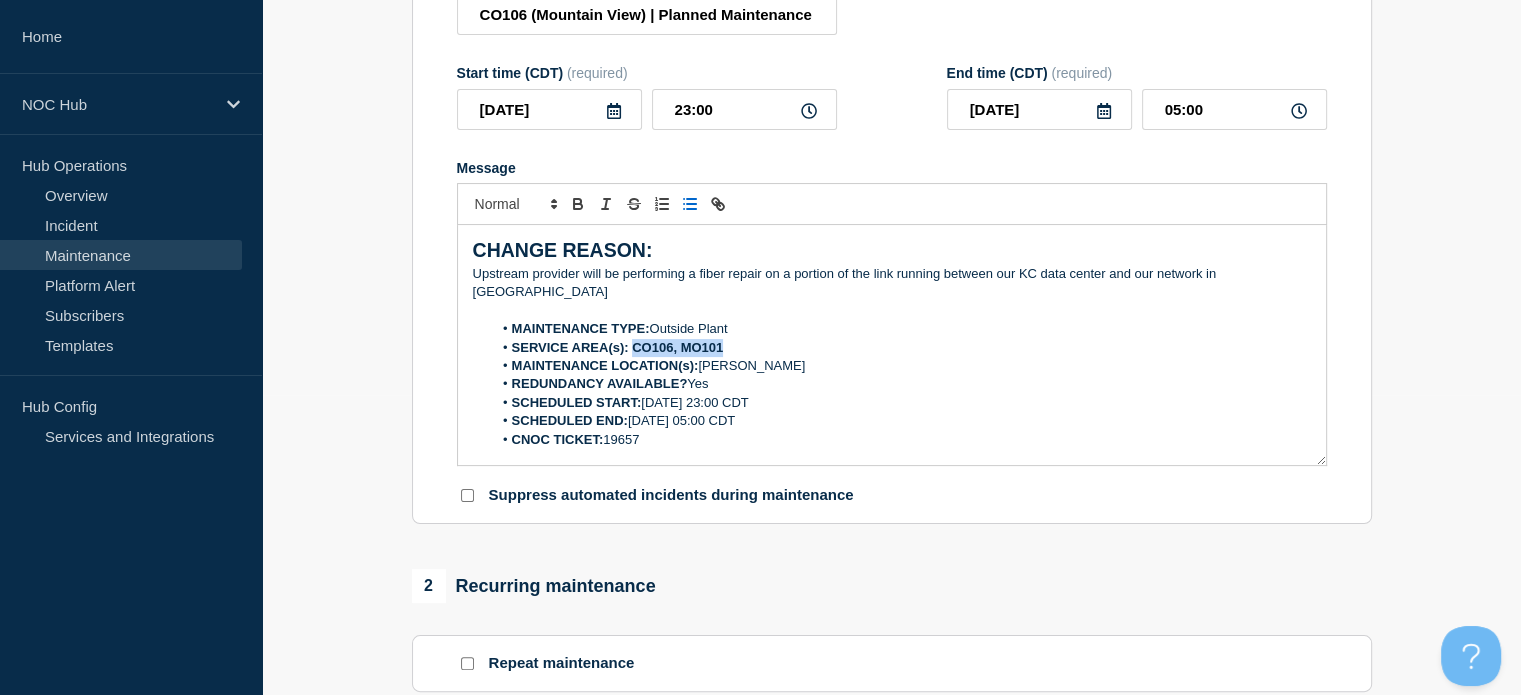 click on "SERVICE AREA(s): CO106, MO101" at bounding box center (901, 348) 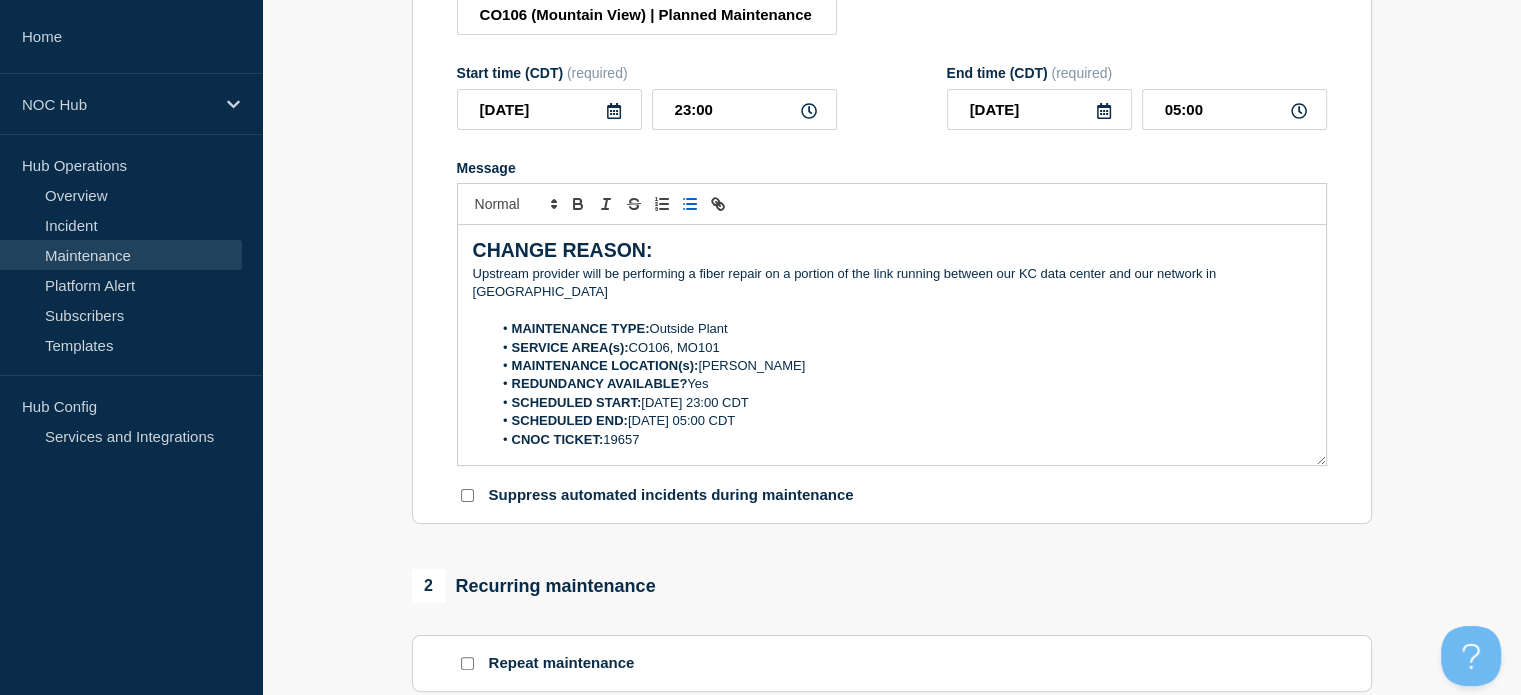 click on "REDUNDANCY AVAILABLE?  Yes" at bounding box center (901, 384) 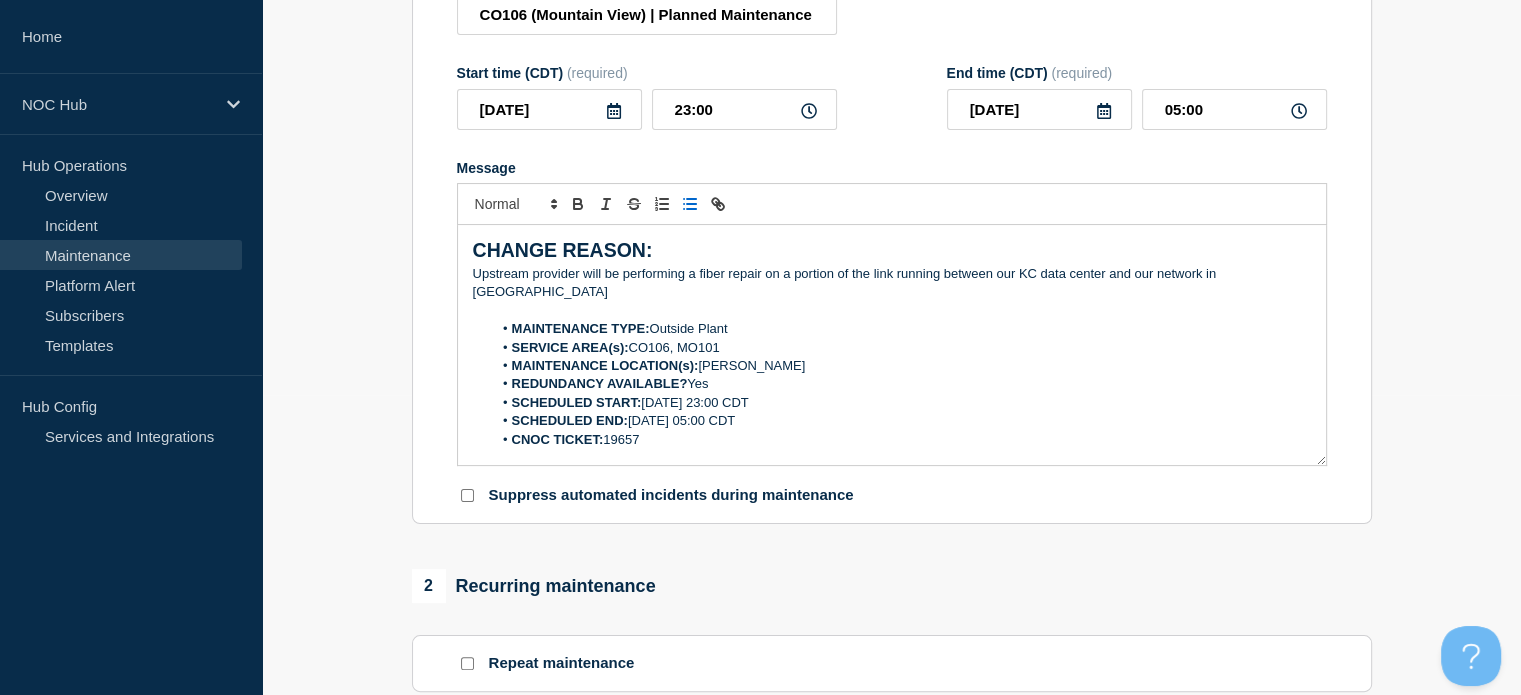 scroll, scrollTop: 69, scrollLeft: 0, axis: vertical 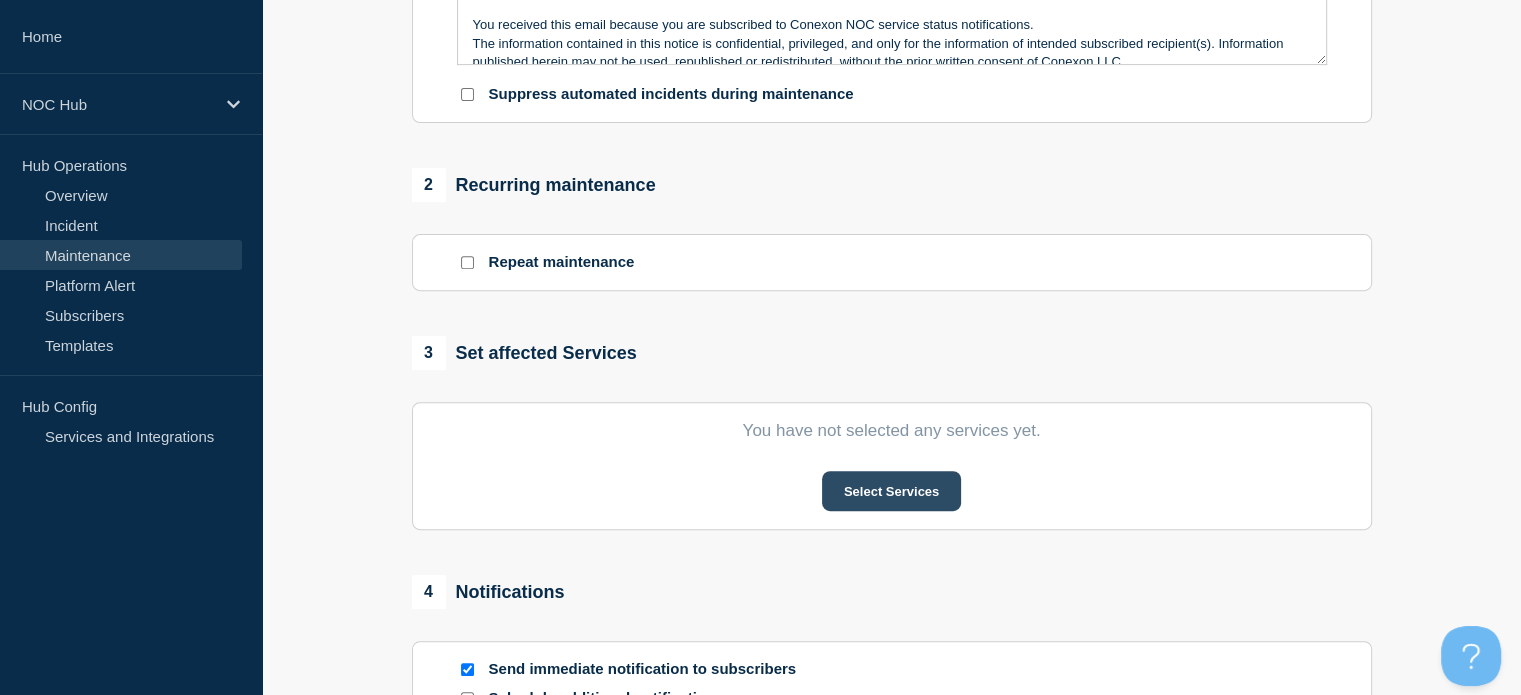 click on "Select Services" at bounding box center (891, 491) 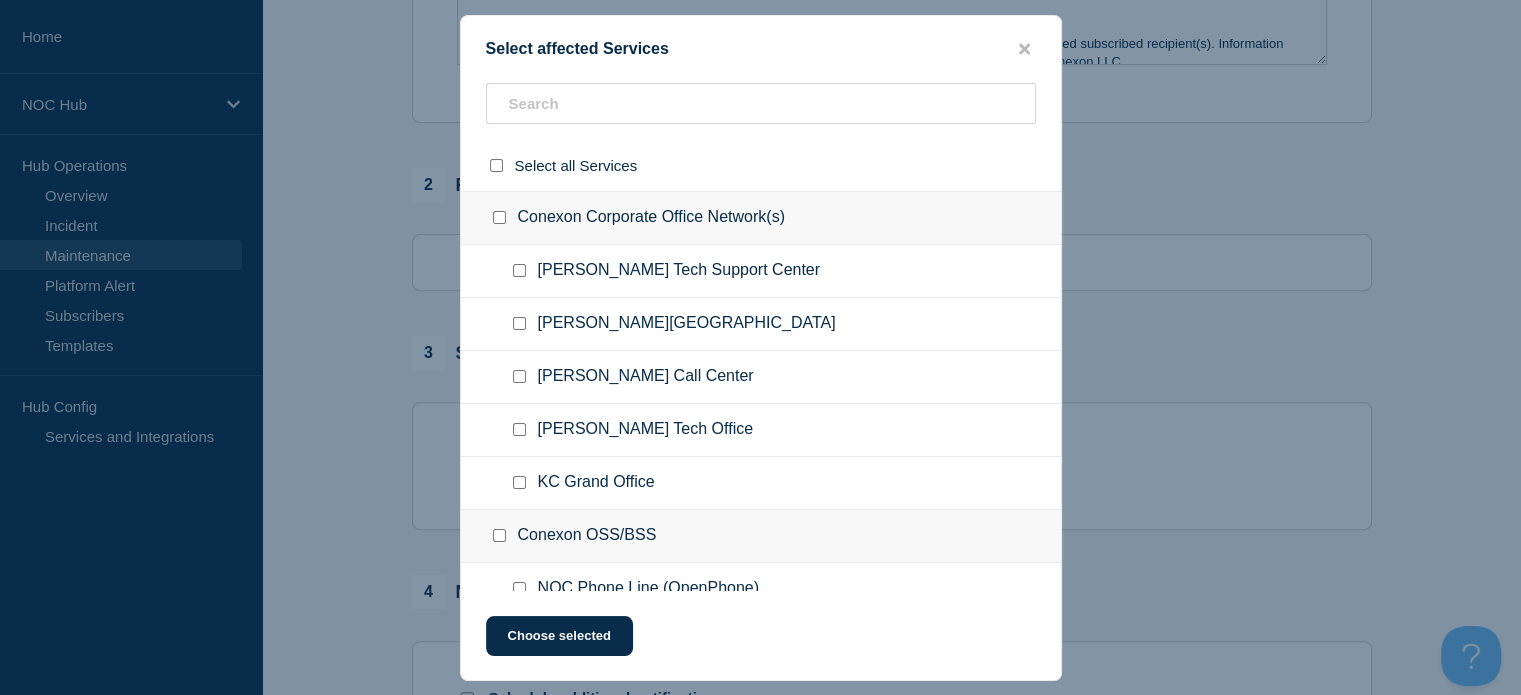 click on "[PERSON_NAME] Tech Support Center" 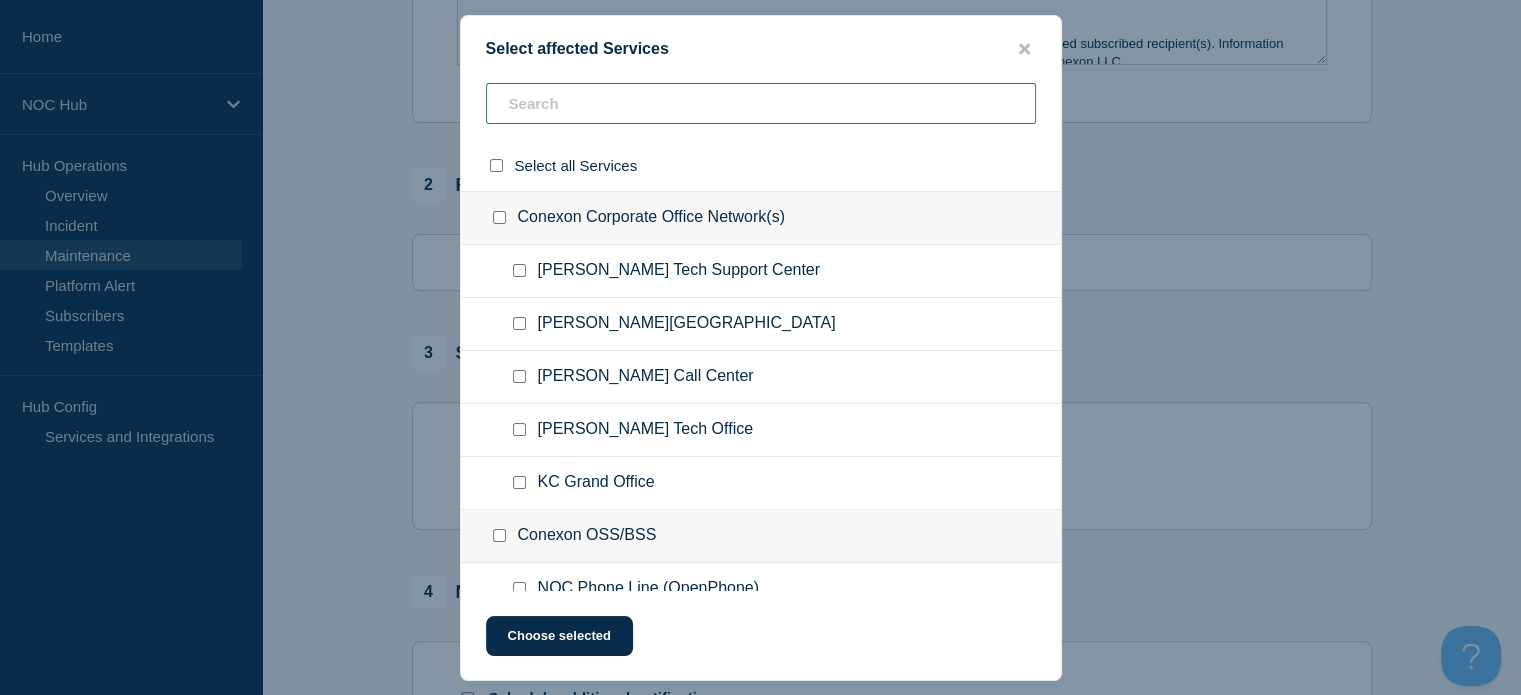 click at bounding box center (761, 103) 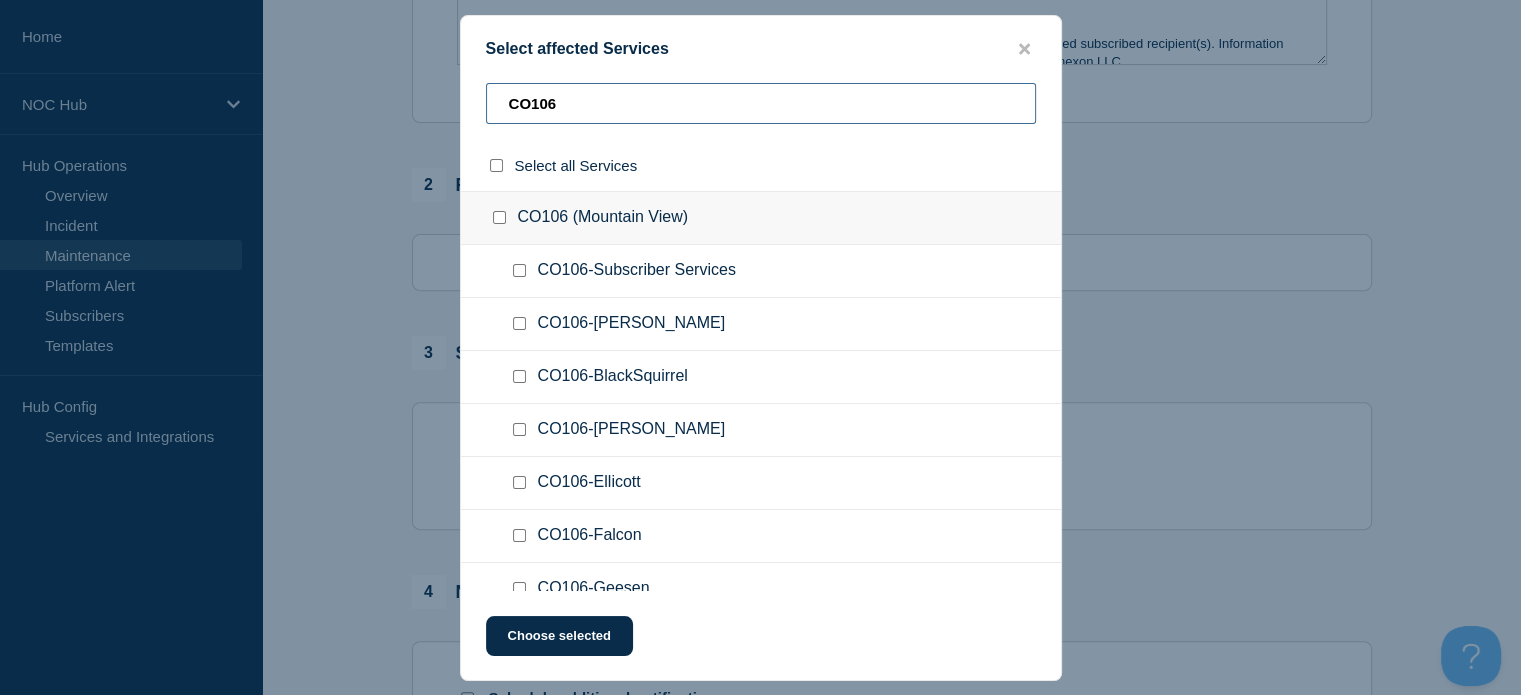 type on "CO106" 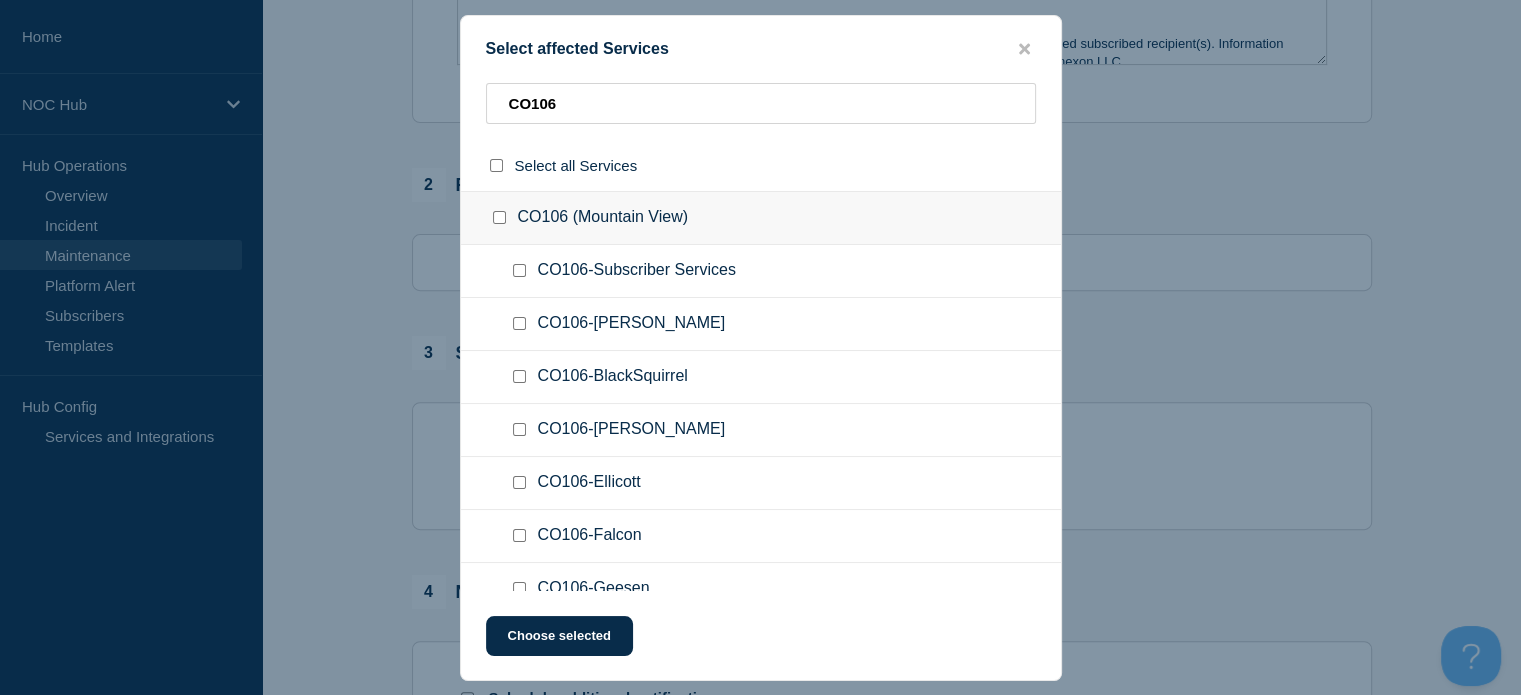 click at bounding box center (519, 270) 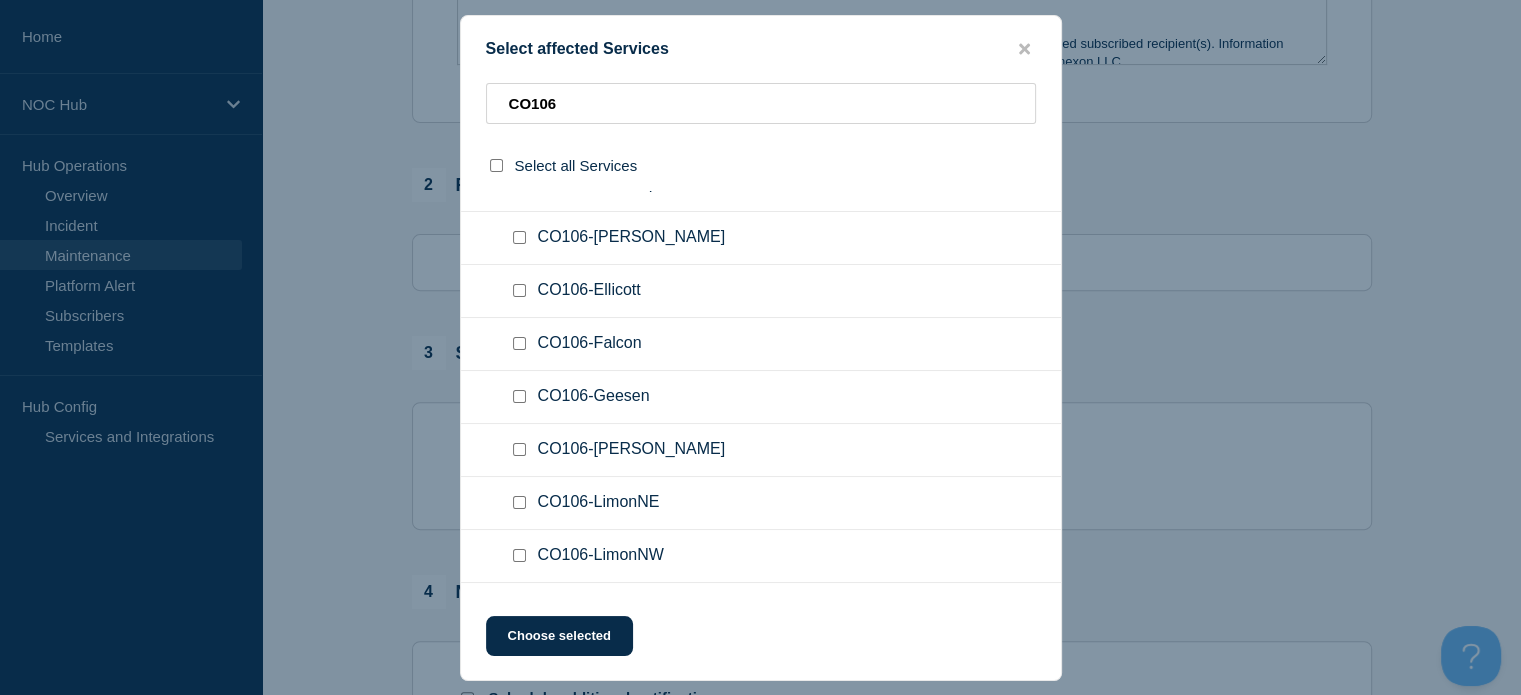 scroll, scrollTop: 199, scrollLeft: 0, axis: vertical 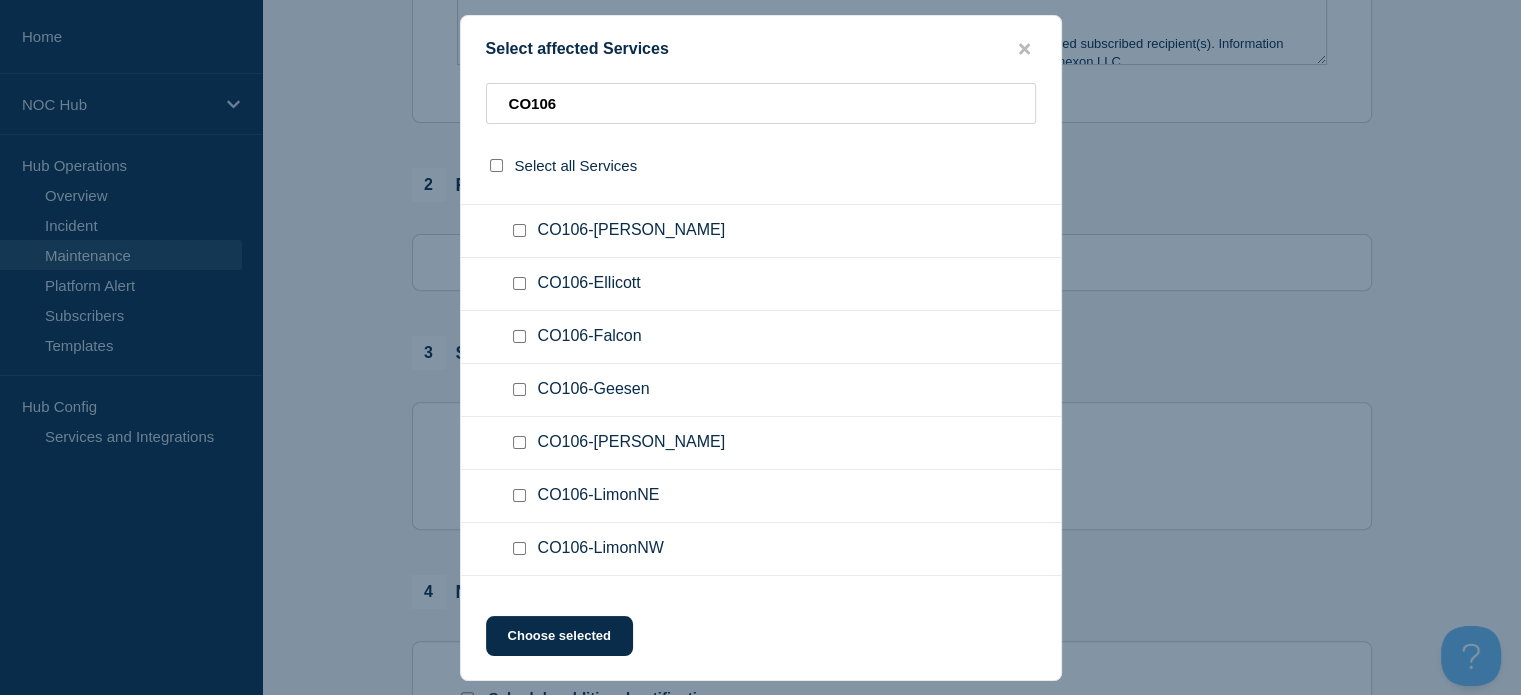 click at bounding box center [519, 442] 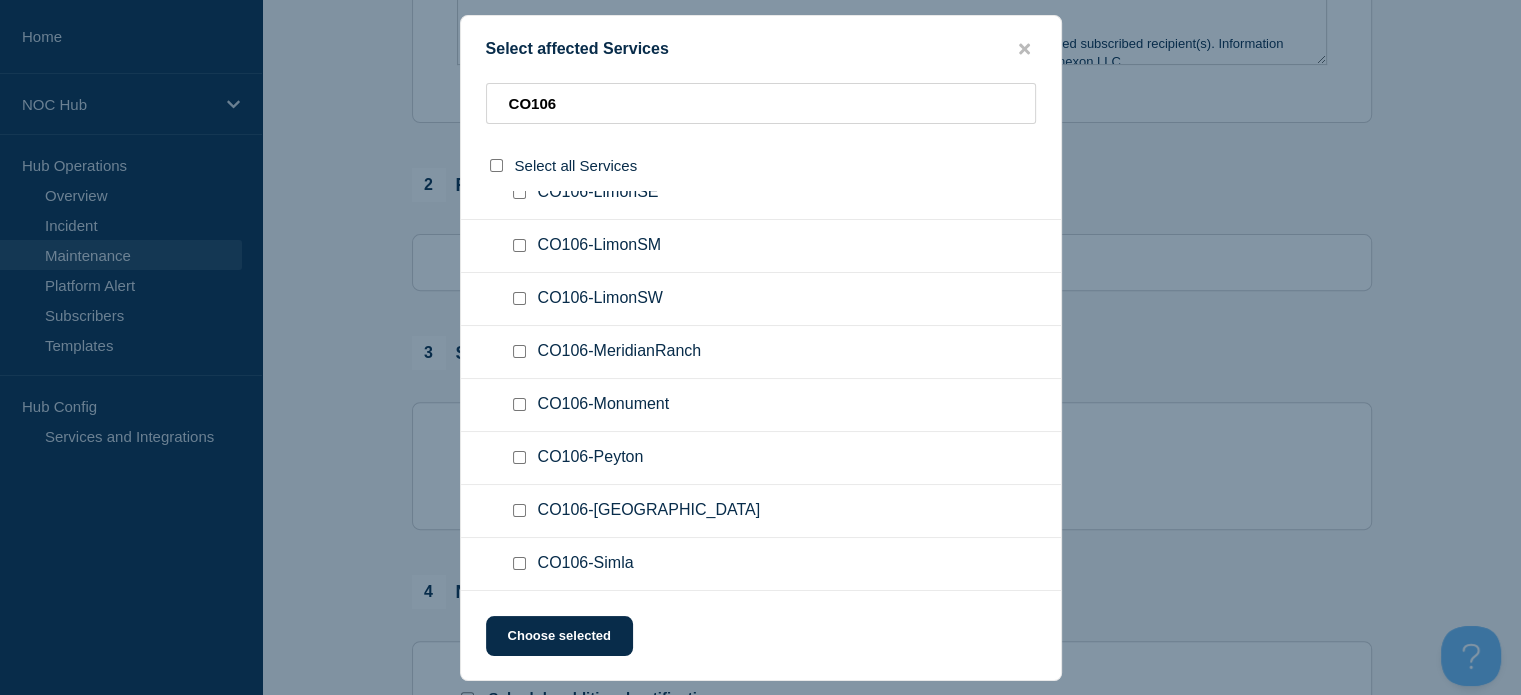 scroll, scrollTop: 607, scrollLeft: 0, axis: vertical 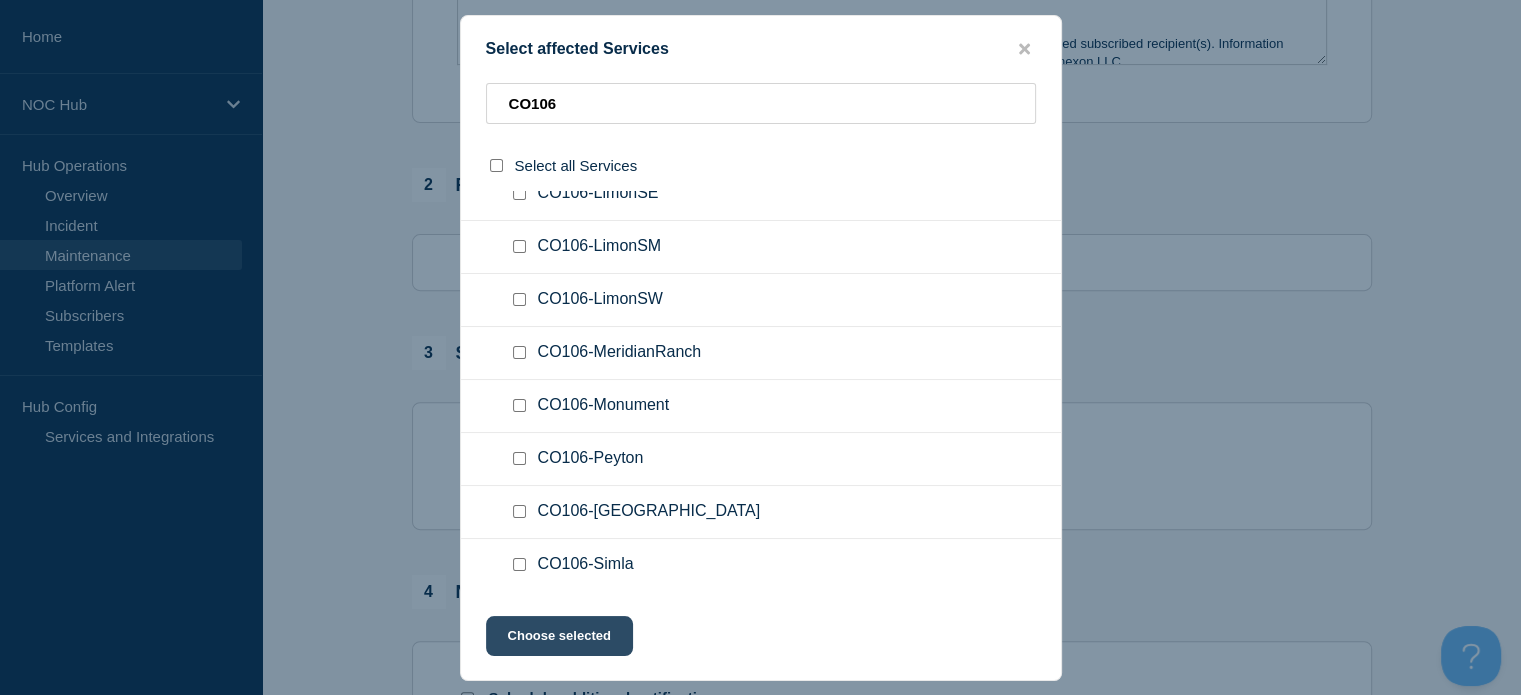 click on "Choose selected" 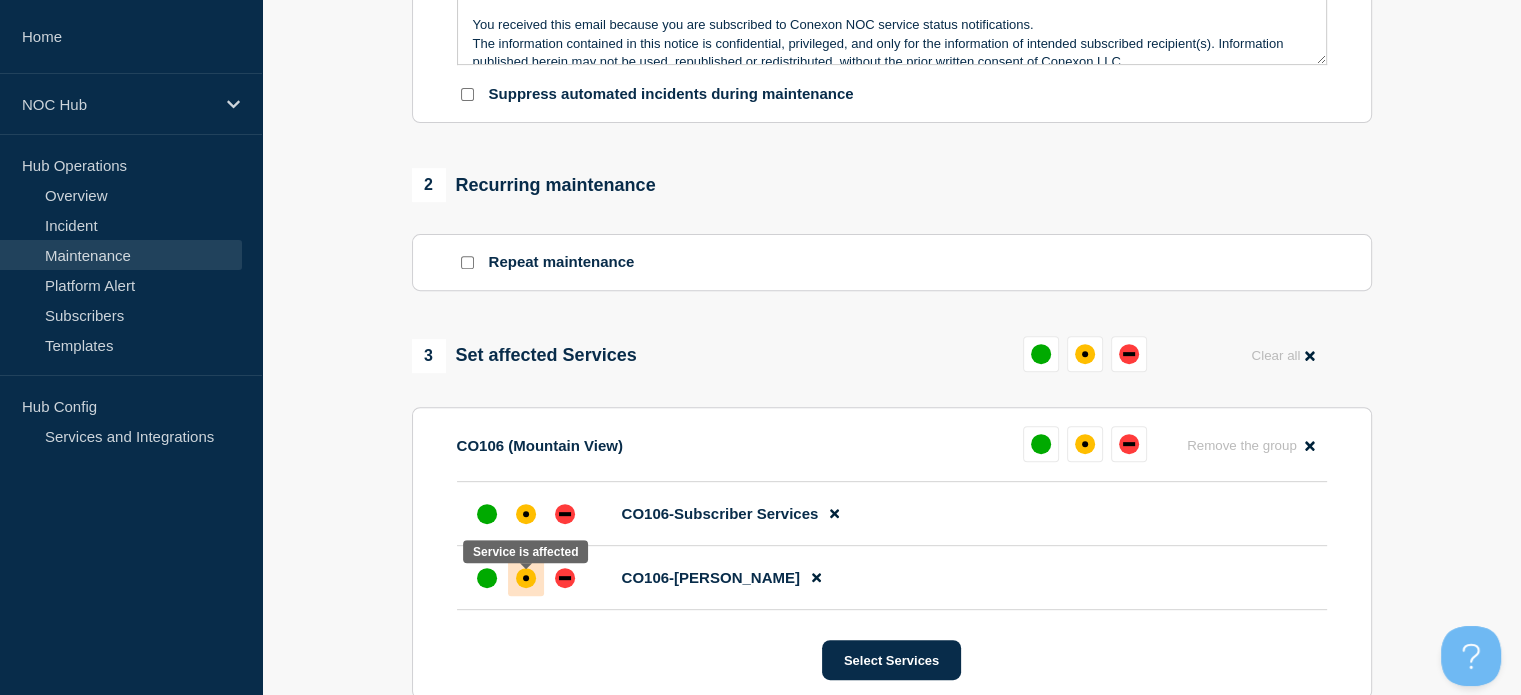 click at bounding box center (526, 578) 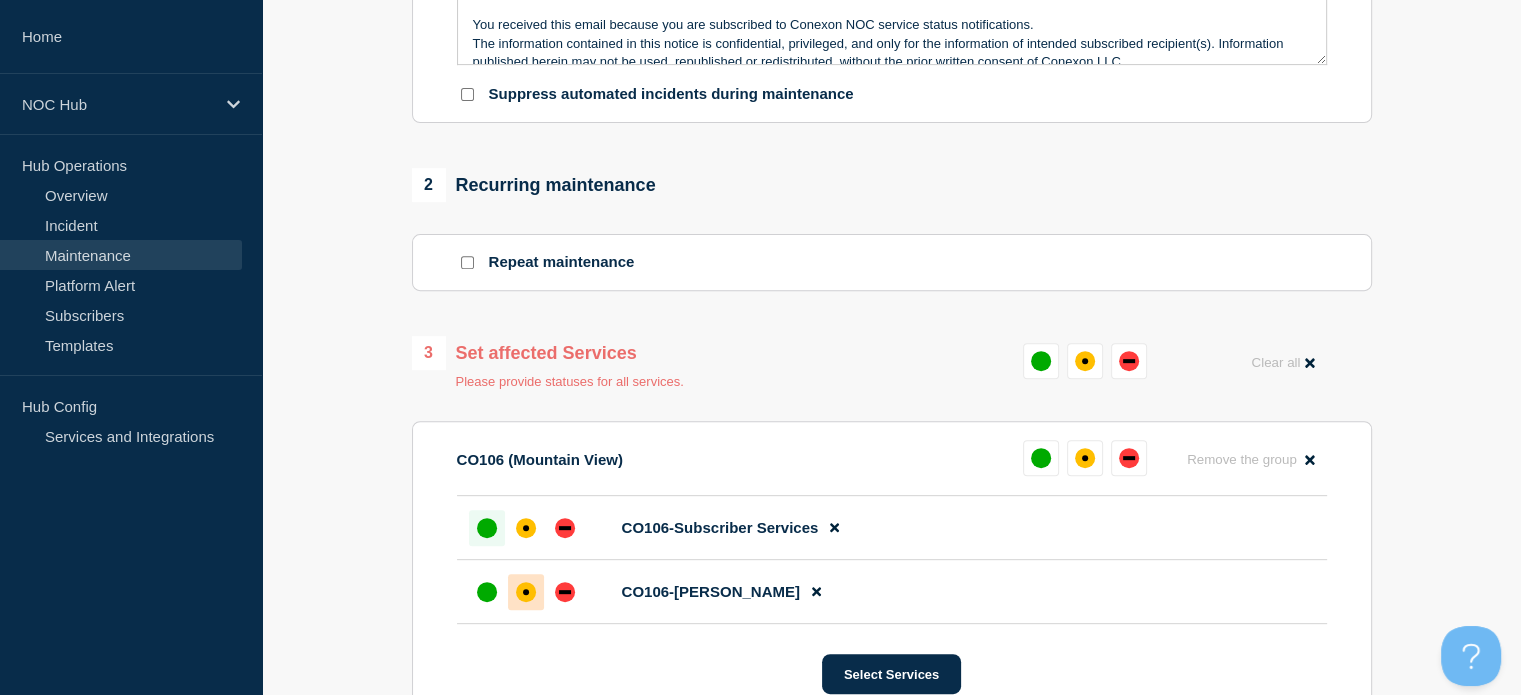 click at bounding box center [487, 528] 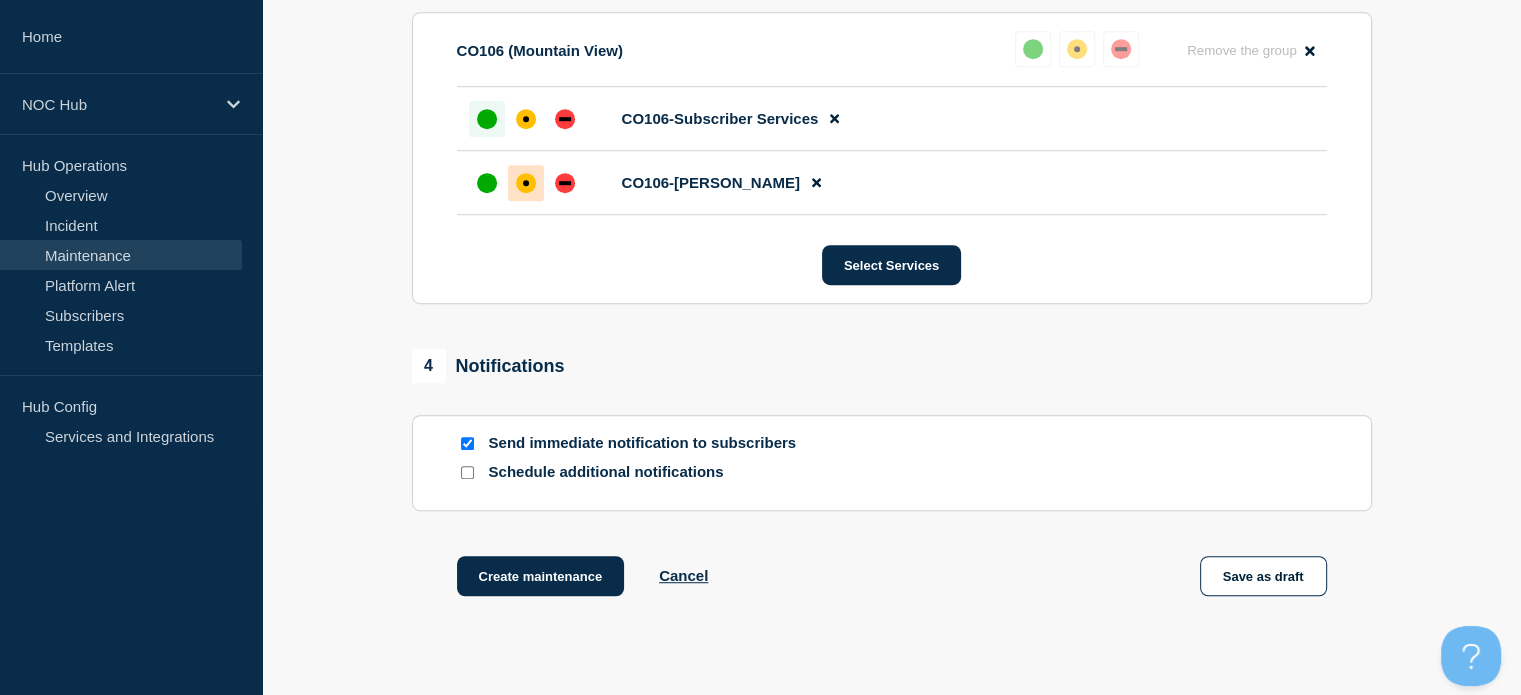 scroll, scrollTop: 1097, scrollLeft: 0, axis: vertical 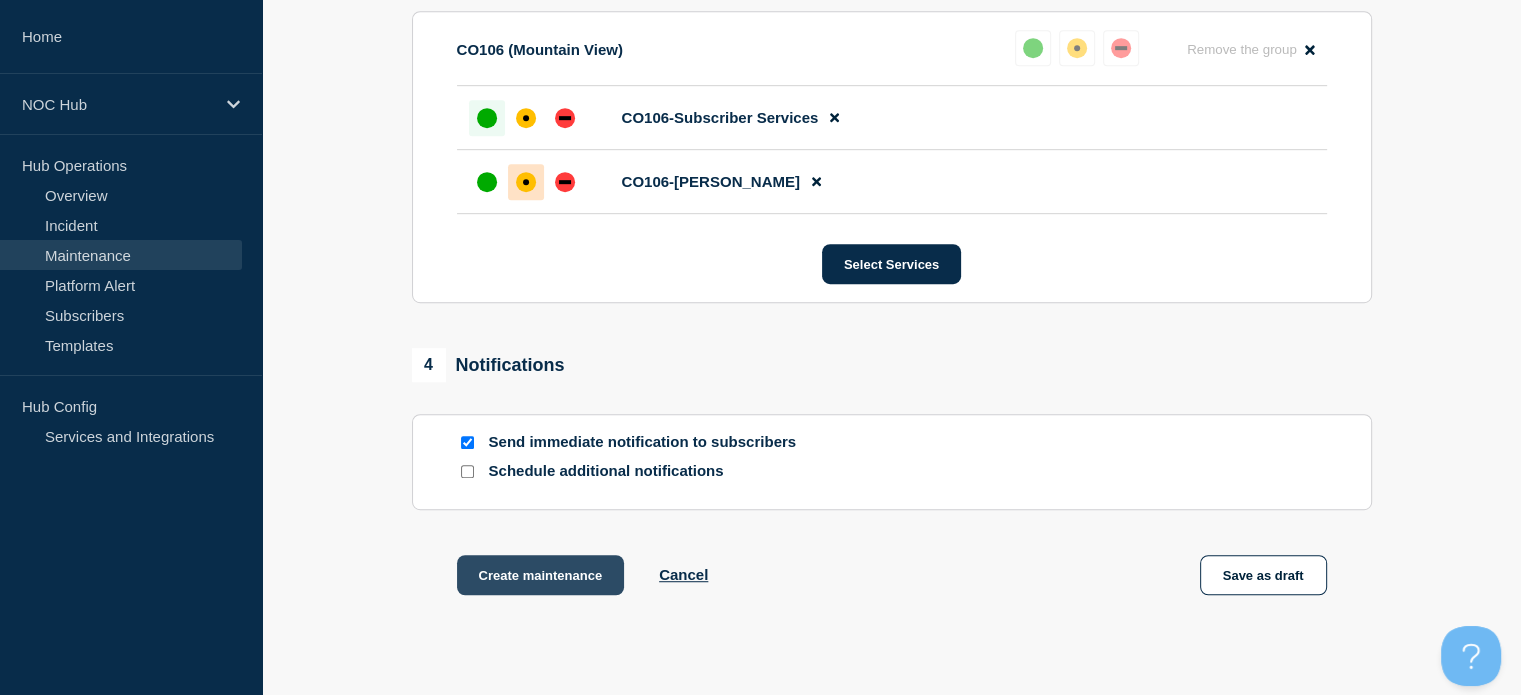 click on "Create maintenance" at bounding box center [541, 575] 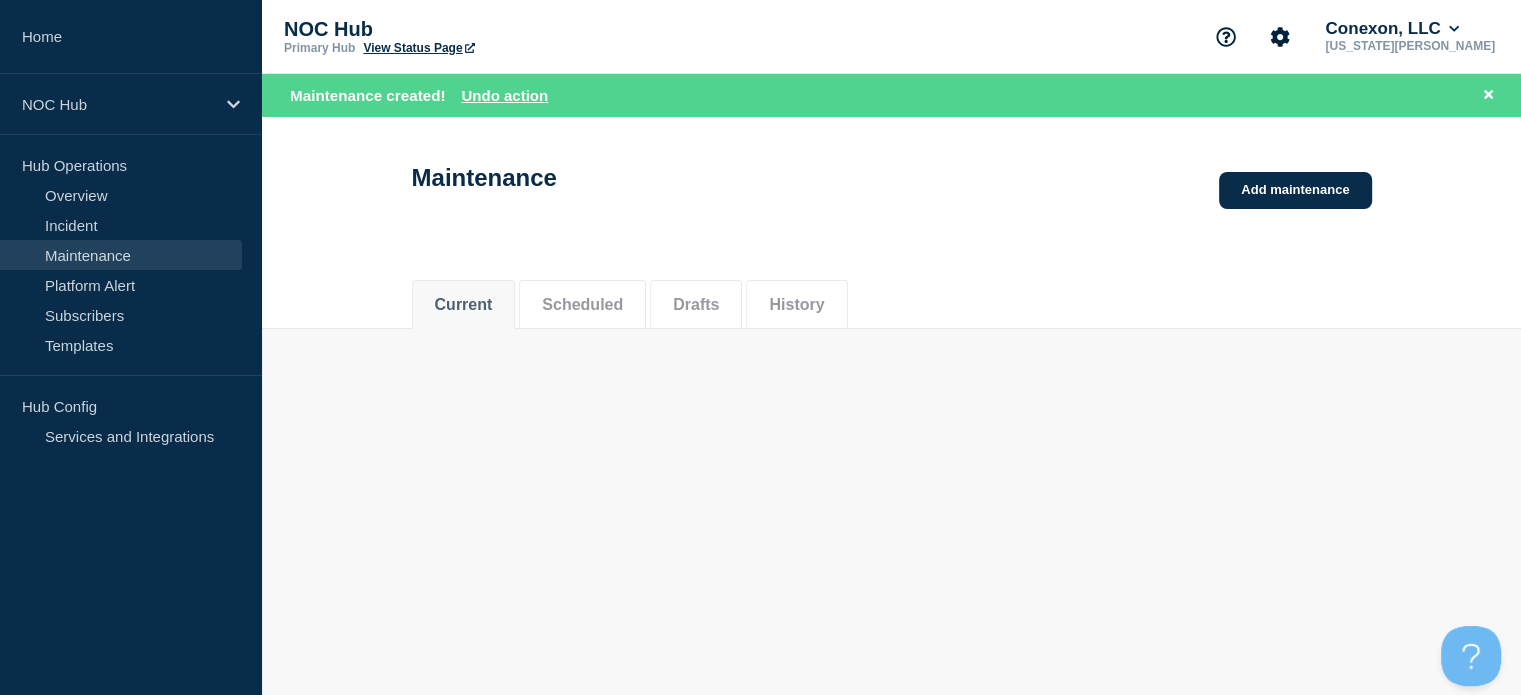 scroll, scrollTop: 0, scrollLeft: 0, axis: both 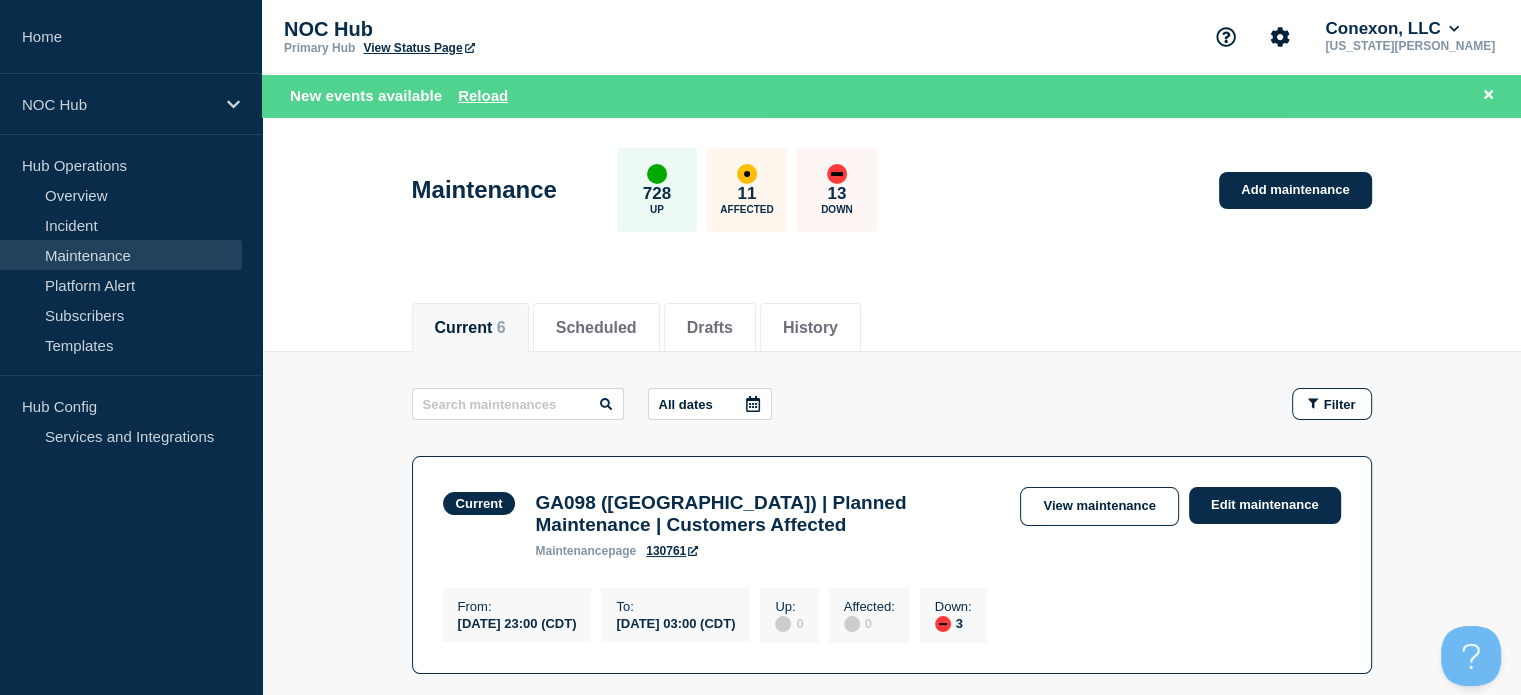 click on "Maintenance" at bounding box center [121, 255] 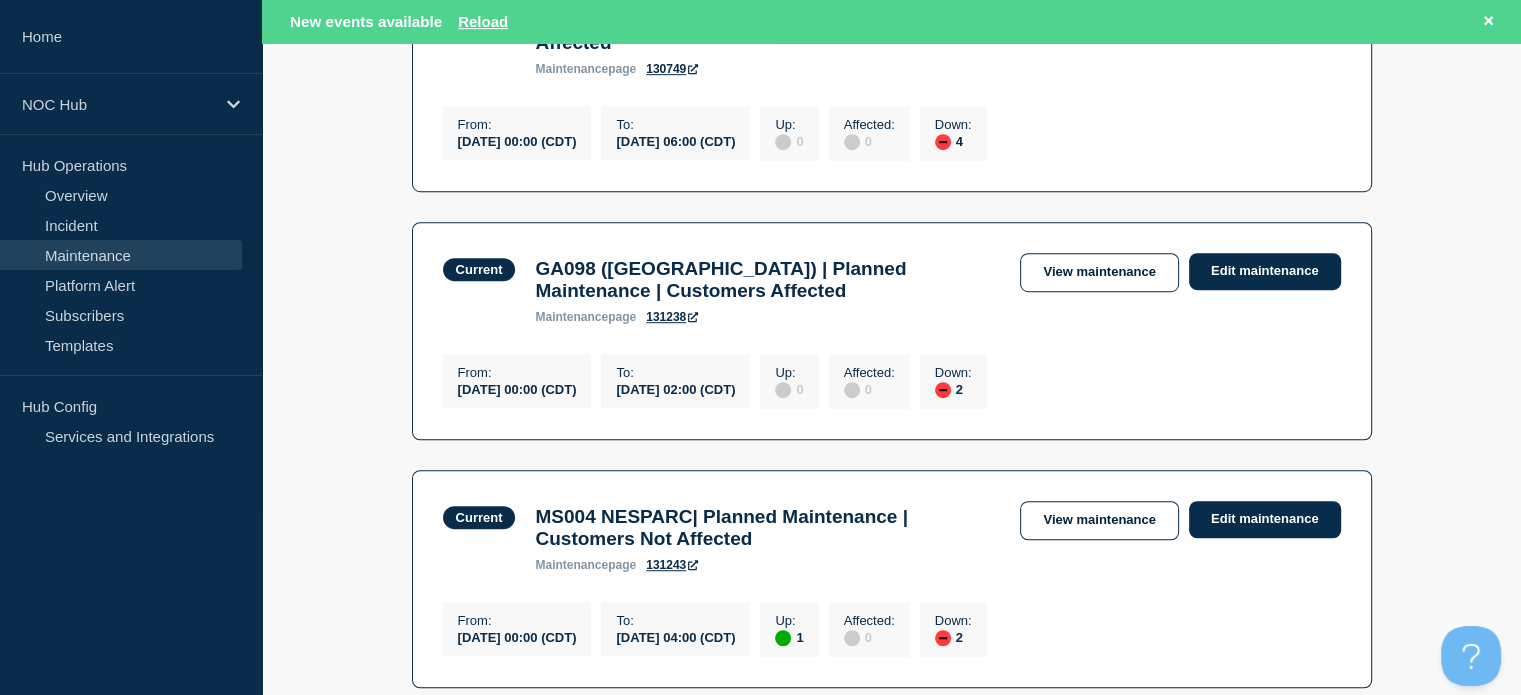 scroll, scrollTop: 1248, scrollLeft: 0, axis: vertical 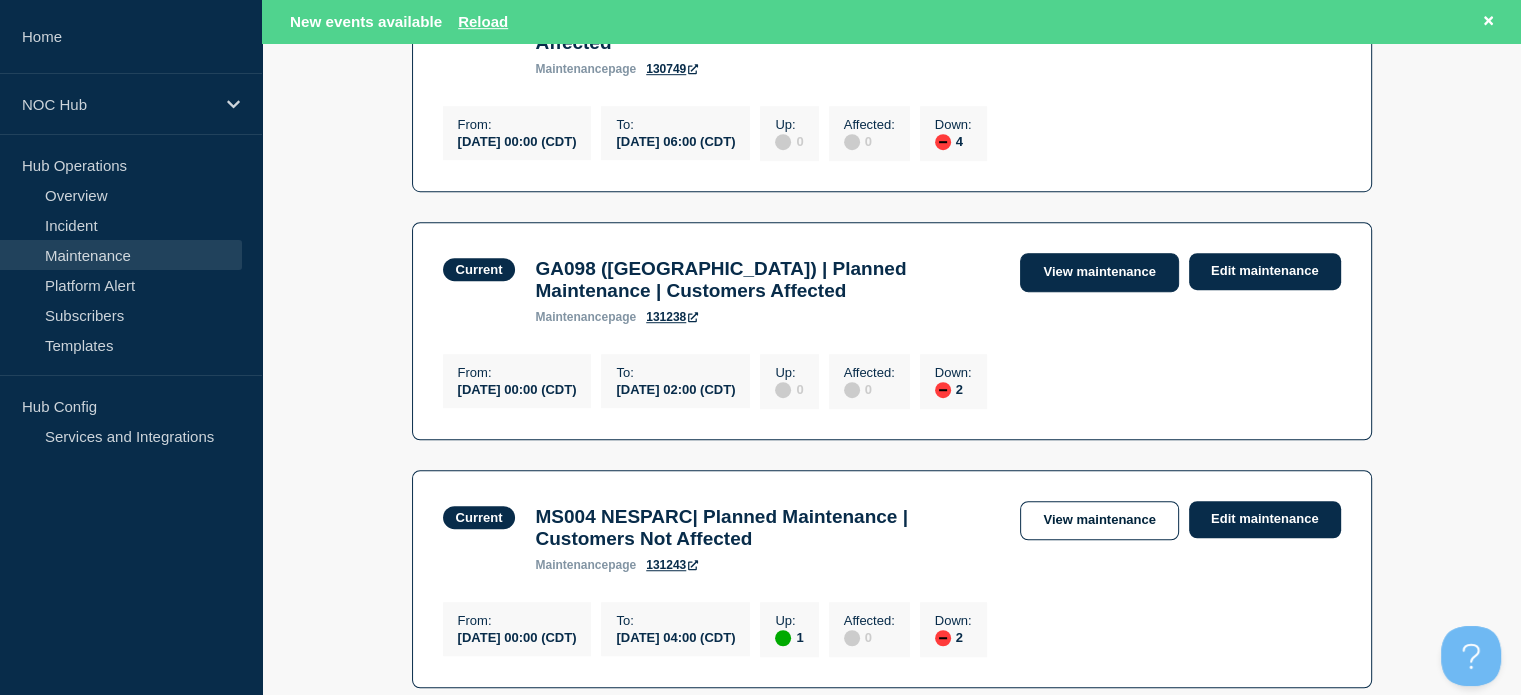 click on "View maintenance" at bounding box center [1099, 272] 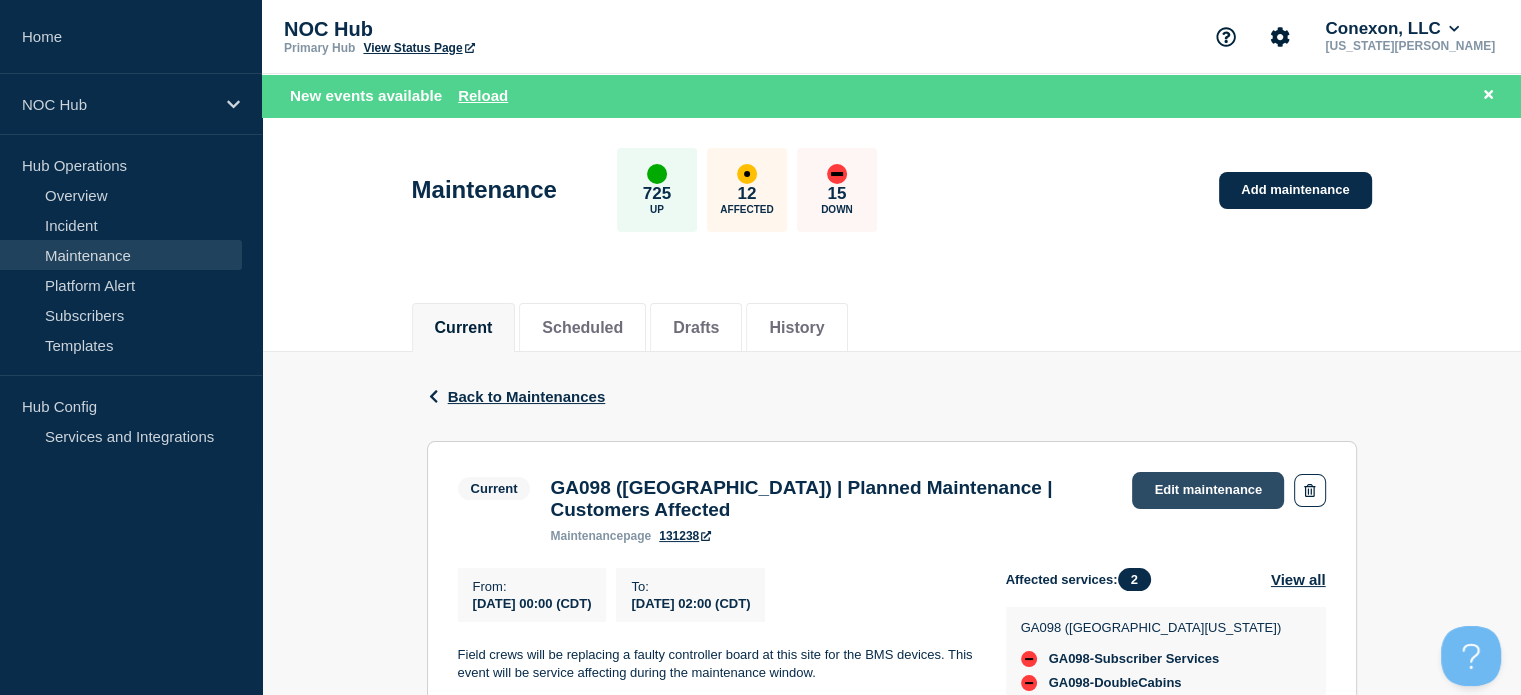 click on "Edit maintenance" 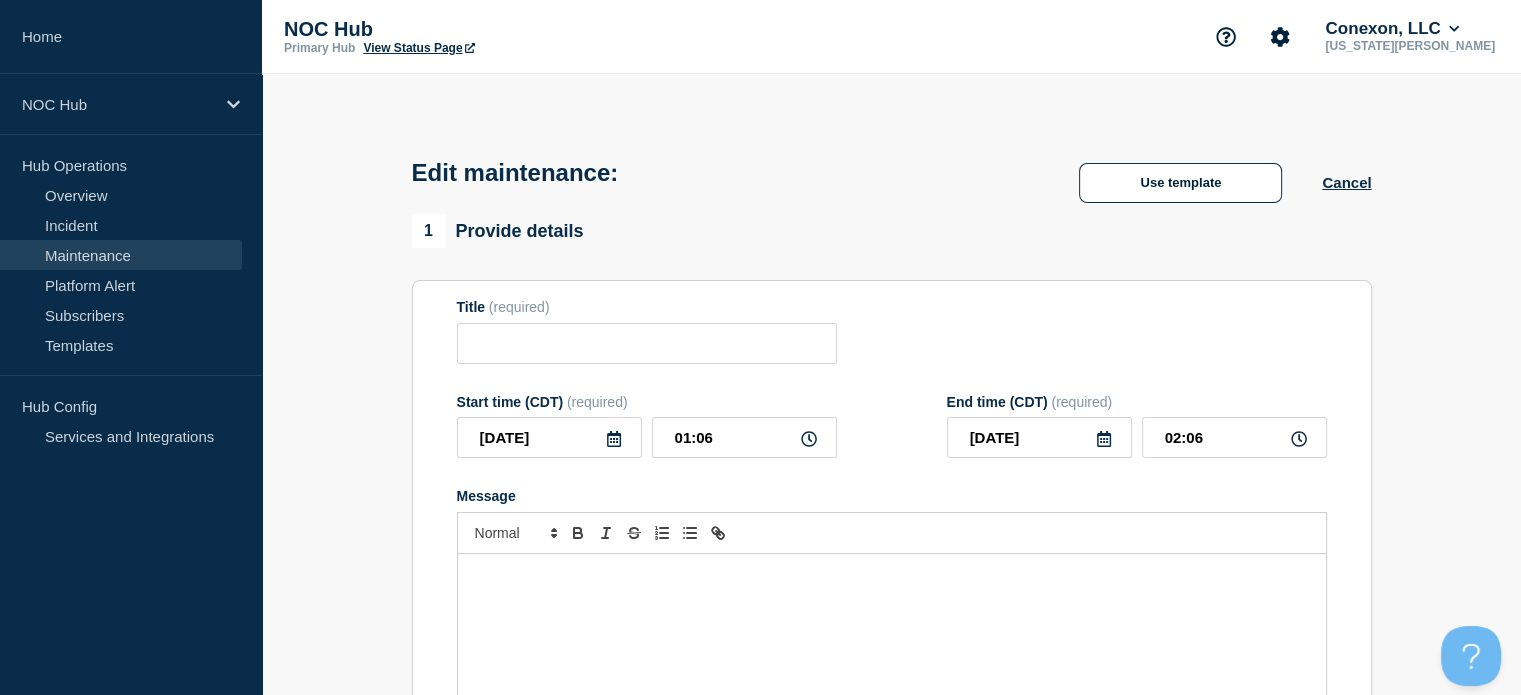 type on "GA098 ([GEOGRAPHIC_DATA]) | Planned Maintenance | Customers Affected" 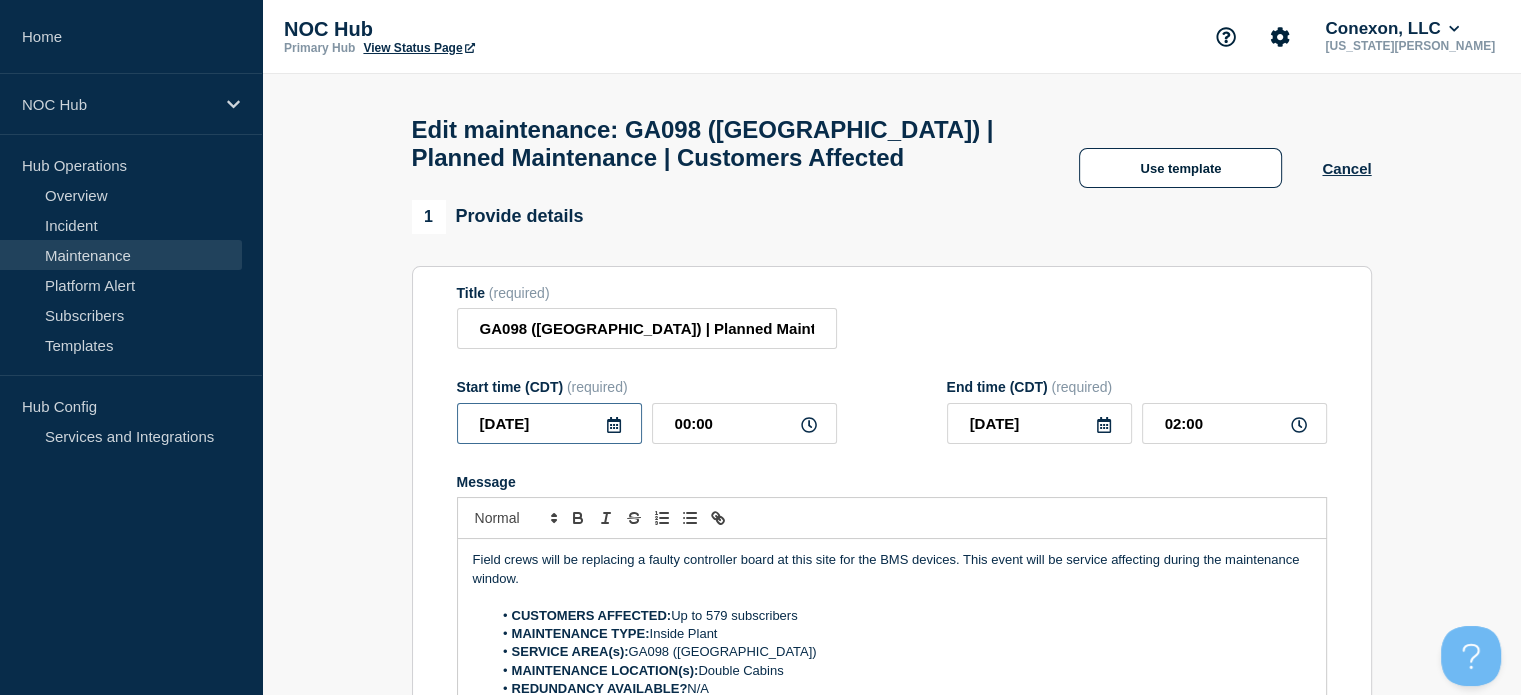 click on "[DATE]" at bounding box center (549, 423) 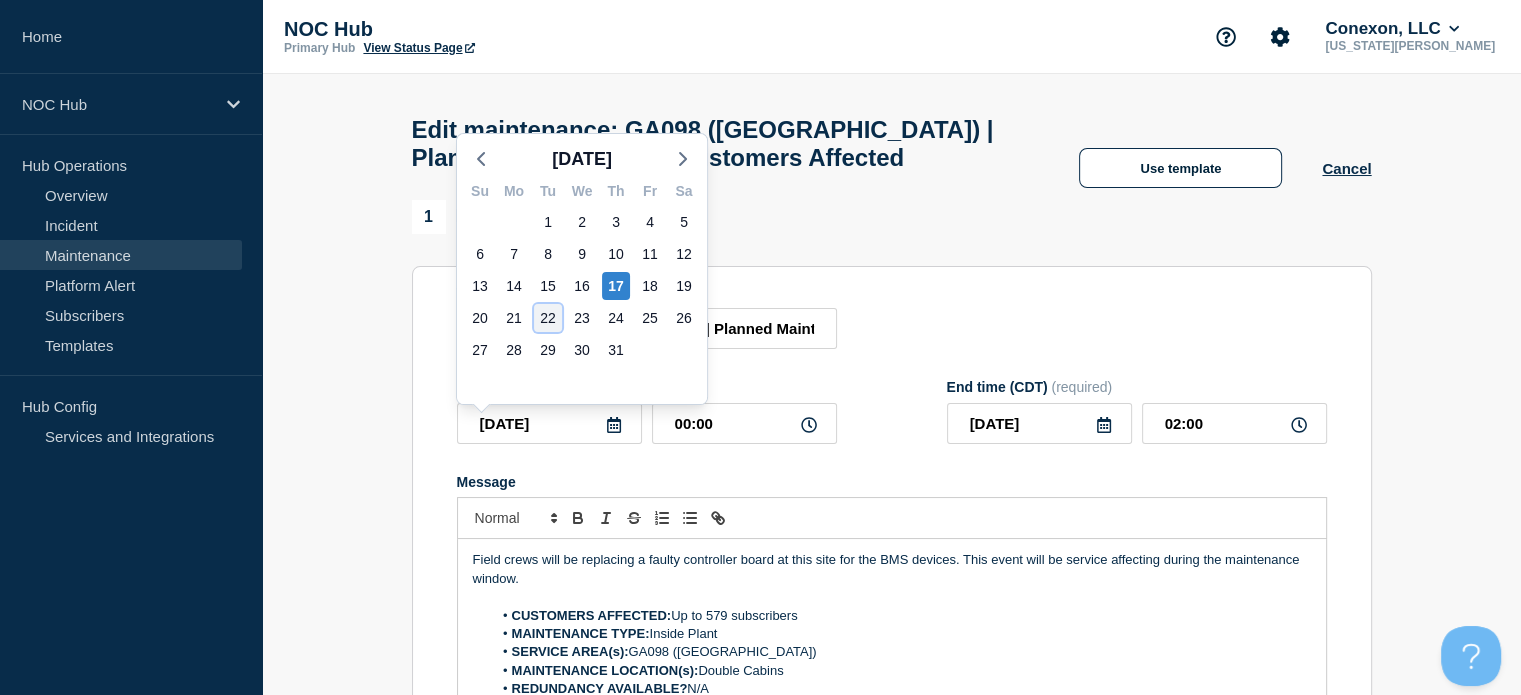 click on "22" 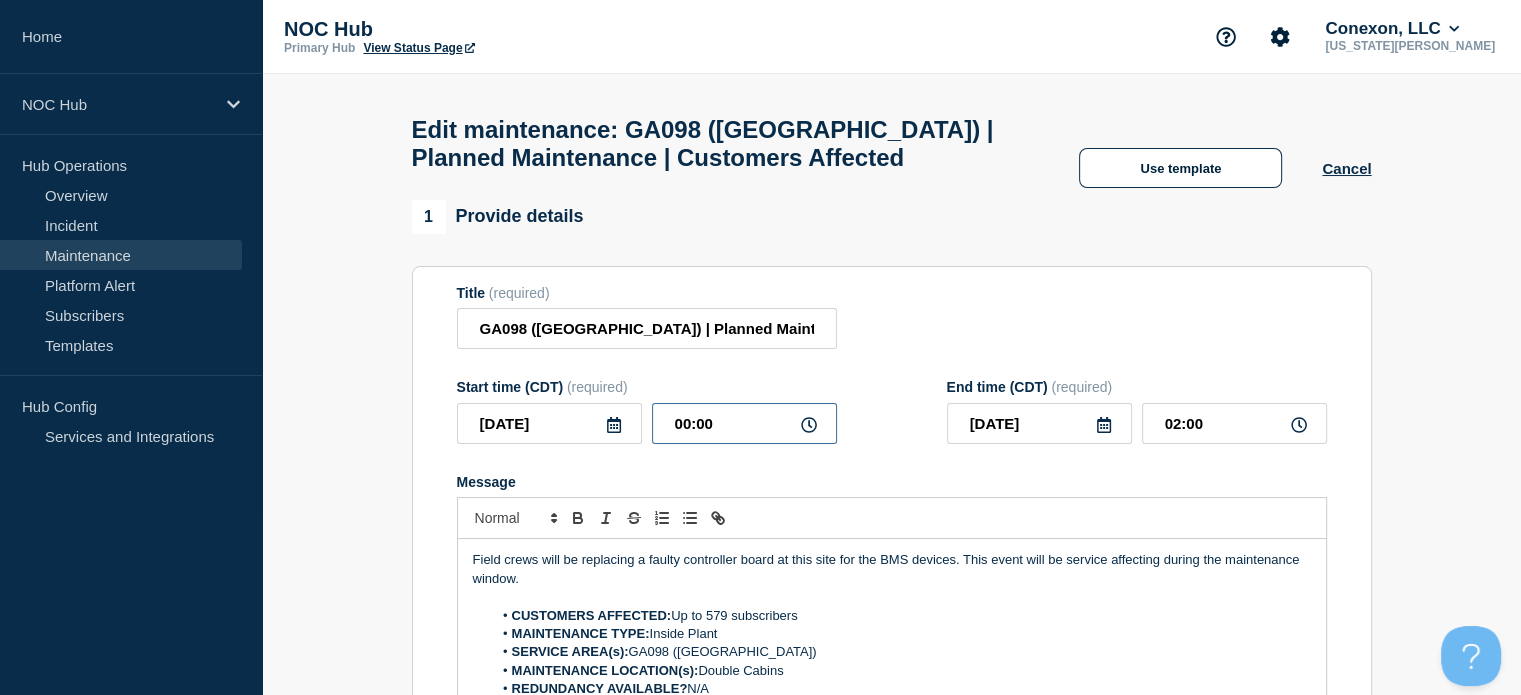 click on "00:00" at bounding box center [744, 423] 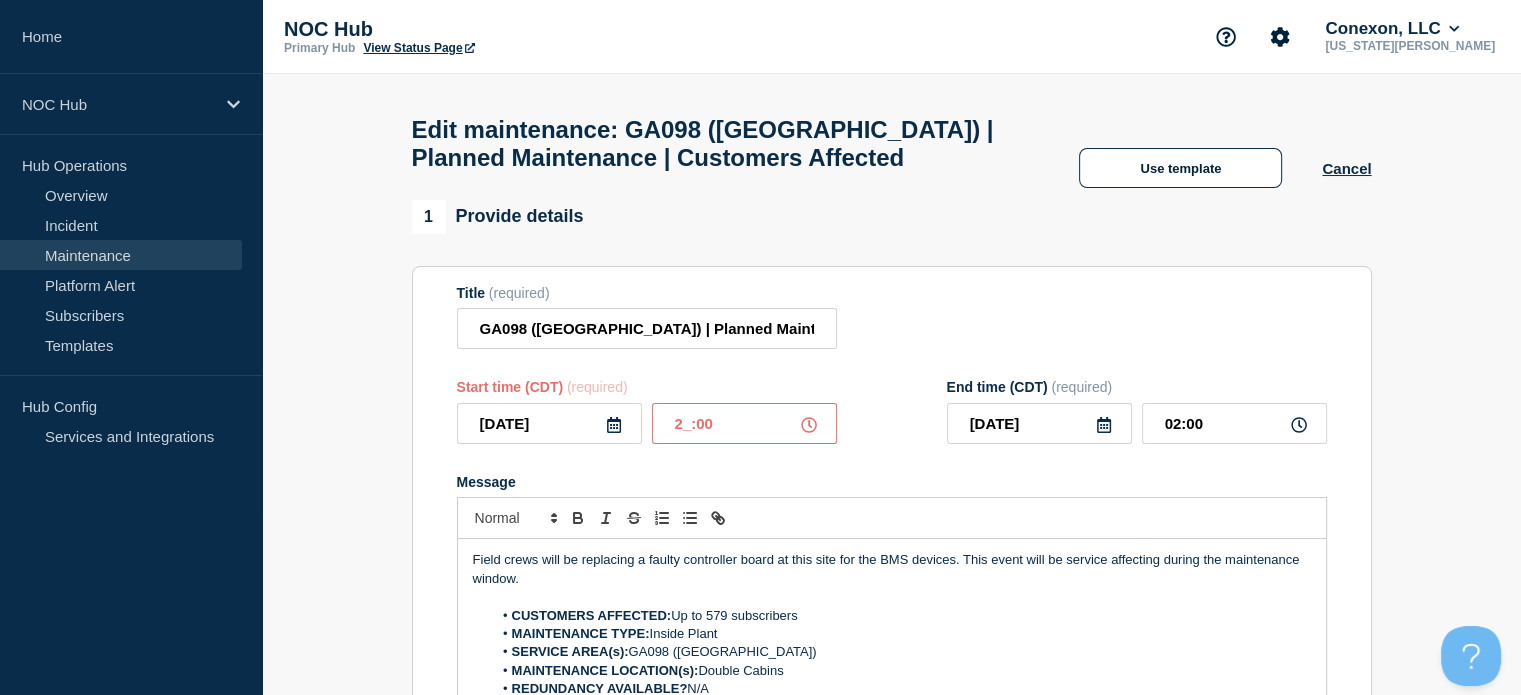 type on "23:00" 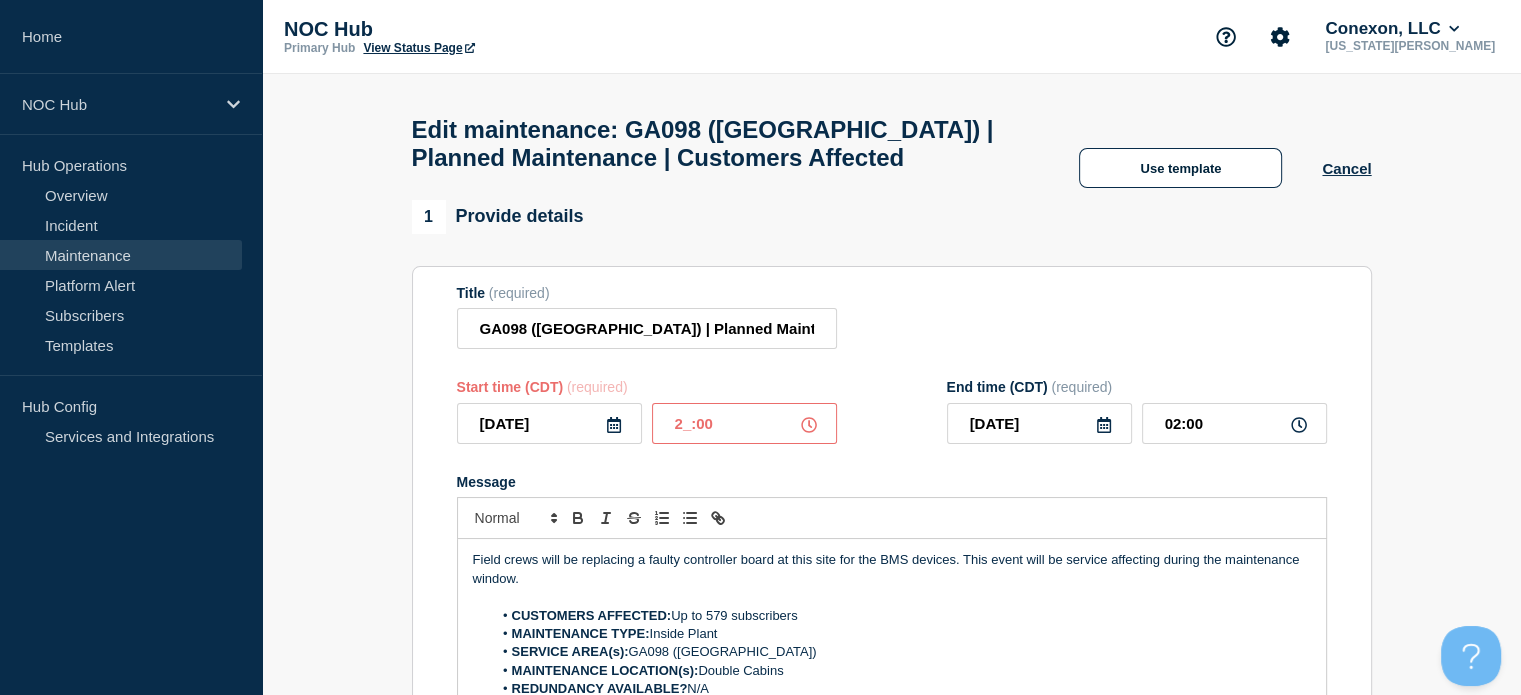type on "[DATE]" 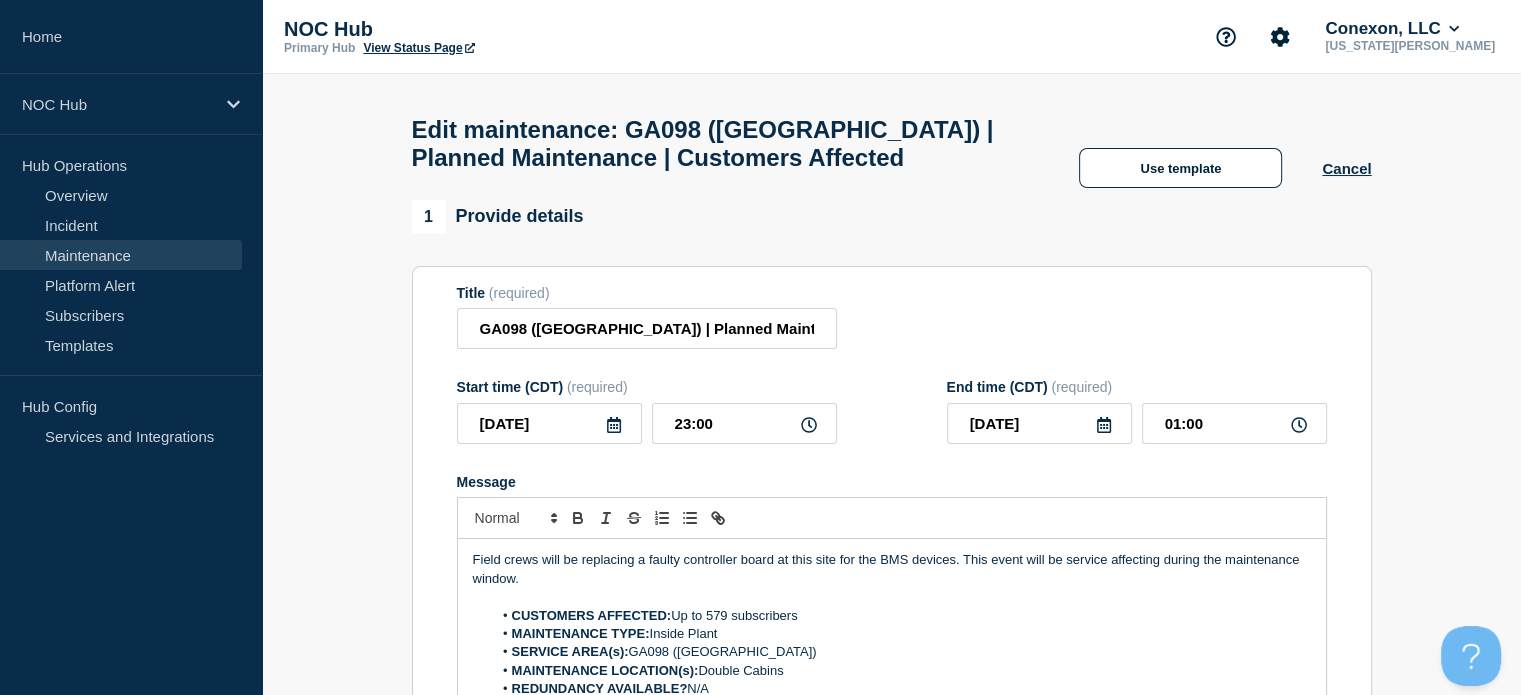 click on "Title  (required) GA098 ([GEOGRAPHIC_DATA]) | Planned Maintenance | Customers Affected Start time (CDT)  (required) [DATE] 23:00 End time (CDT)  (required) [DATE] 01:00 Message  Field crews will be replacing a faulty controller board at this site for the BMS devices. This event will be service affecting during the maintenance window.  CUSTOMERS AFFECTED:  Up to 579 subscribers MAINTENANCE TYPE:  Inside Plant SERVICE AREA(s):  GA098 ([GEOGRAPHIC_DATA]) MAINTENANCE LOCATION(s):  Double Cabins REDUNDANCY AVAILABLE?  N/A SCHEDULED START:  [DATE] 00:00 (CDT) SCHEDULED END:  [DATE] 02:00 (CDT) CNOC TICKET:  19370 You received this email because you are subscribed to Conexon NOC service status notifications. The information contained in this notice is confidential, privileged, and only for the information of intended subscribed recipient(s). Information published herein may not be used, republished or redistributed, without the prior written consent of Conexon LLC. Suppress automated incidents during maintenance" 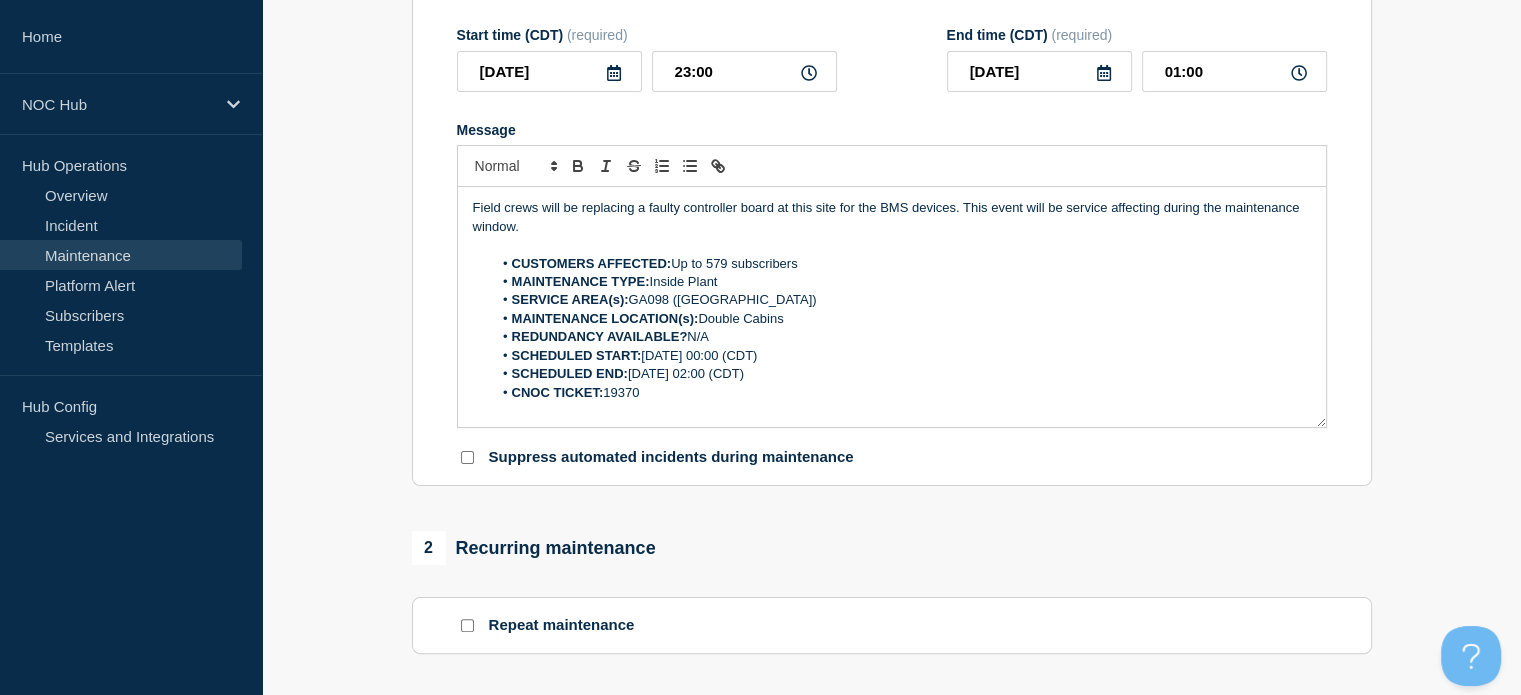 scroll, scrollTop: 354, scrollLeft: 0, axis: vertical 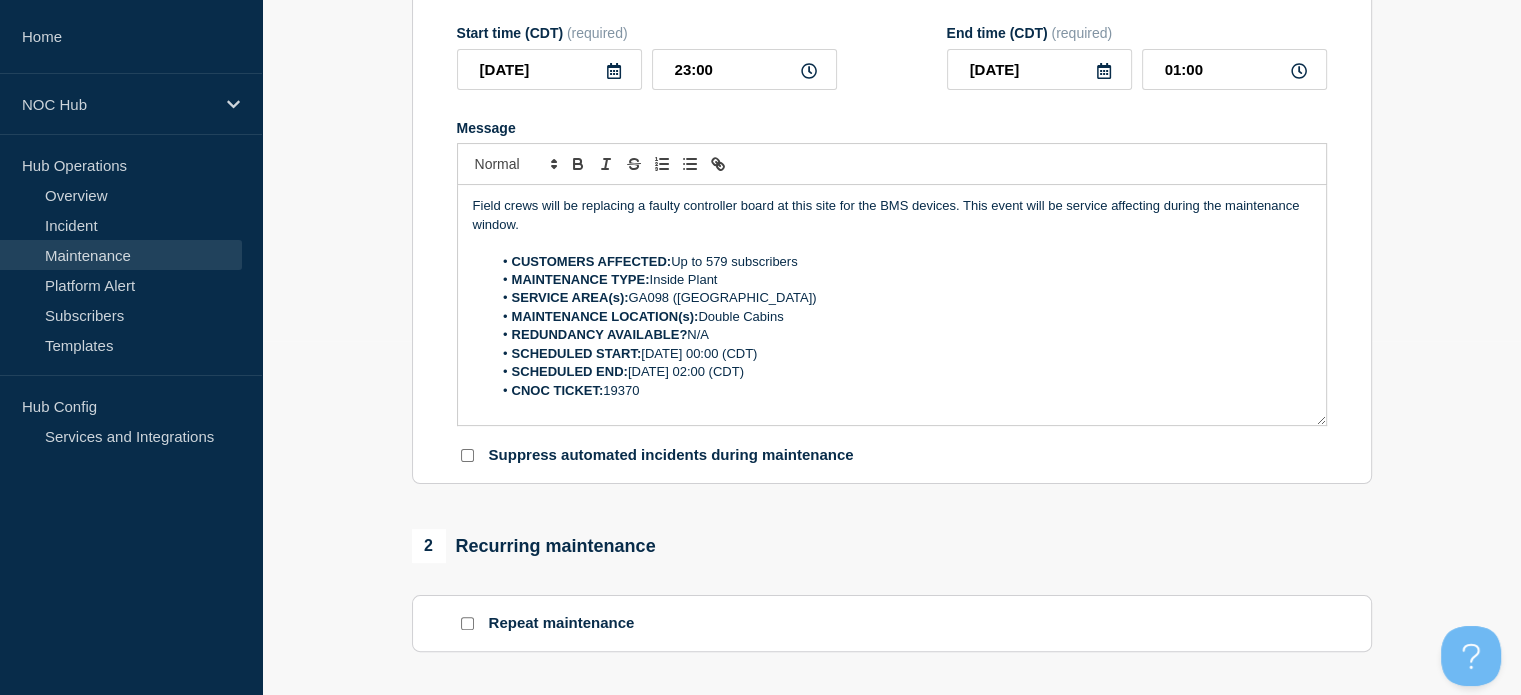 click on "SCHEDULED START:  [DATE] 00:00 (CDT)" at bounding box center [901, 354] 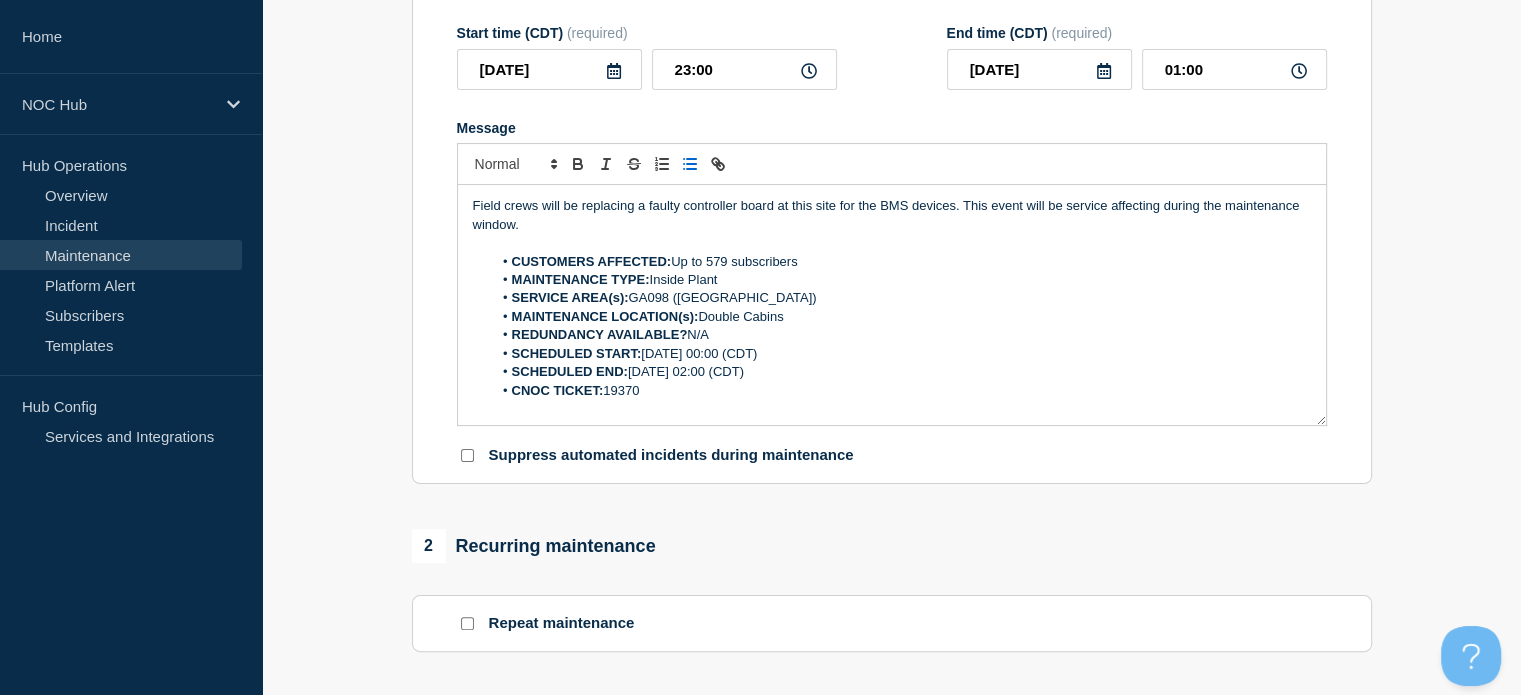 type 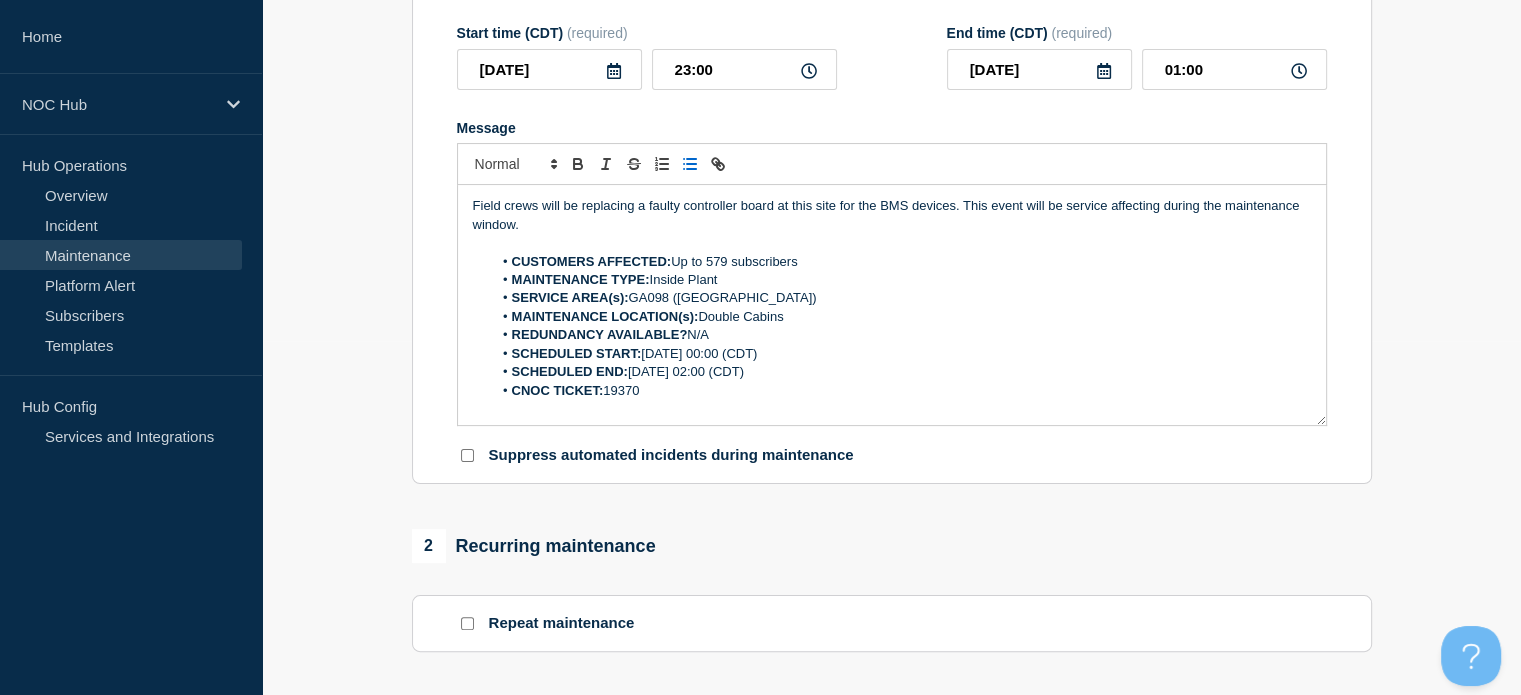 click on "SCHEDULED START:  [DATE] 00:00 (CDT)" at bounding box center [901, 354] 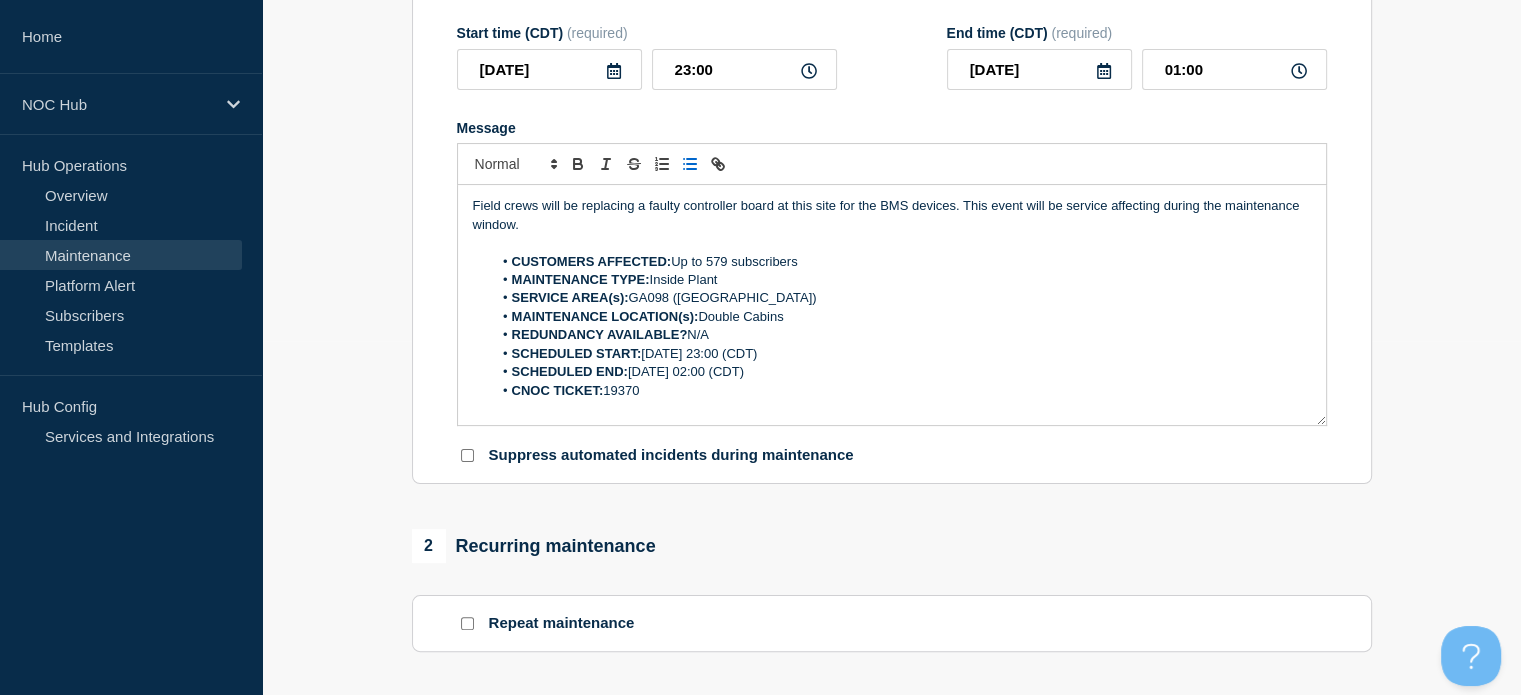 click on "SCHEDULED END:  [DATE] 02:00 (CDT)" at bounding box center [901, 372] 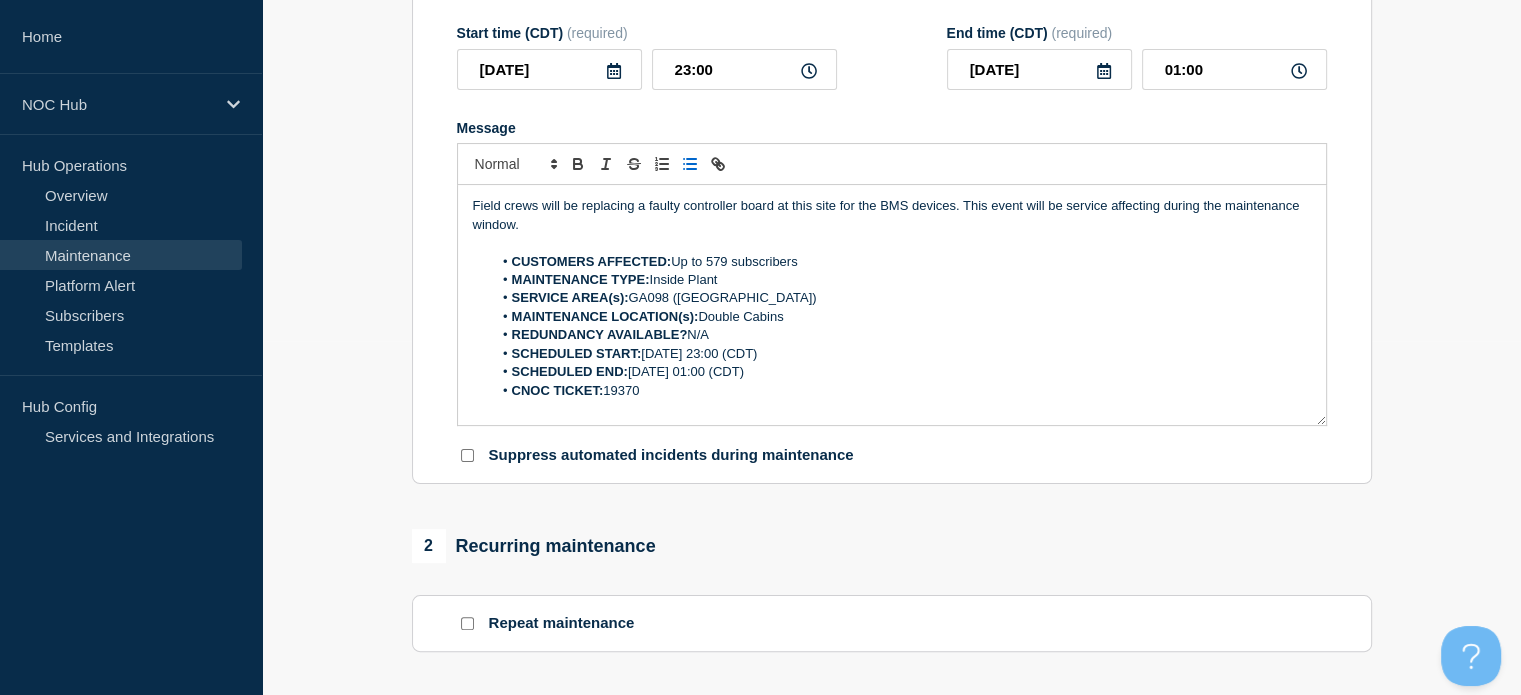 click on "CNOC TICKET:  19370" at bounding box center [901, 391] 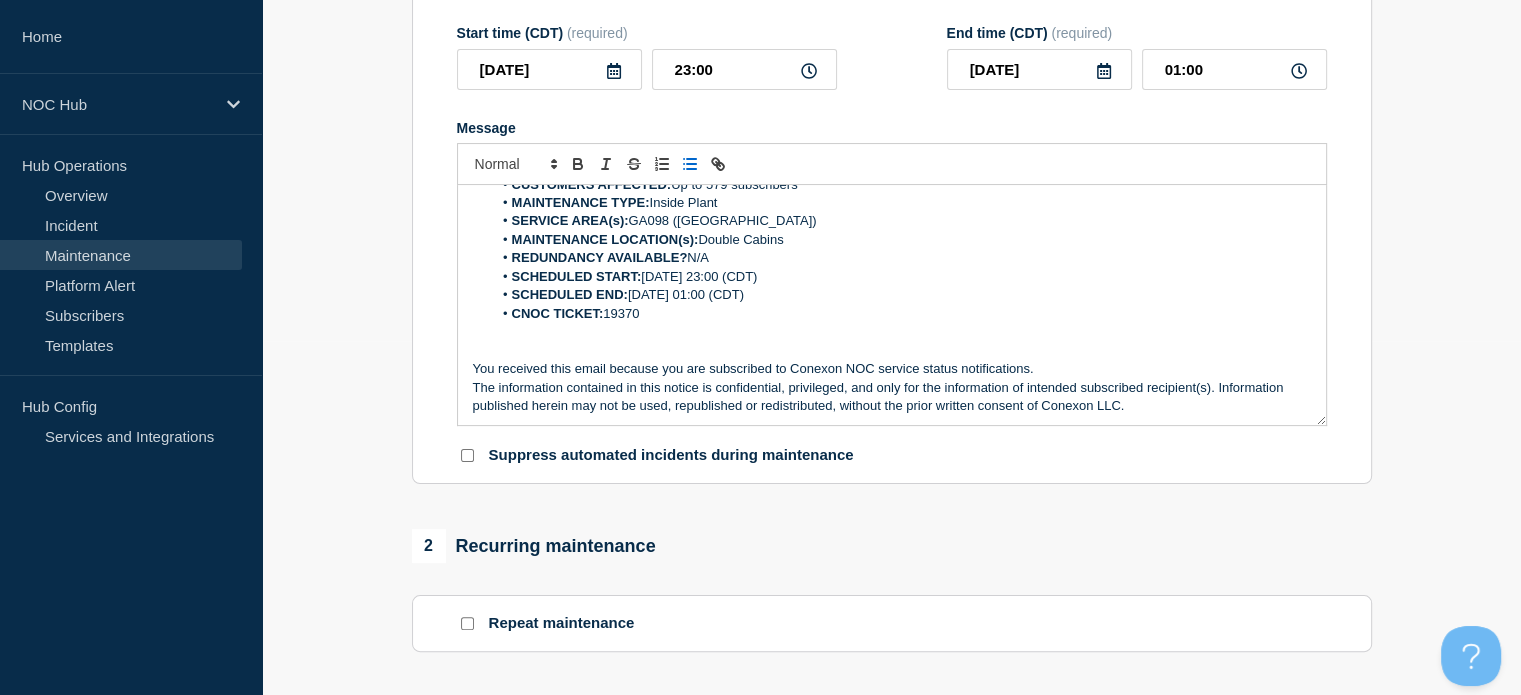 scroll, scrollTop: 0, scrollLeft: 0, axis: both 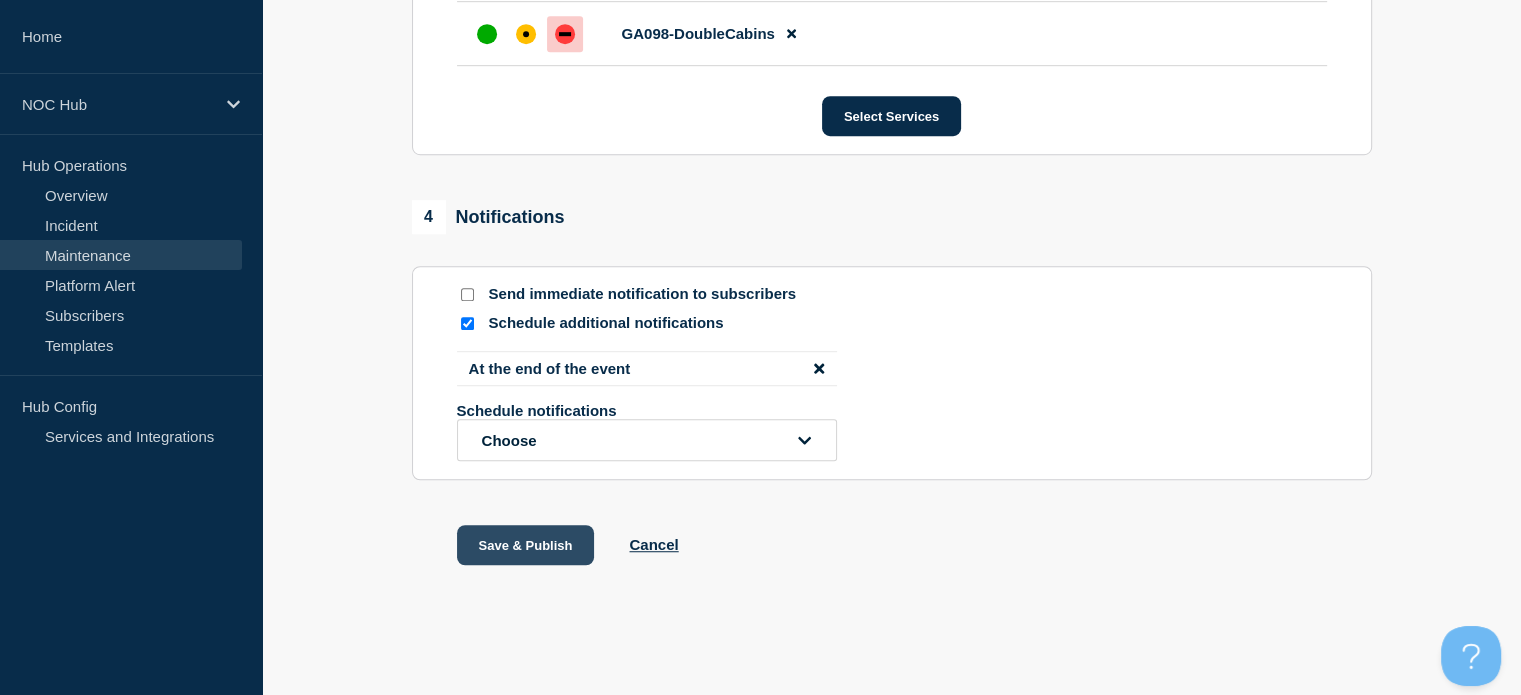 click on "Save & Publish" at bounding box center [526, 545] 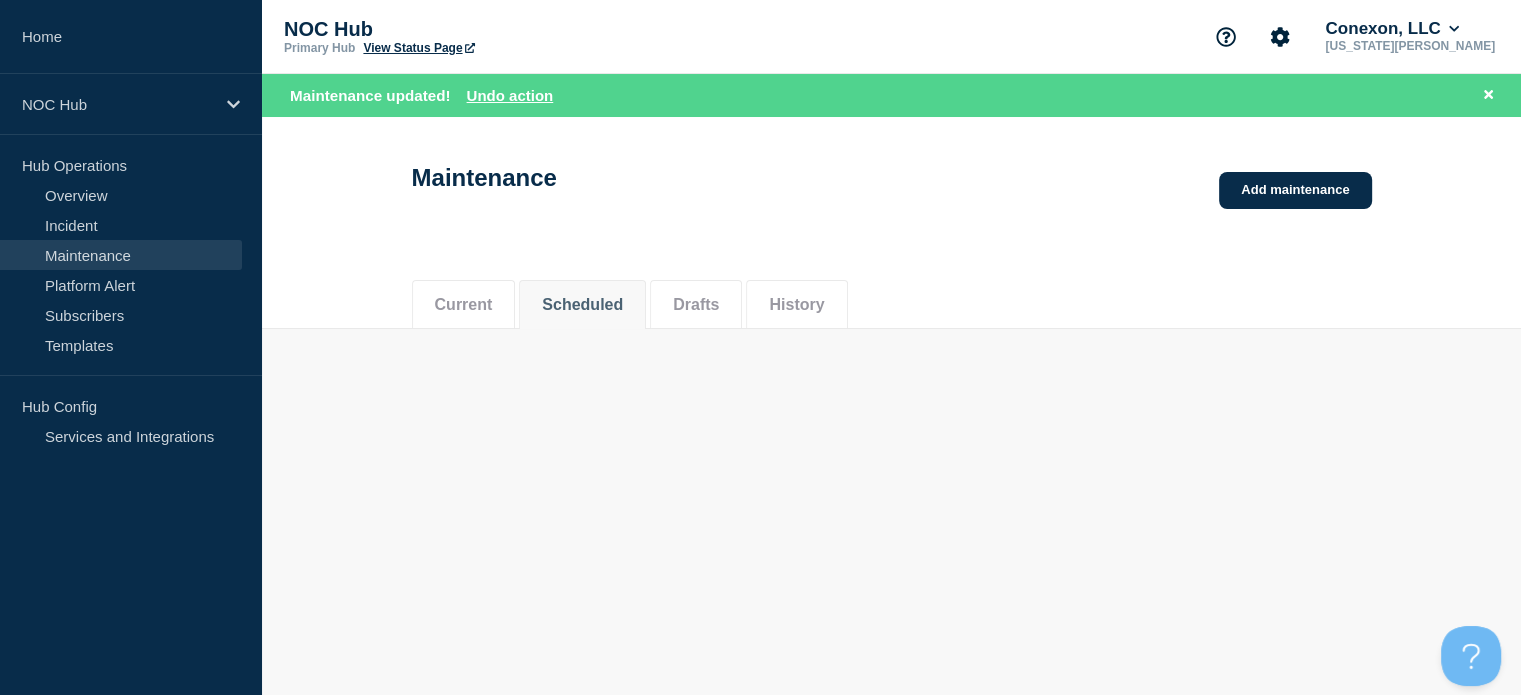 scroll, scrollTop: 0, scrollLeft: 0, axis: both 